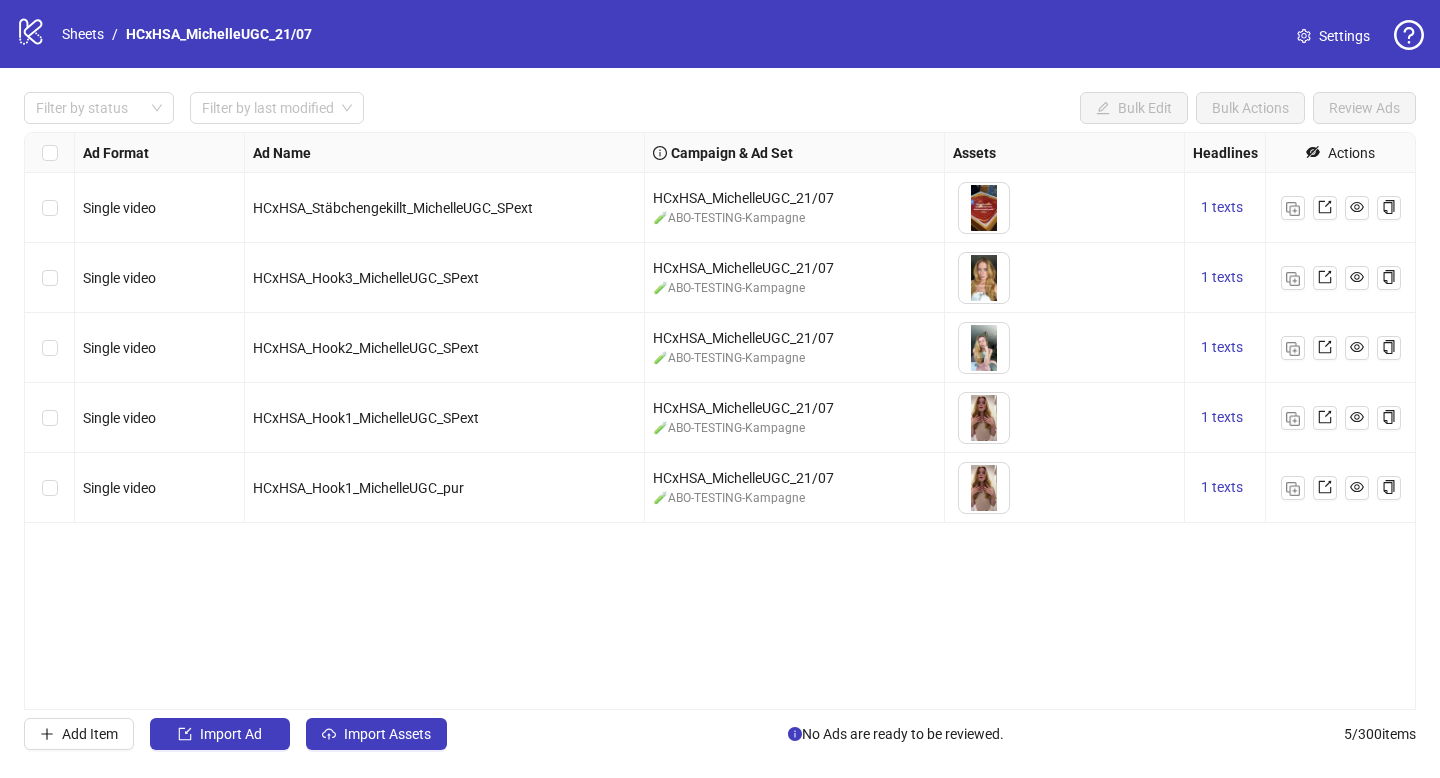 scroll, scrollTop: 0, scrollLeft: 0, axis: both 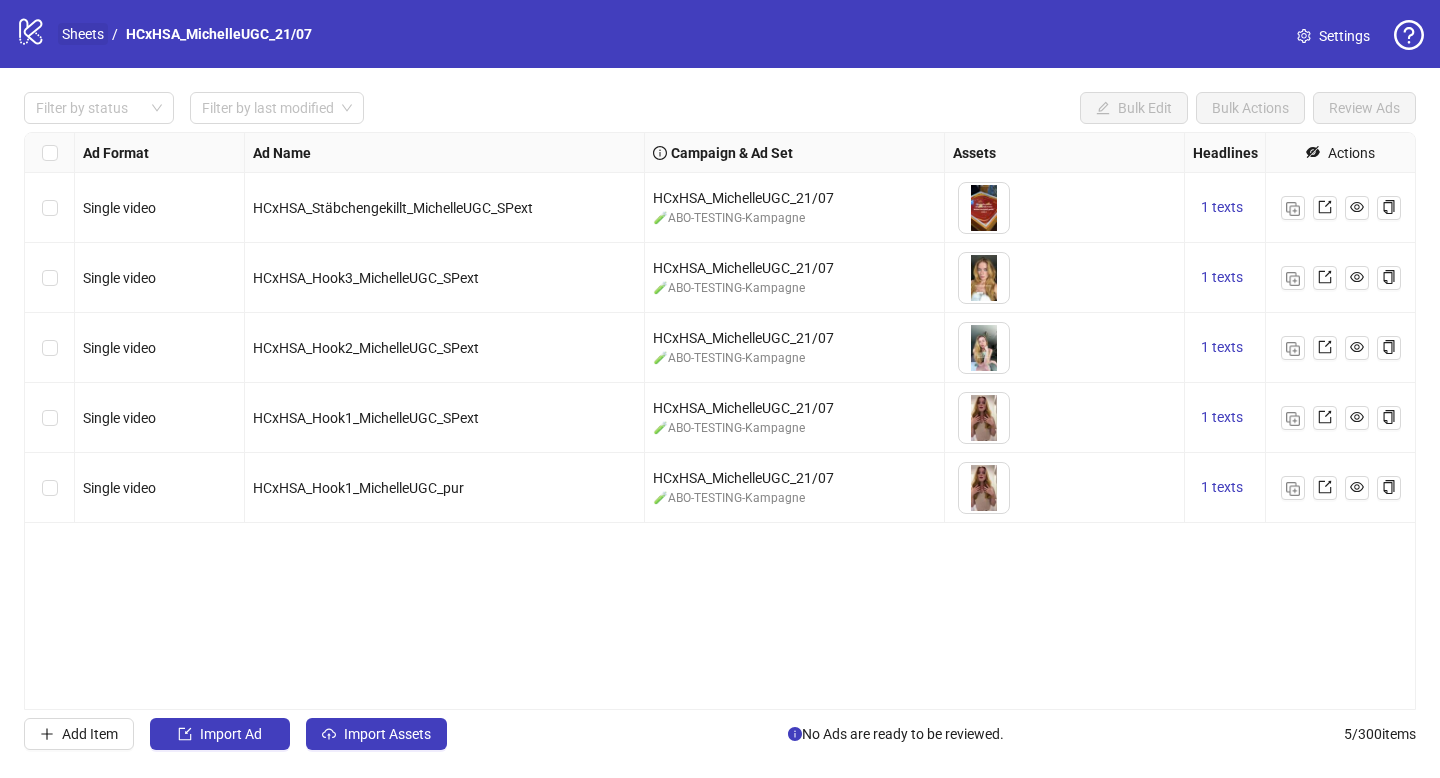 click on "Sheets" at bounding box center (83, 34) 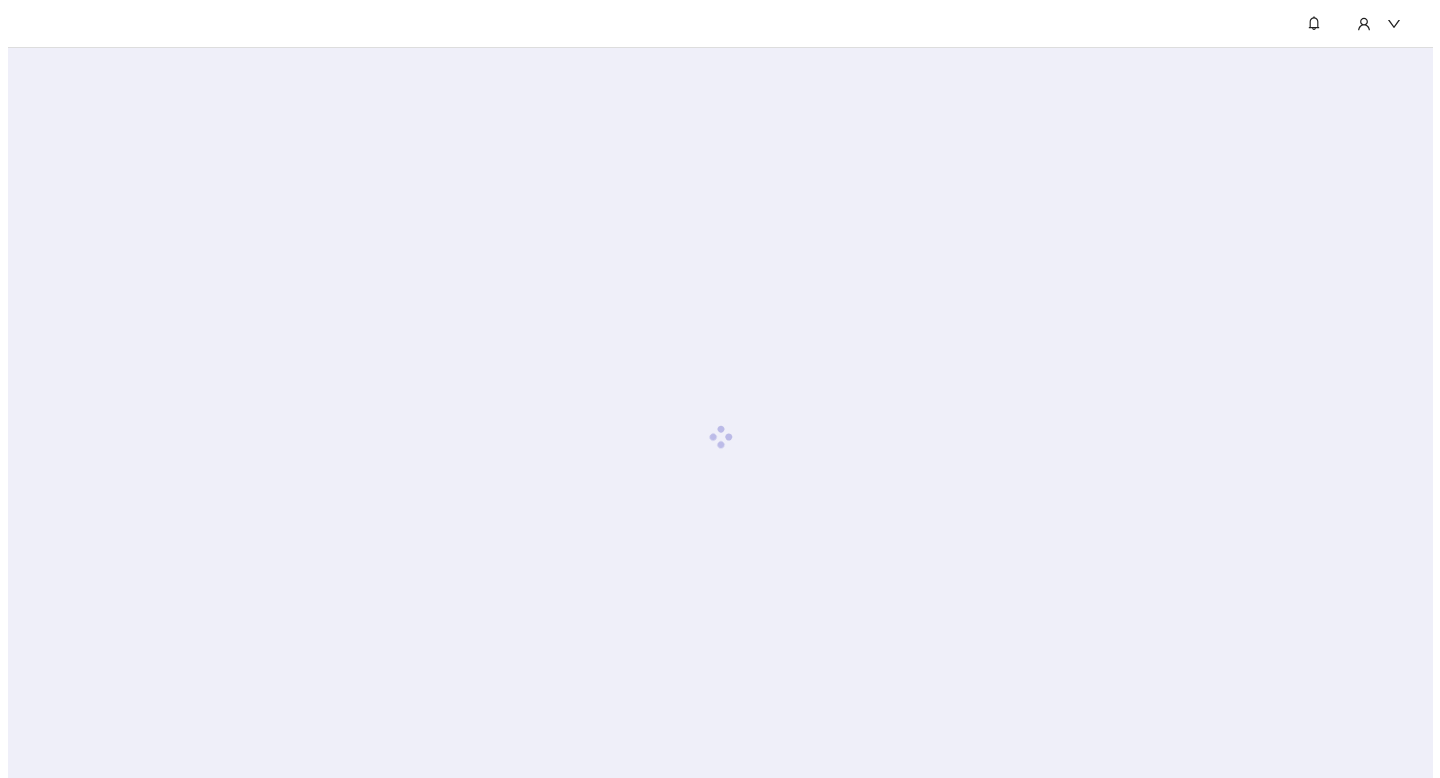 scroll, scrollTop: 0, scrollLeft: 0, axis: both 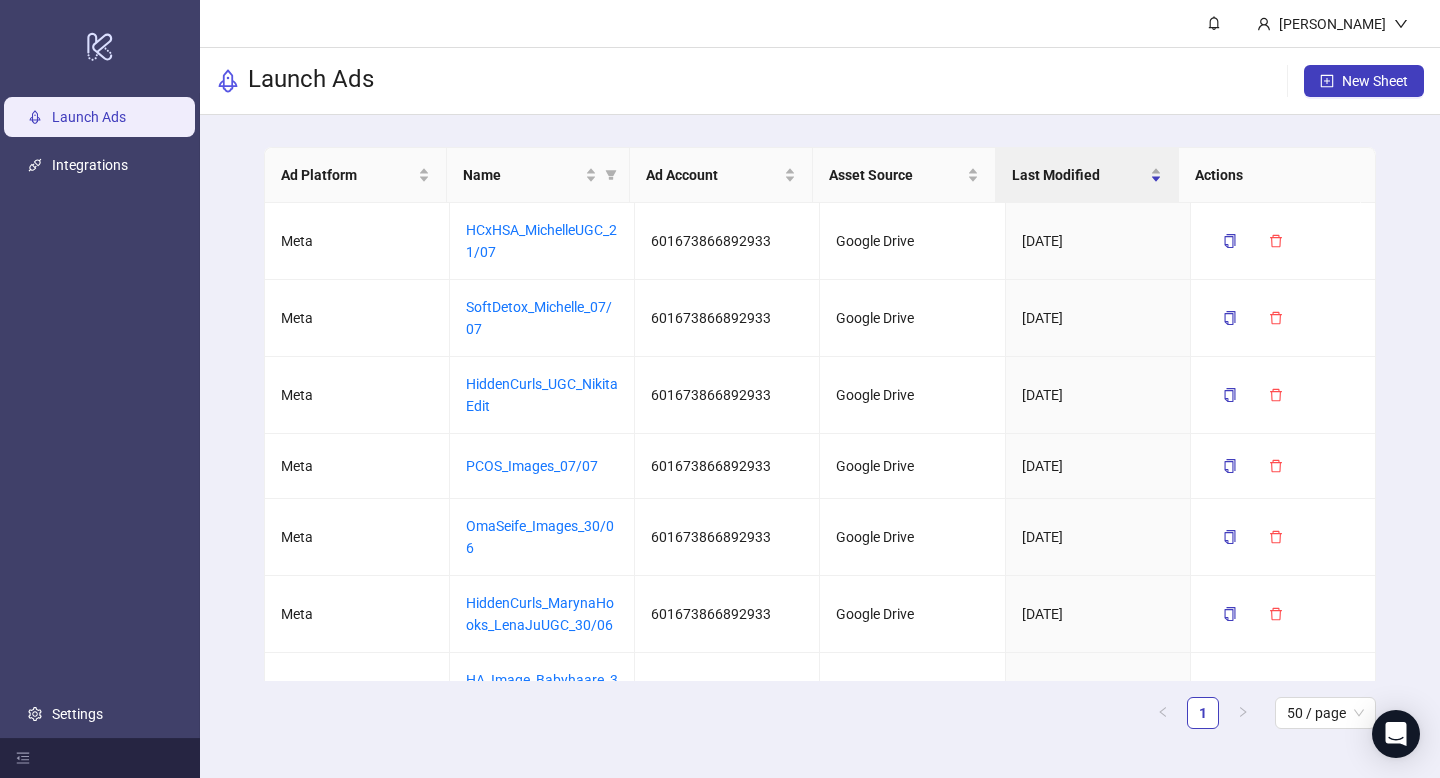 click on "Launch Ads New Sheet" at bounding box center (820, 81) 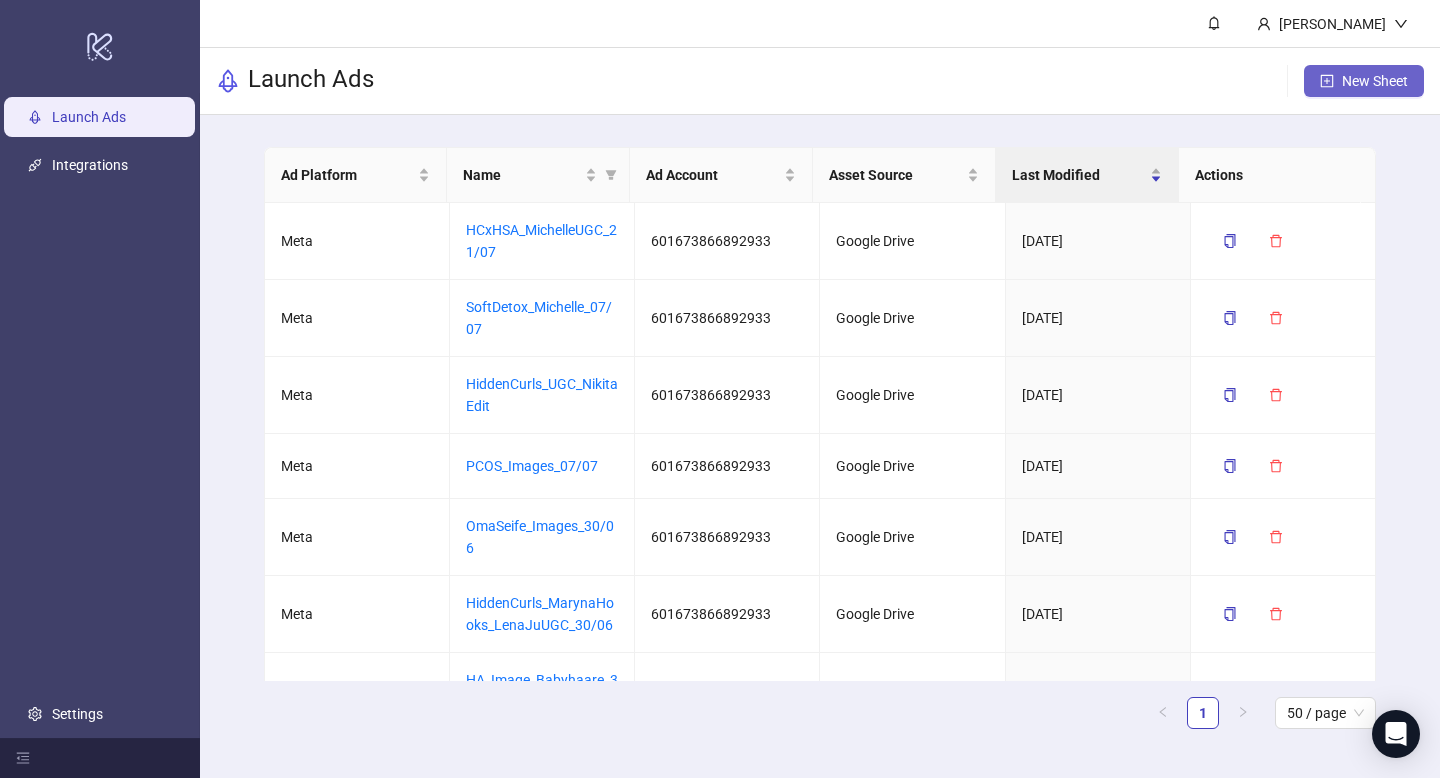 click on "New Sheet" at bounding box center [1364, 81] 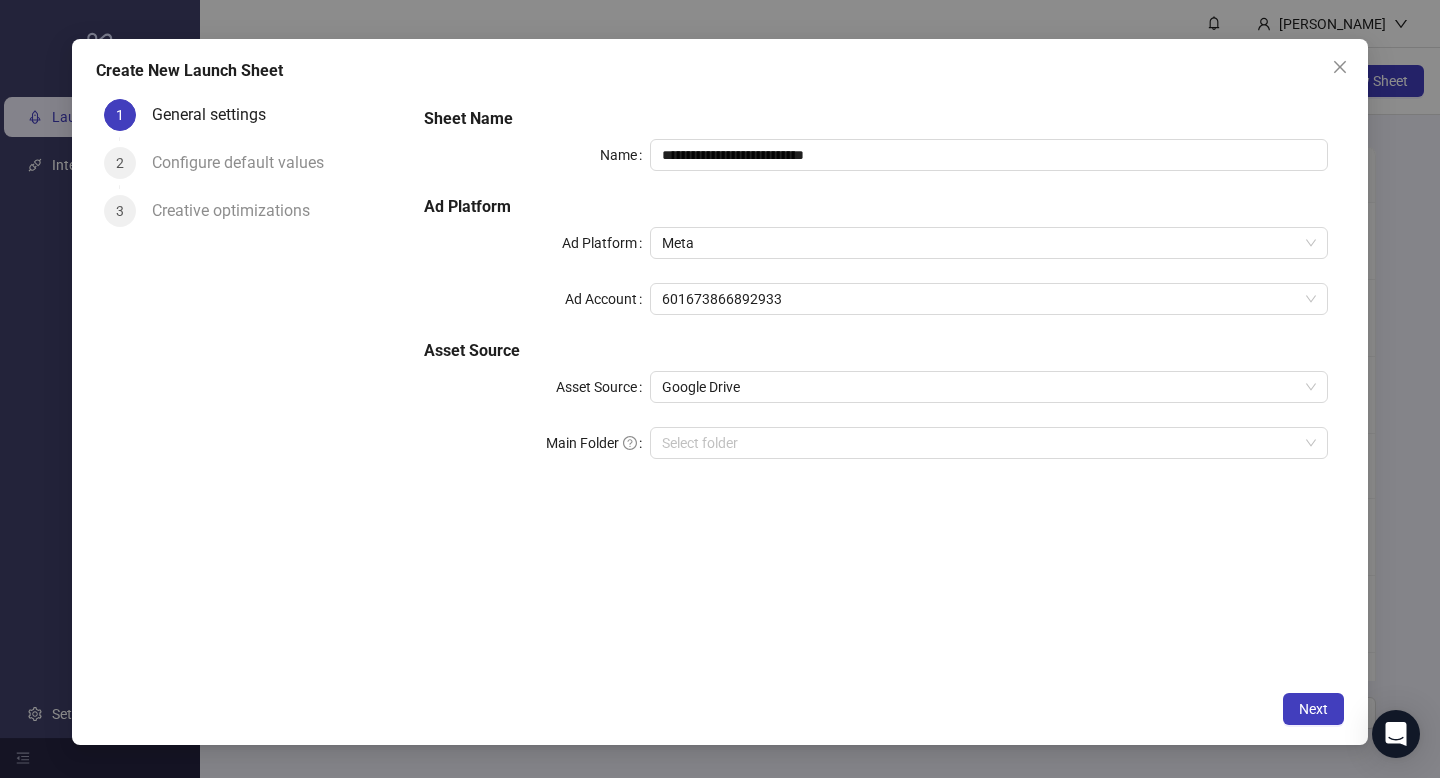 click on "**********" at bounding box center (876, 295) 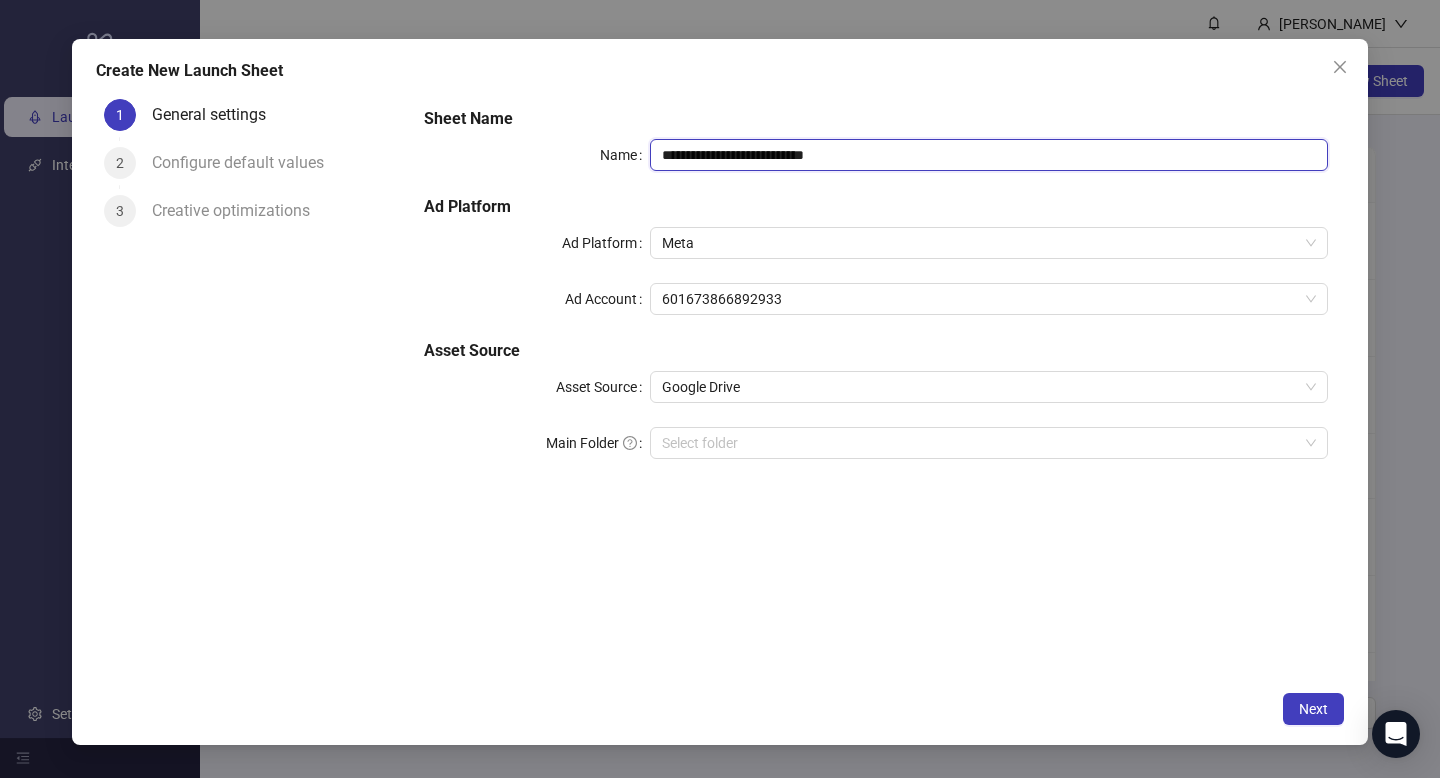 click on "**********" at bounding box center (989, 155) 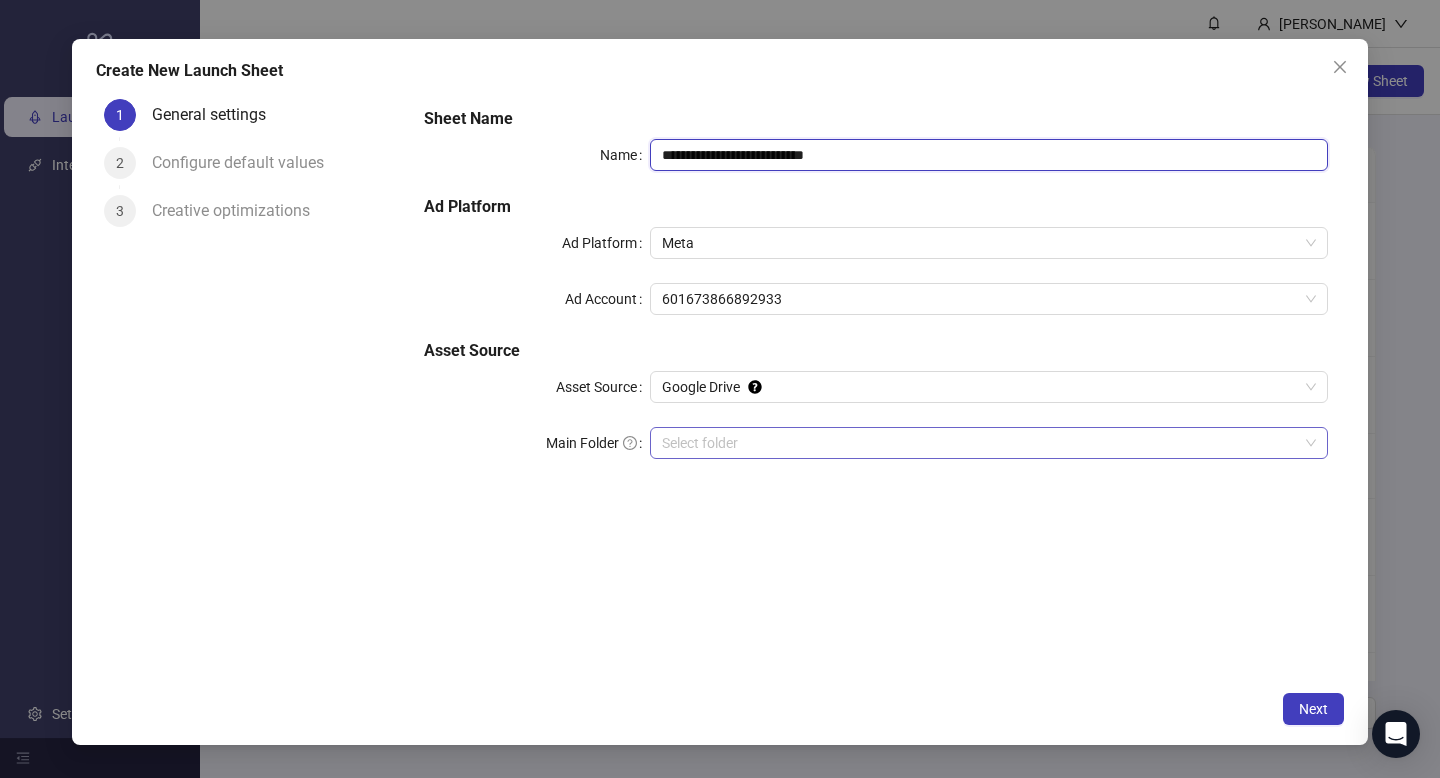 click on "Select folder" at bounding box center (989, 443) 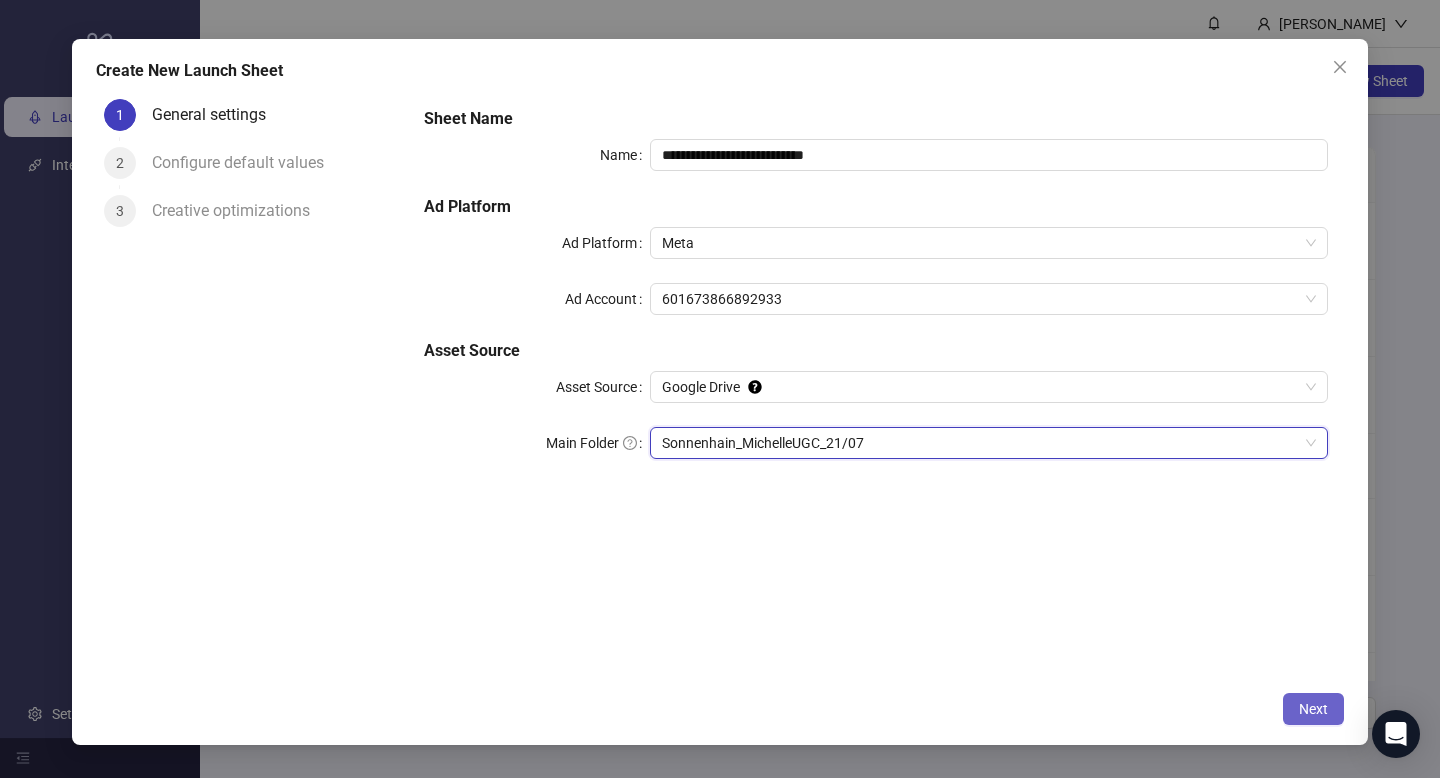 click on "**********" at bounding box center [720, 392] 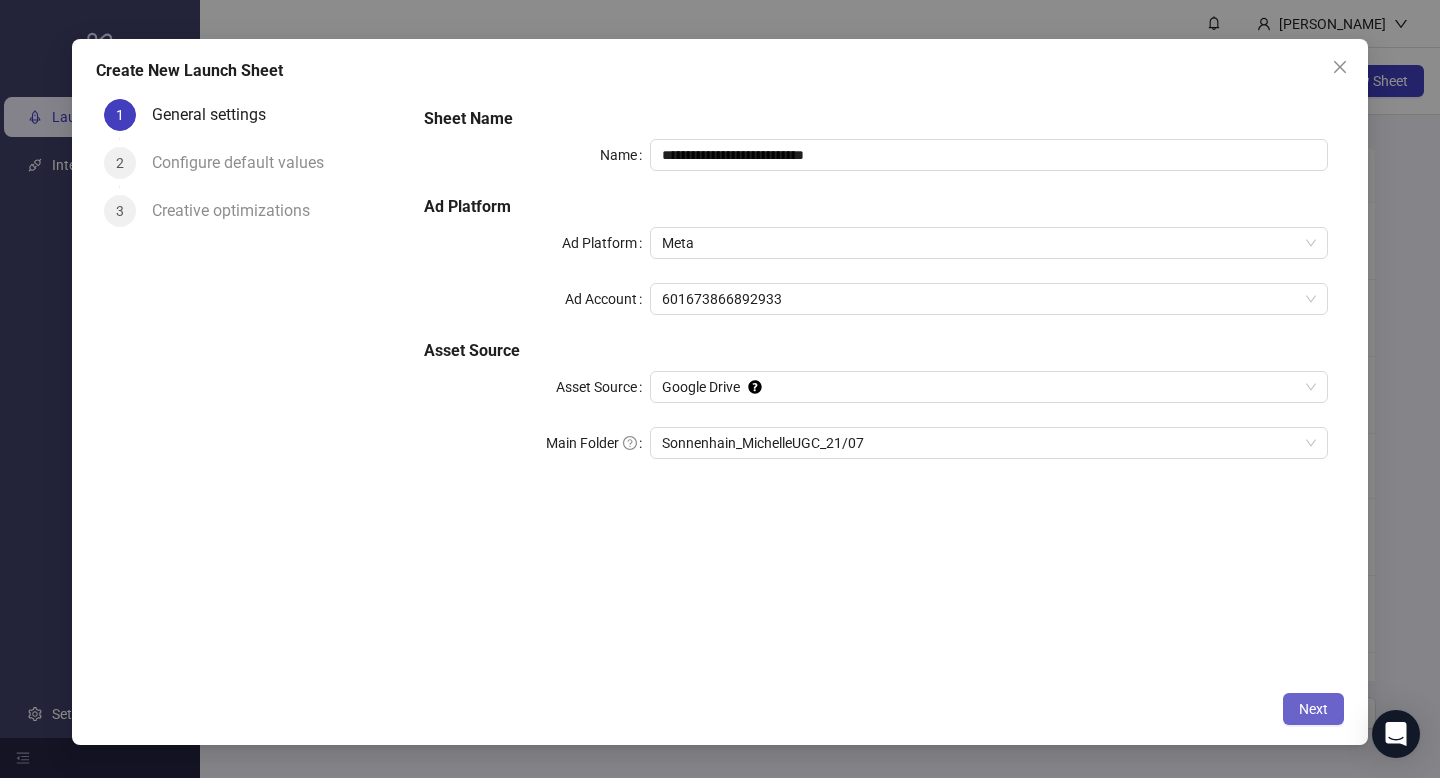 click on "Next" at bounding box center [1313, 709] 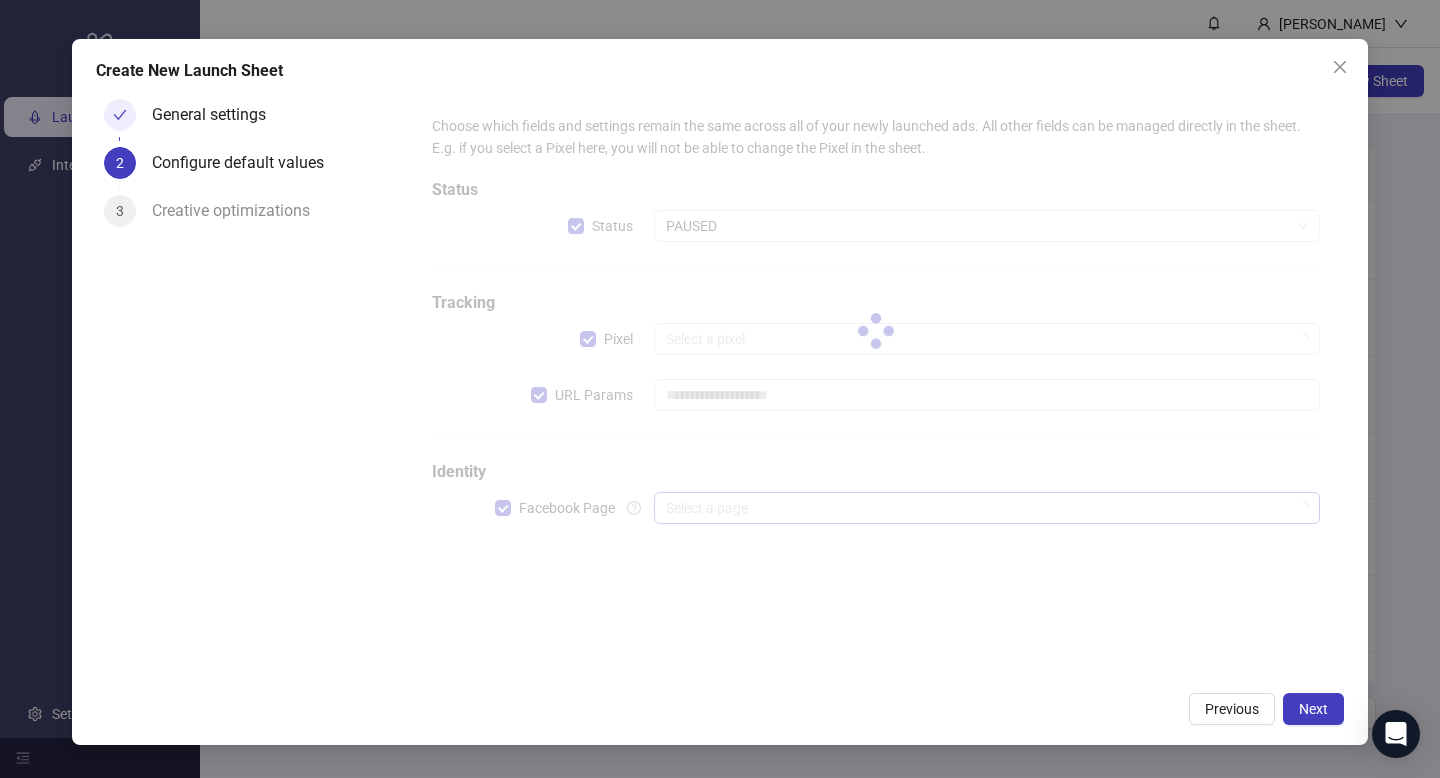 type on "**********" 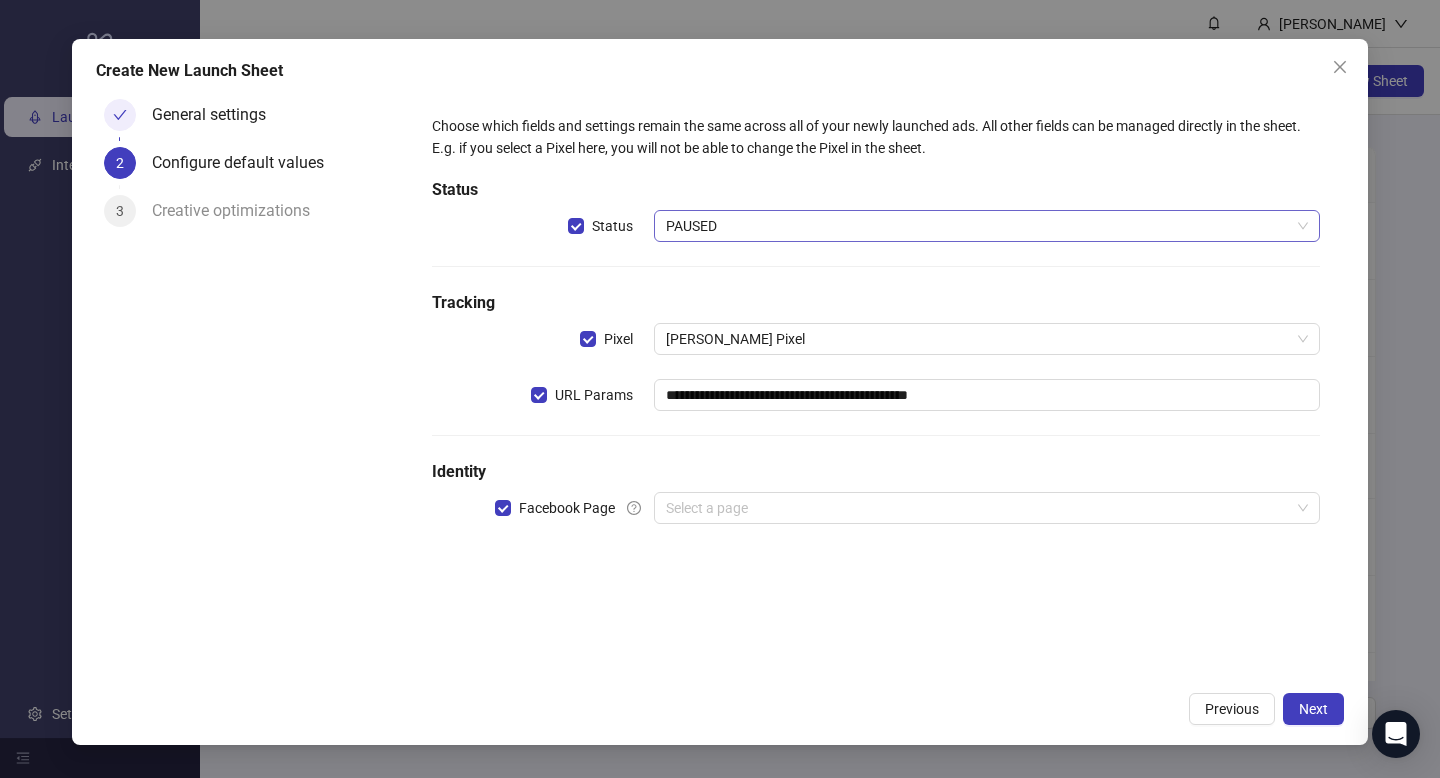 click on "PAUSED" at bounding box center [987, 226] 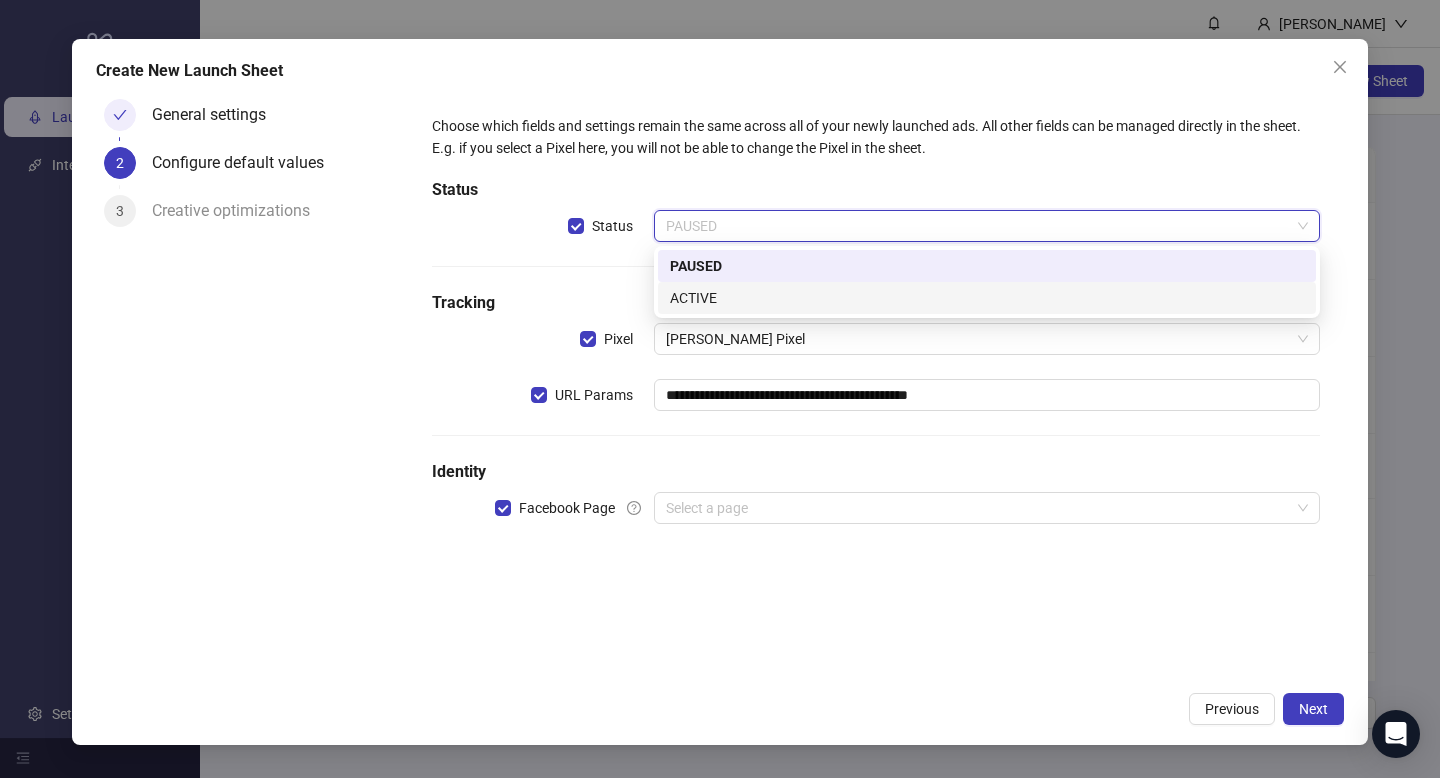 click on "ACTIVE" at bounding box center [987, 298] 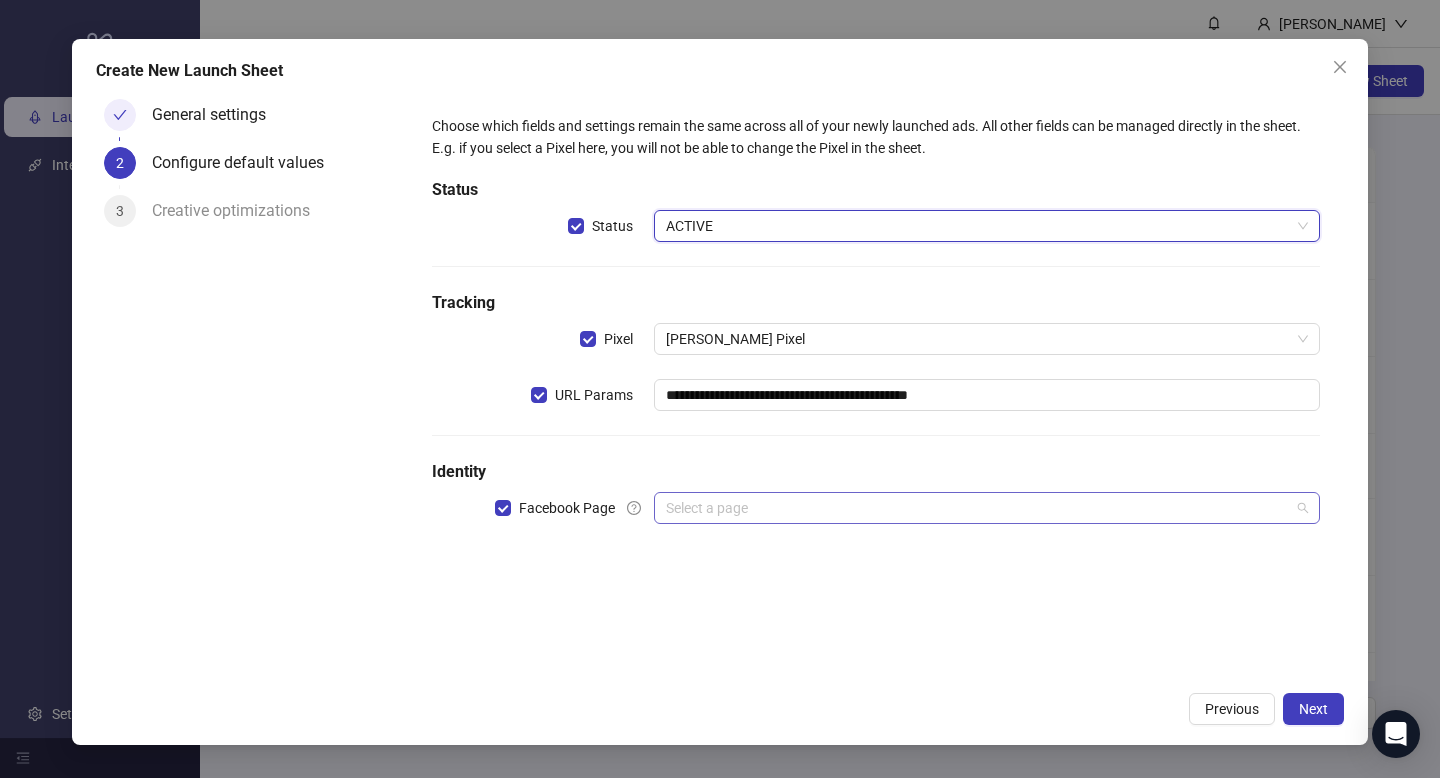 click at bounding box center [978, 508] 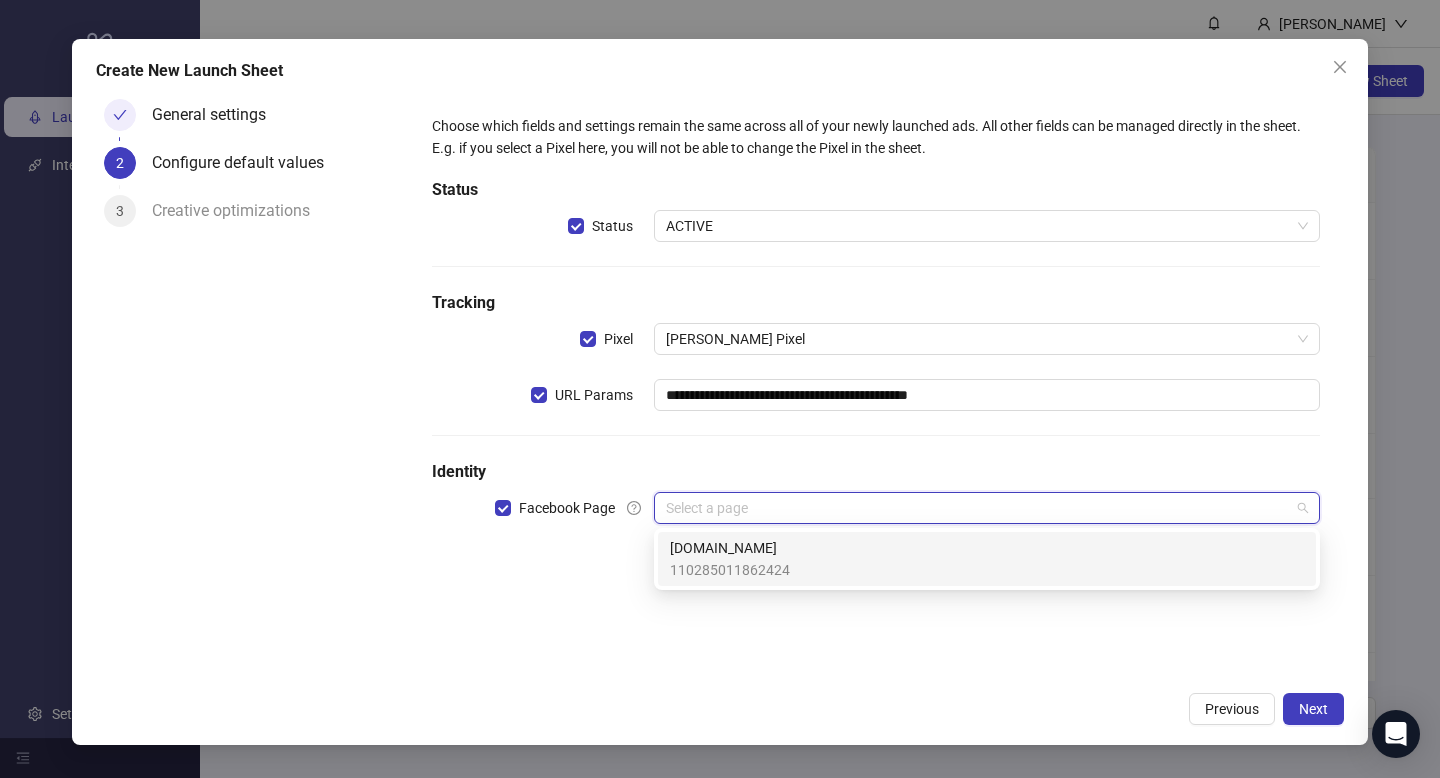 click on "Loonas.de" at bounding box center (730, 548) 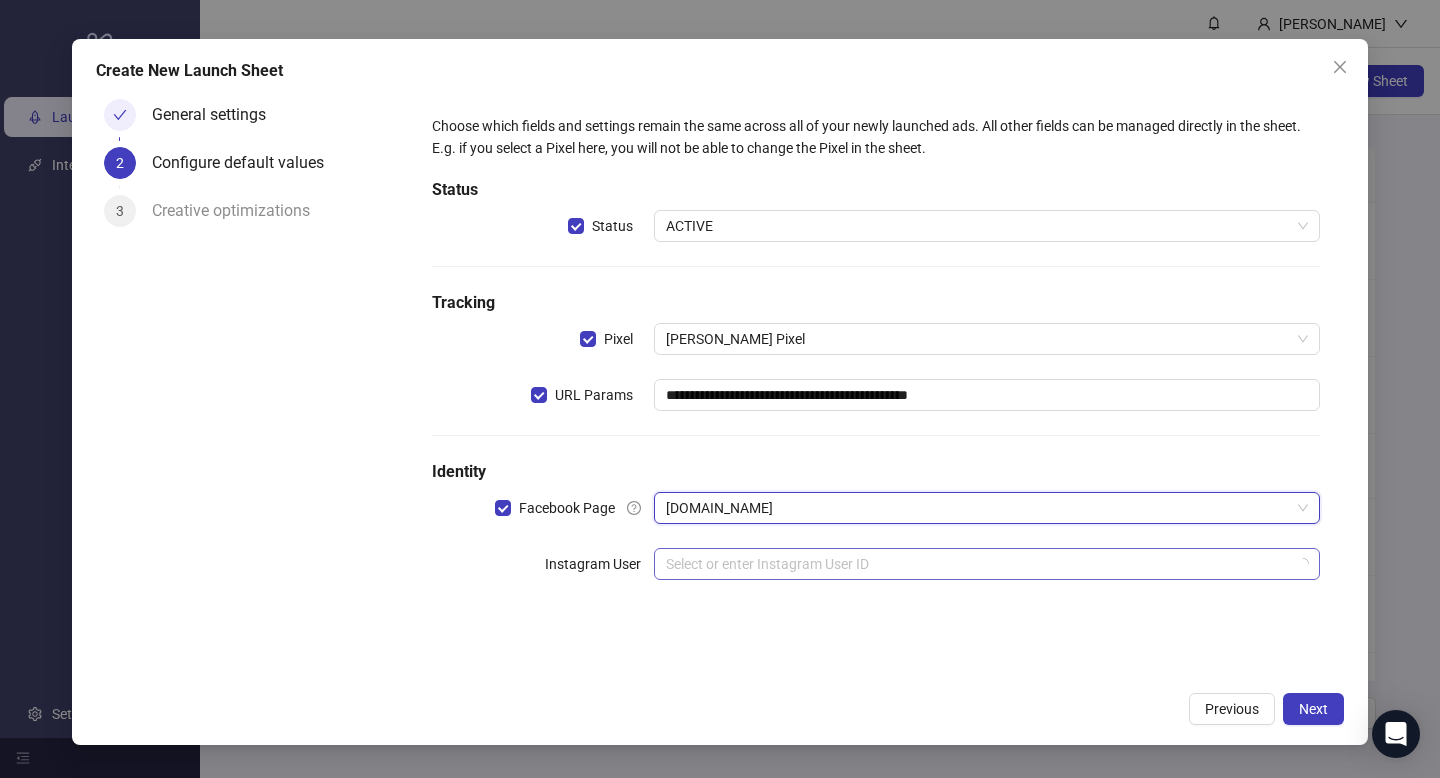 click at bounding box center [978, 564] 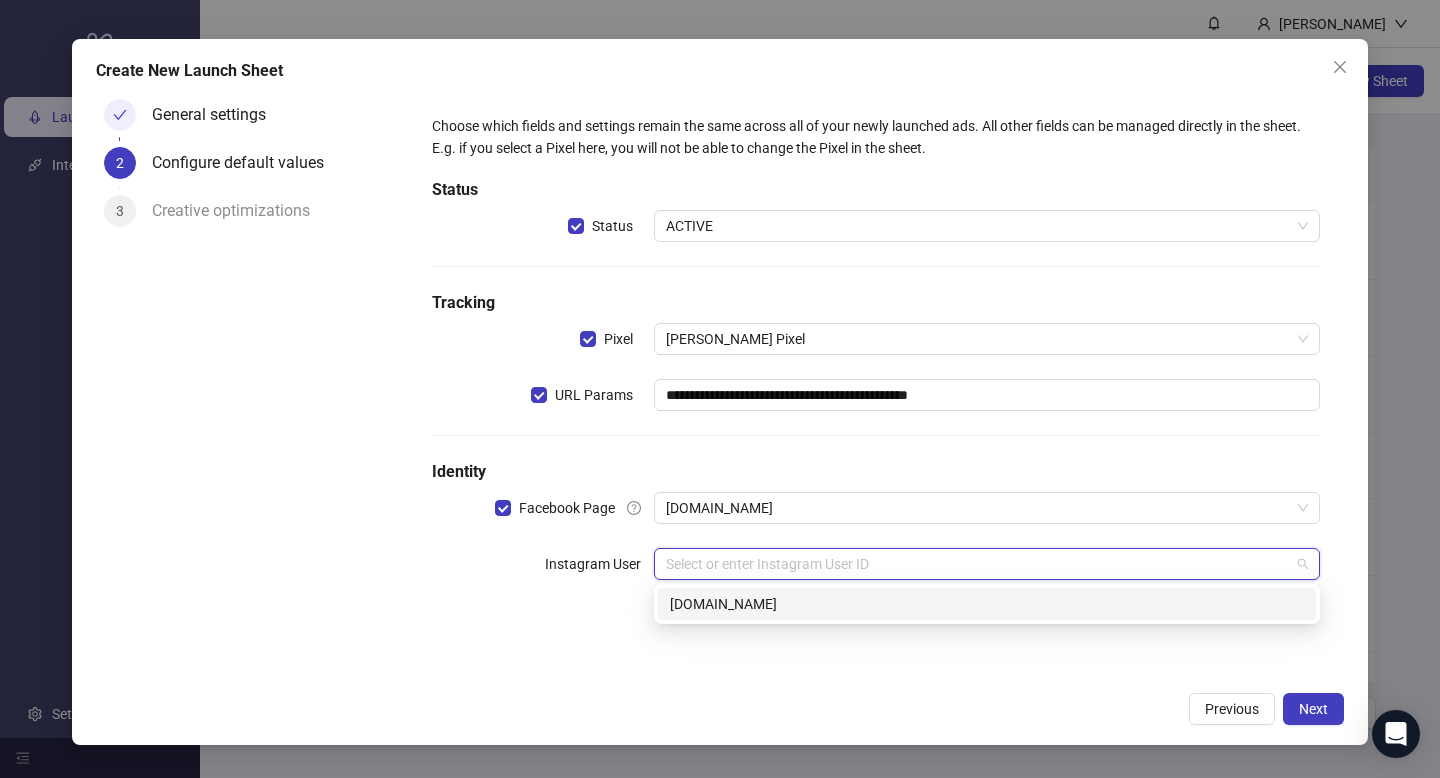 click on "loonas.de" at bounding box center (987, 604) 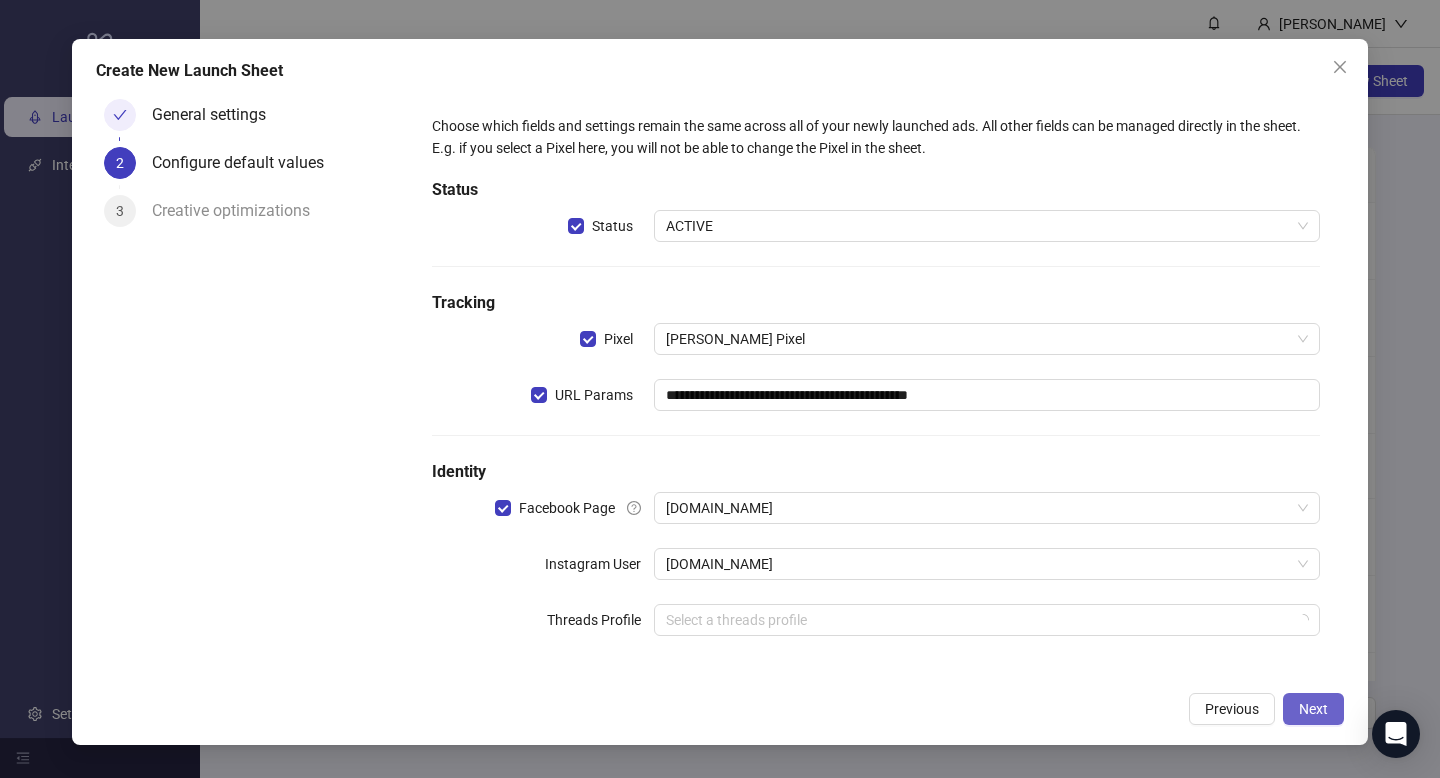 click on "Next" at bounding box center [1313, 709] 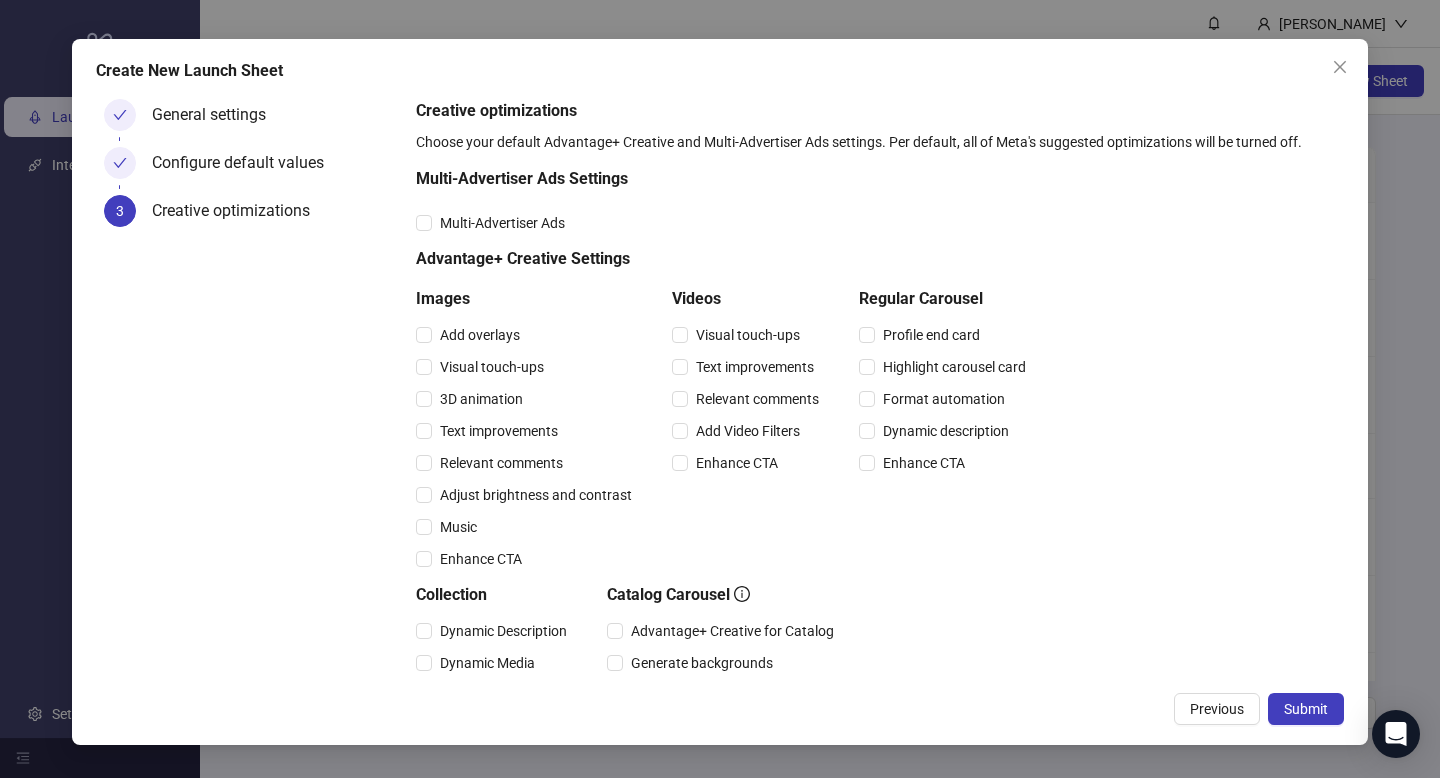 click on "Multi-Advertiser Ads" at bounding box center (725, 223) 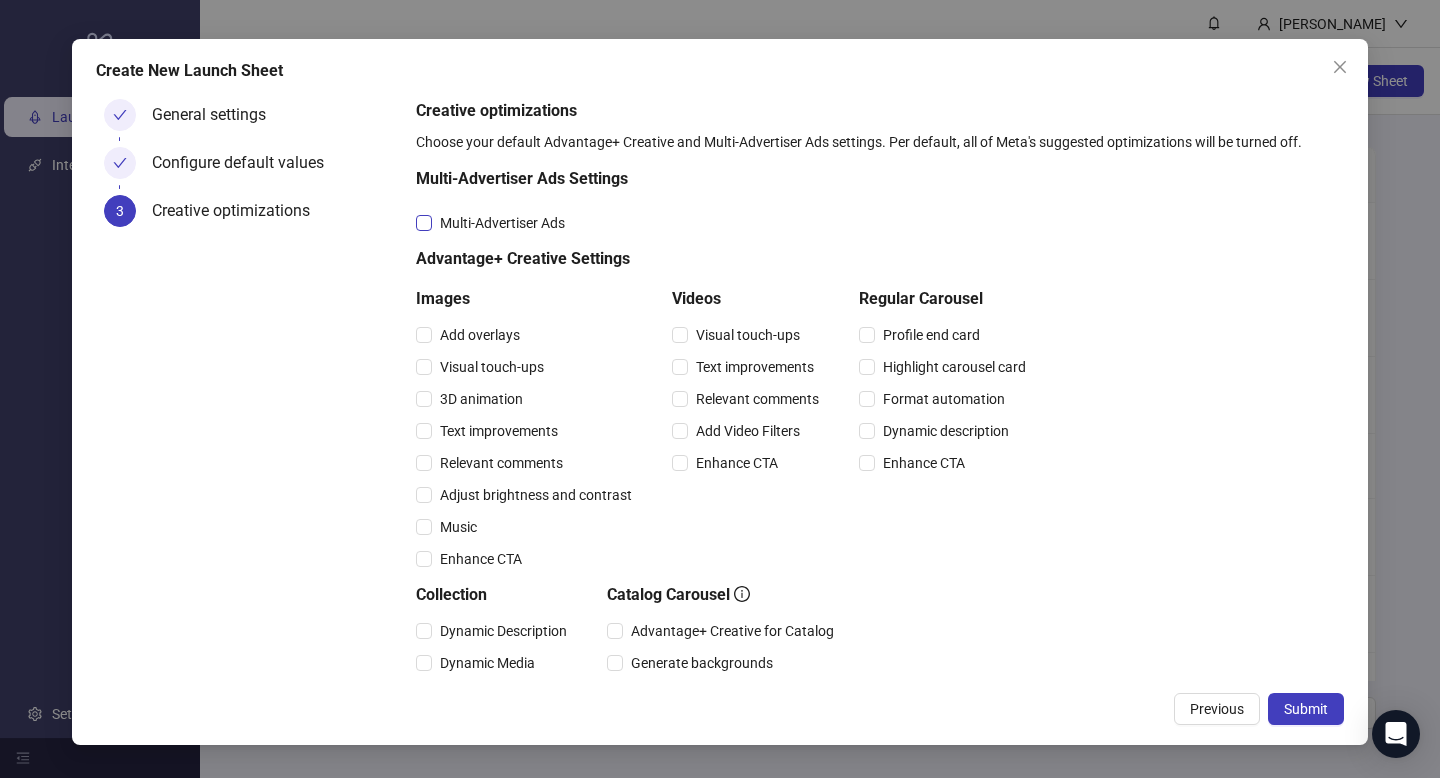 click on "Multi-Advertiser Ads" at bounding box center (502, 223) 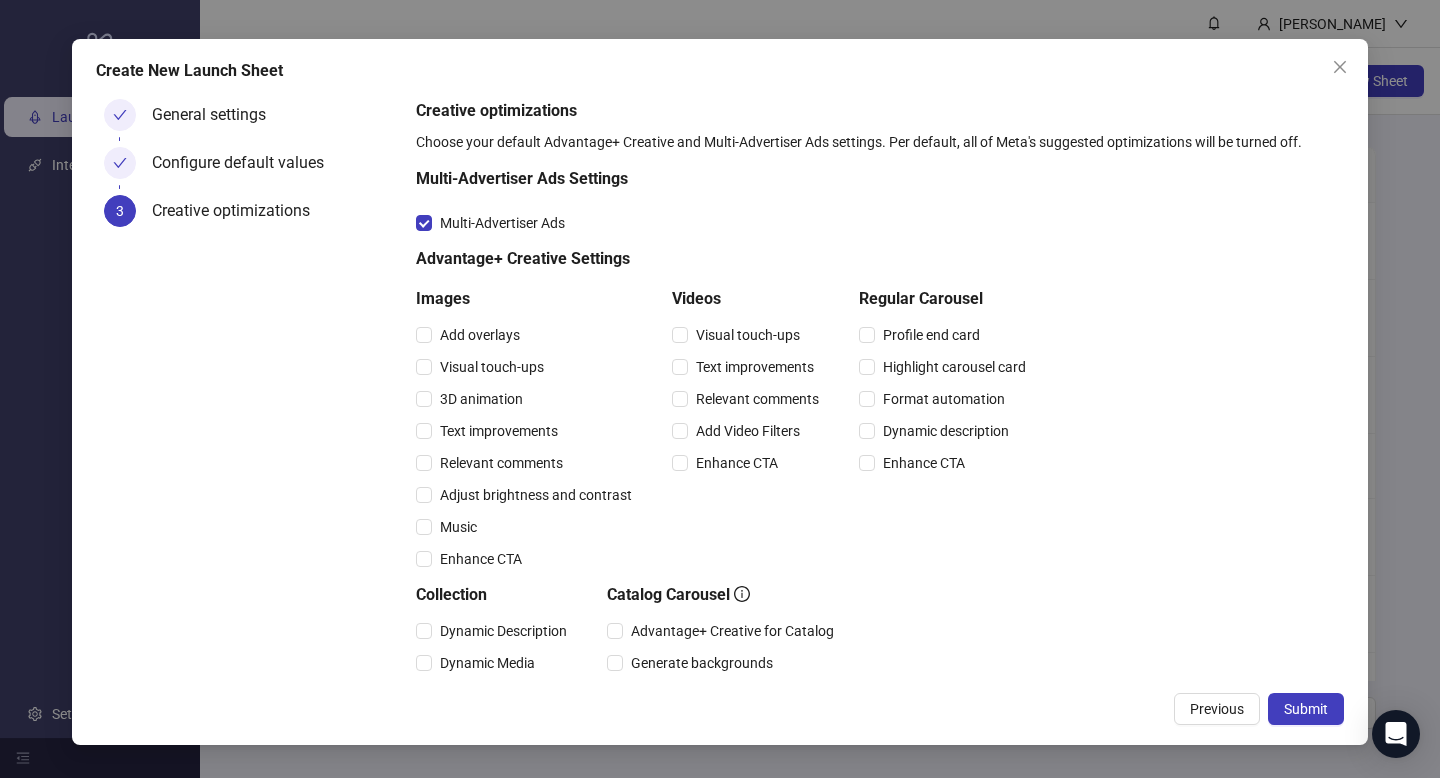 click on "Visual touch-ups" at bounding box center (749, 335) 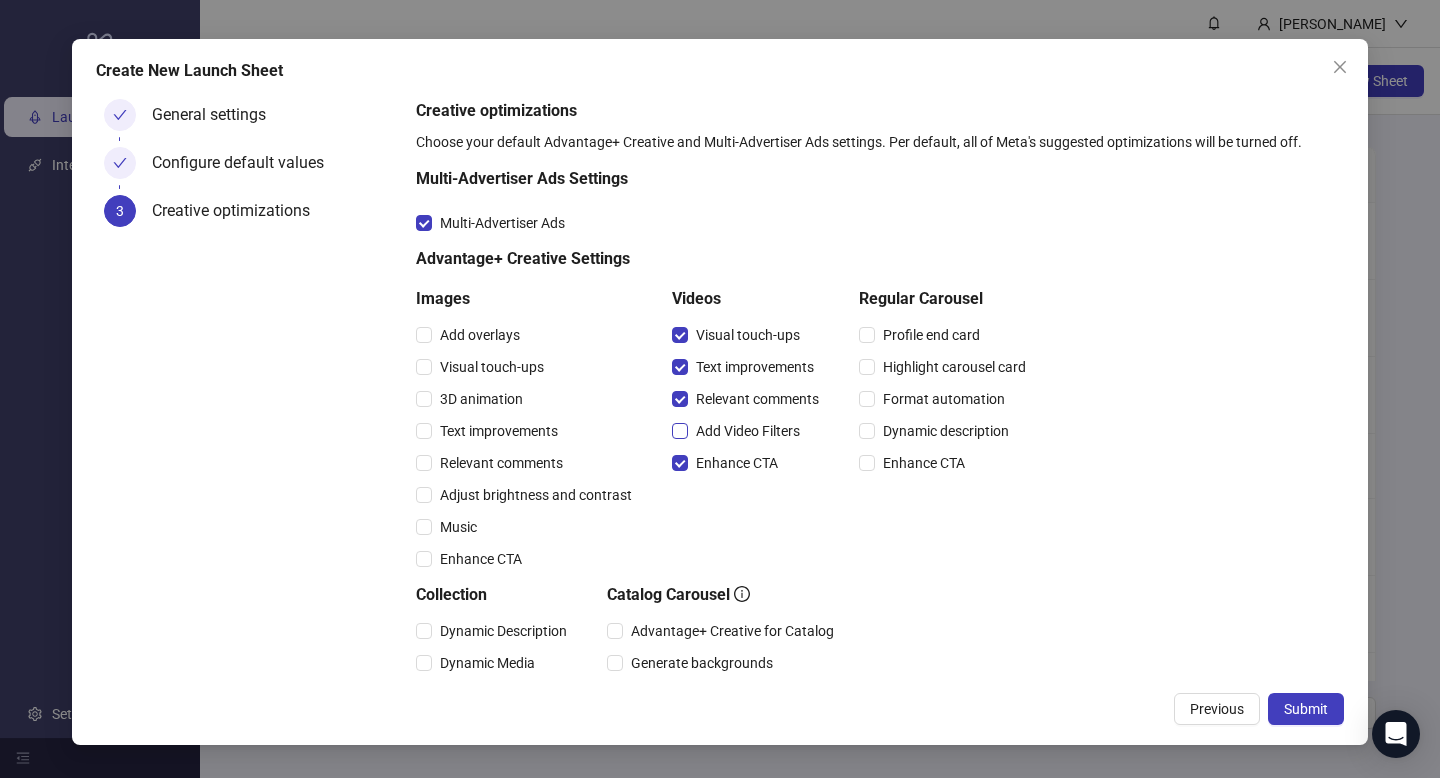 click on "Add Video Filters" at bounding box center (740, 431) 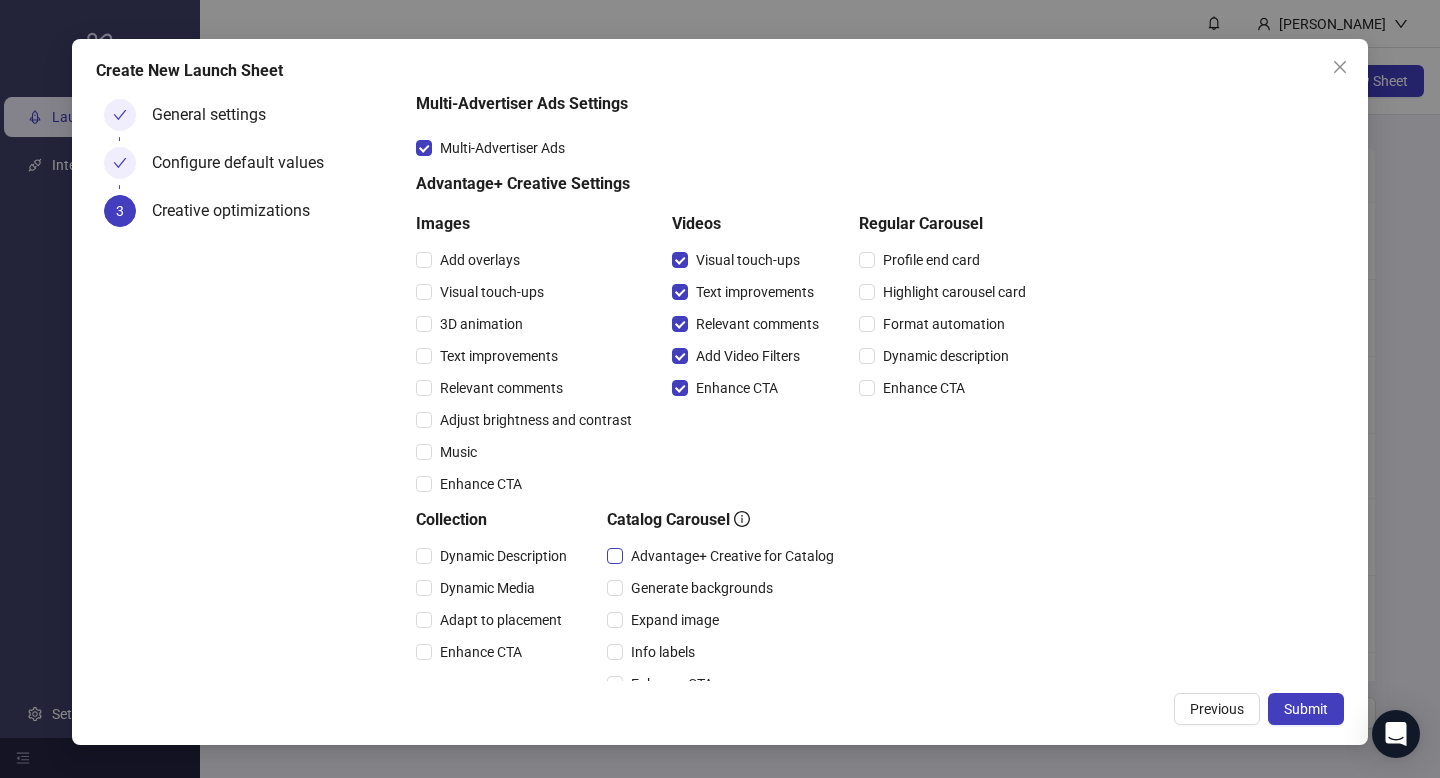 scroll, scrollTop: 191, scrollLeft: 0, axis: vertical 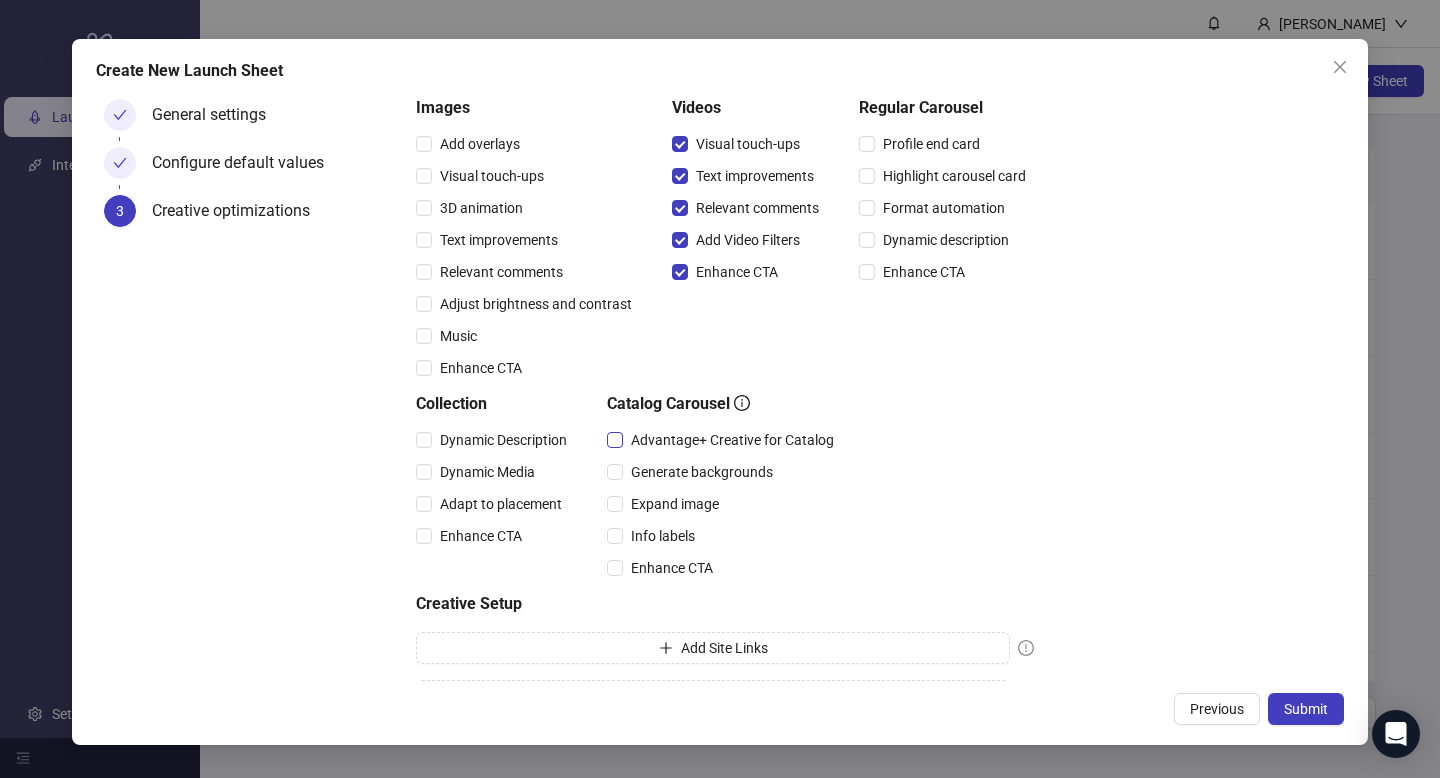 click on "Advantage+ Creative for Catalog" at bounding box center (732, 440) 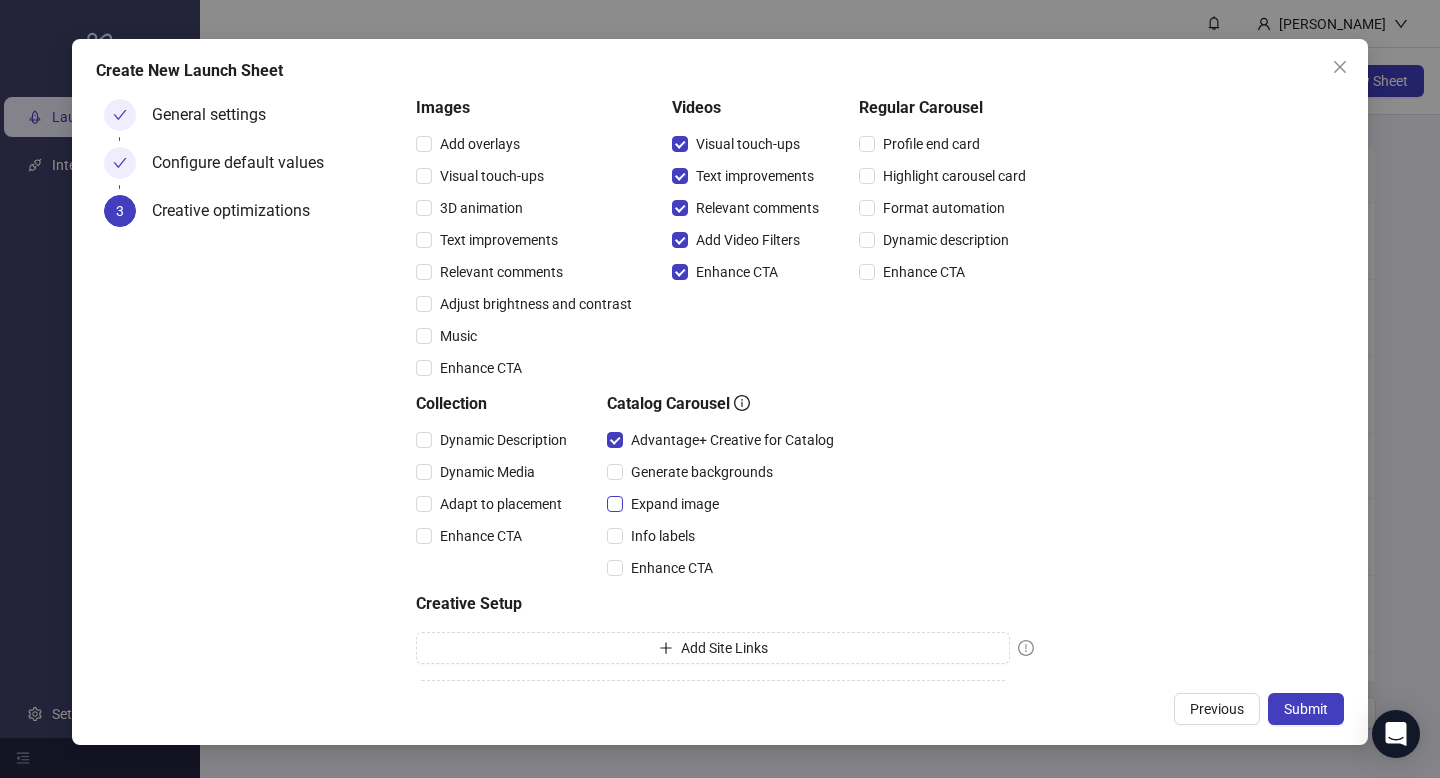 click on "Expand image" at bounding box center [675, 504] 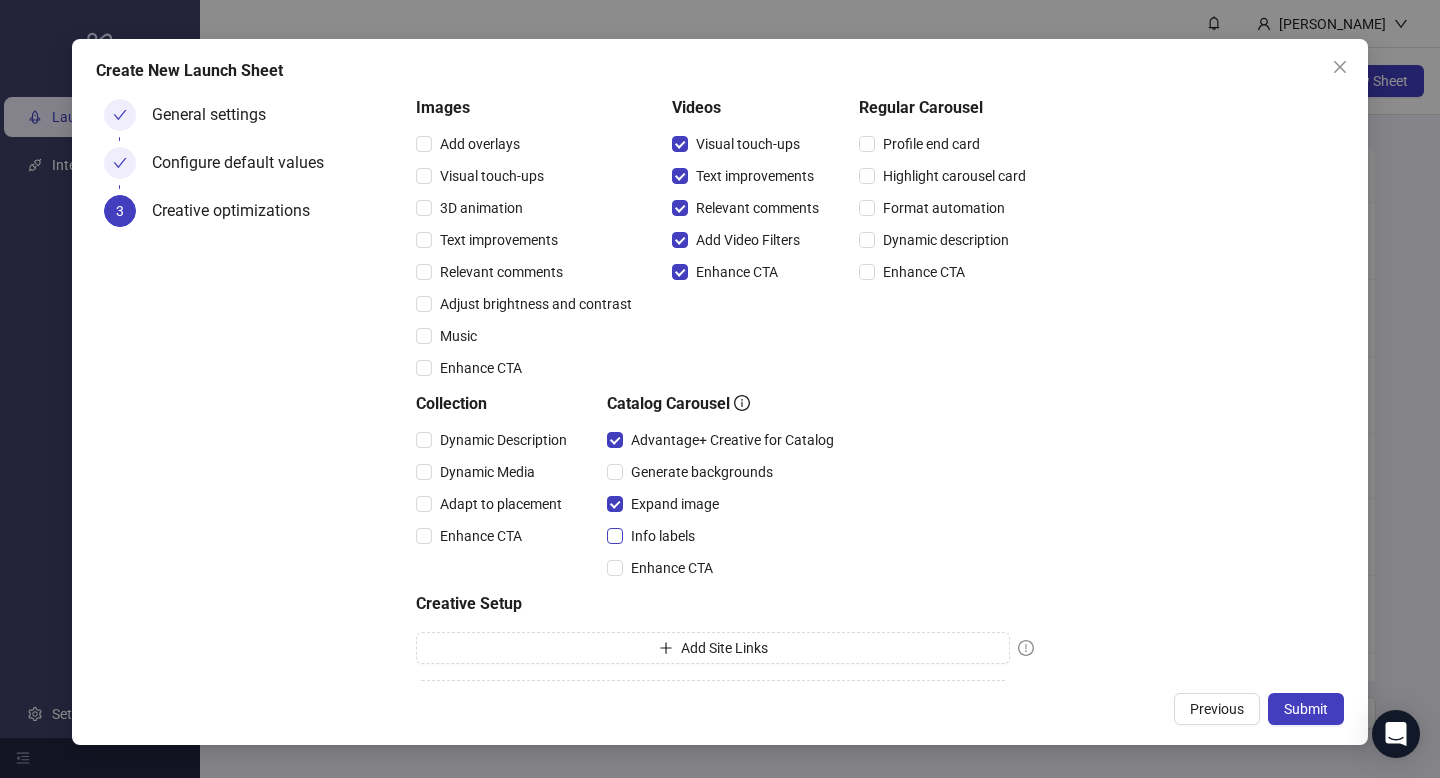 click on "Info labels" at bounding box center [663, 536] 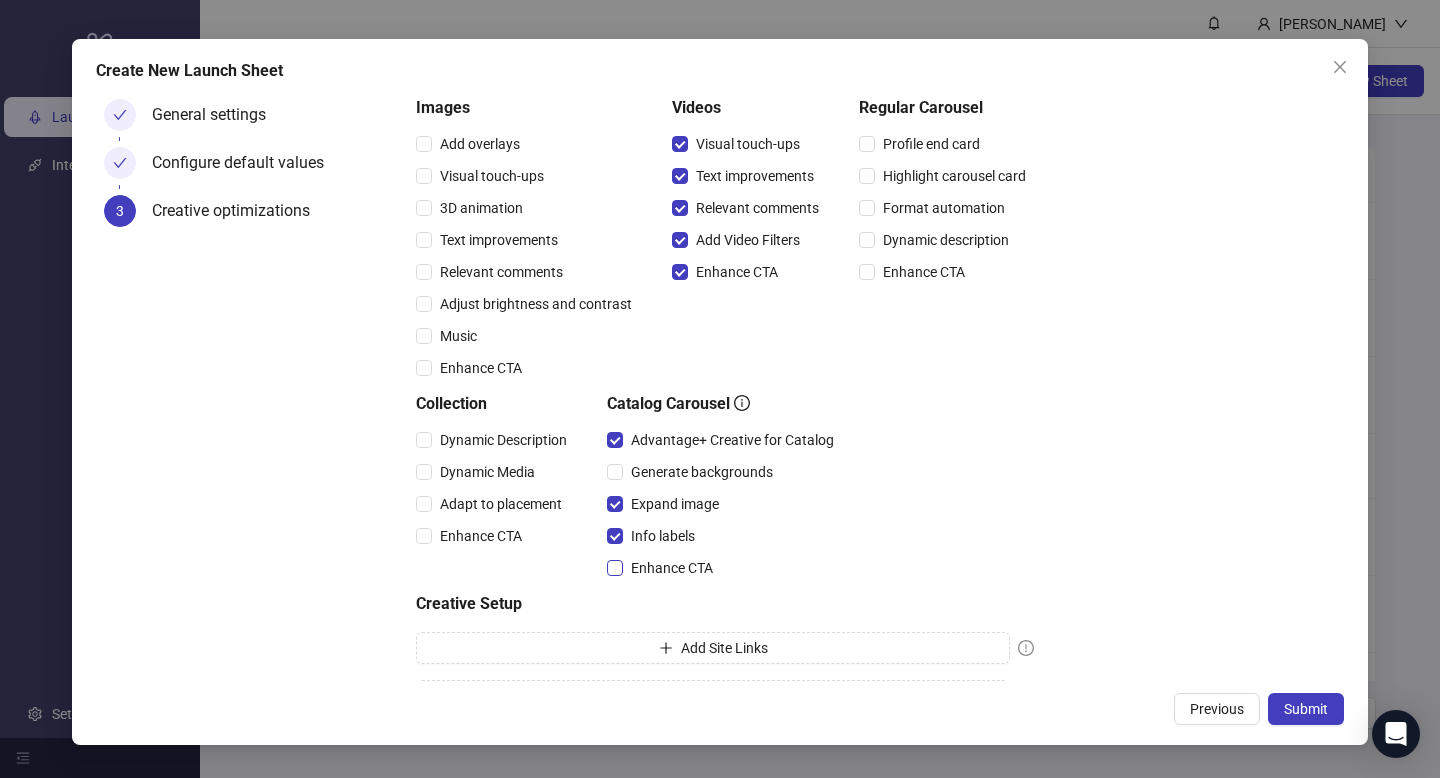 click on "Enhance CTA" at bounding box center [672, 568] 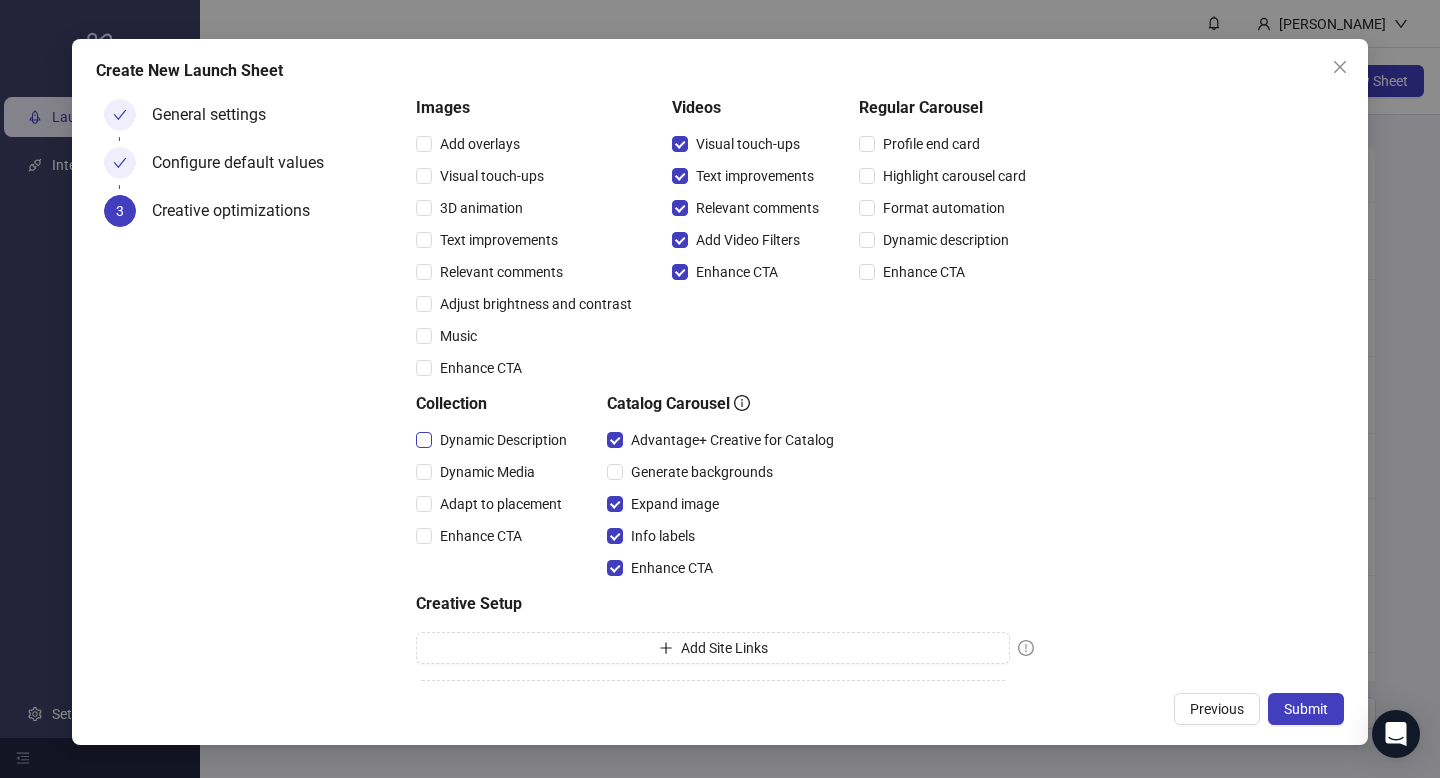 click on "Dynamic Description" at bounding box center [503, 440] 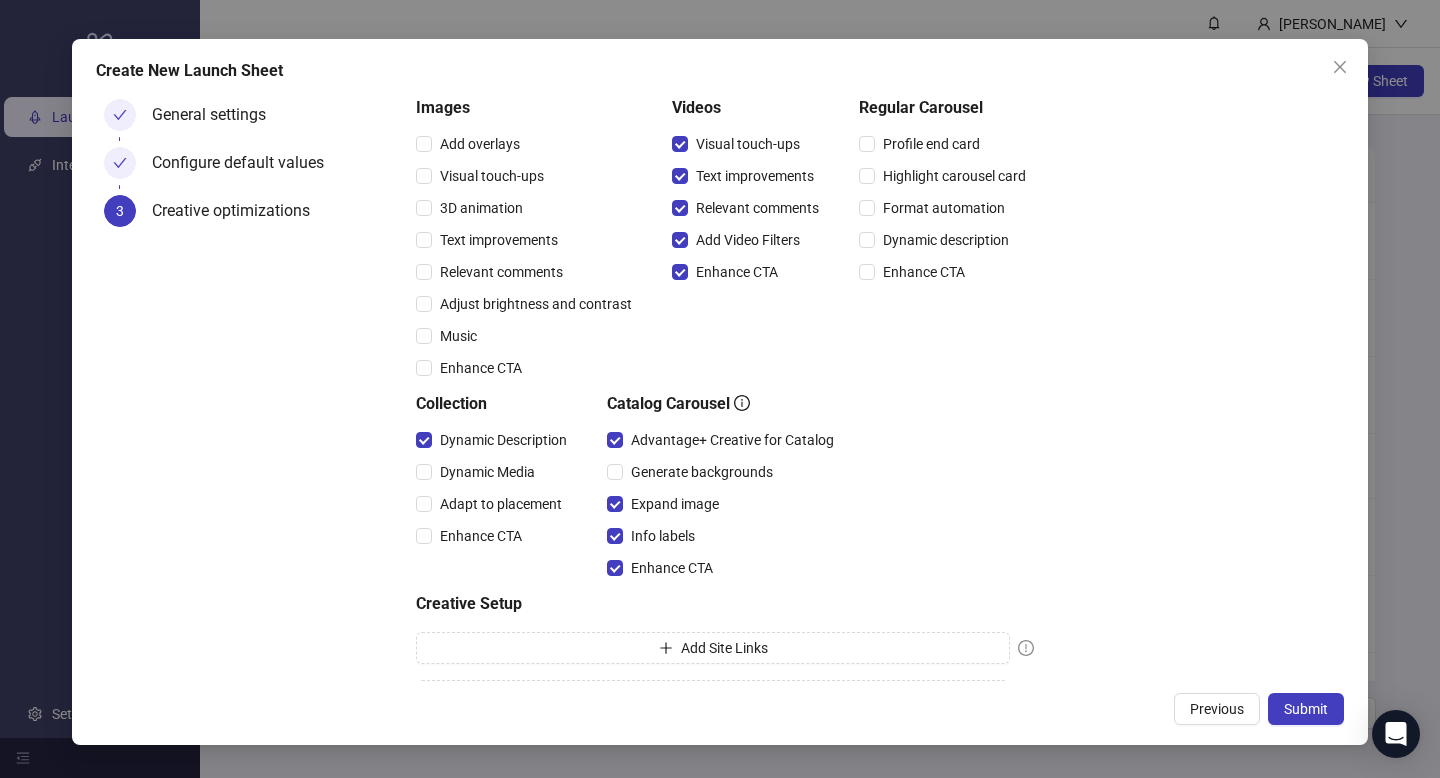 click on "Dynamic Media" at bounding box center (495, 472) 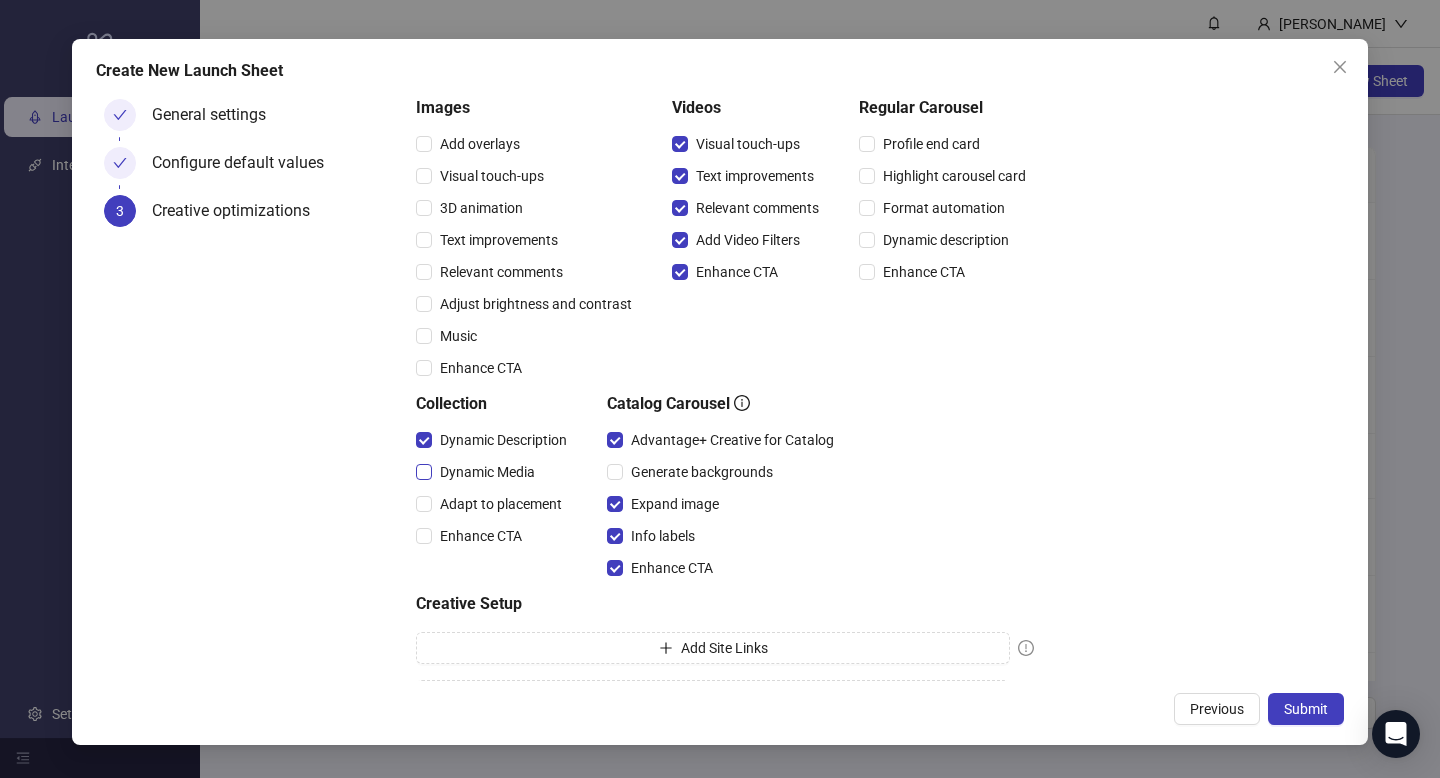 click on "Dynamic Media" at bounding box center (487, 472) 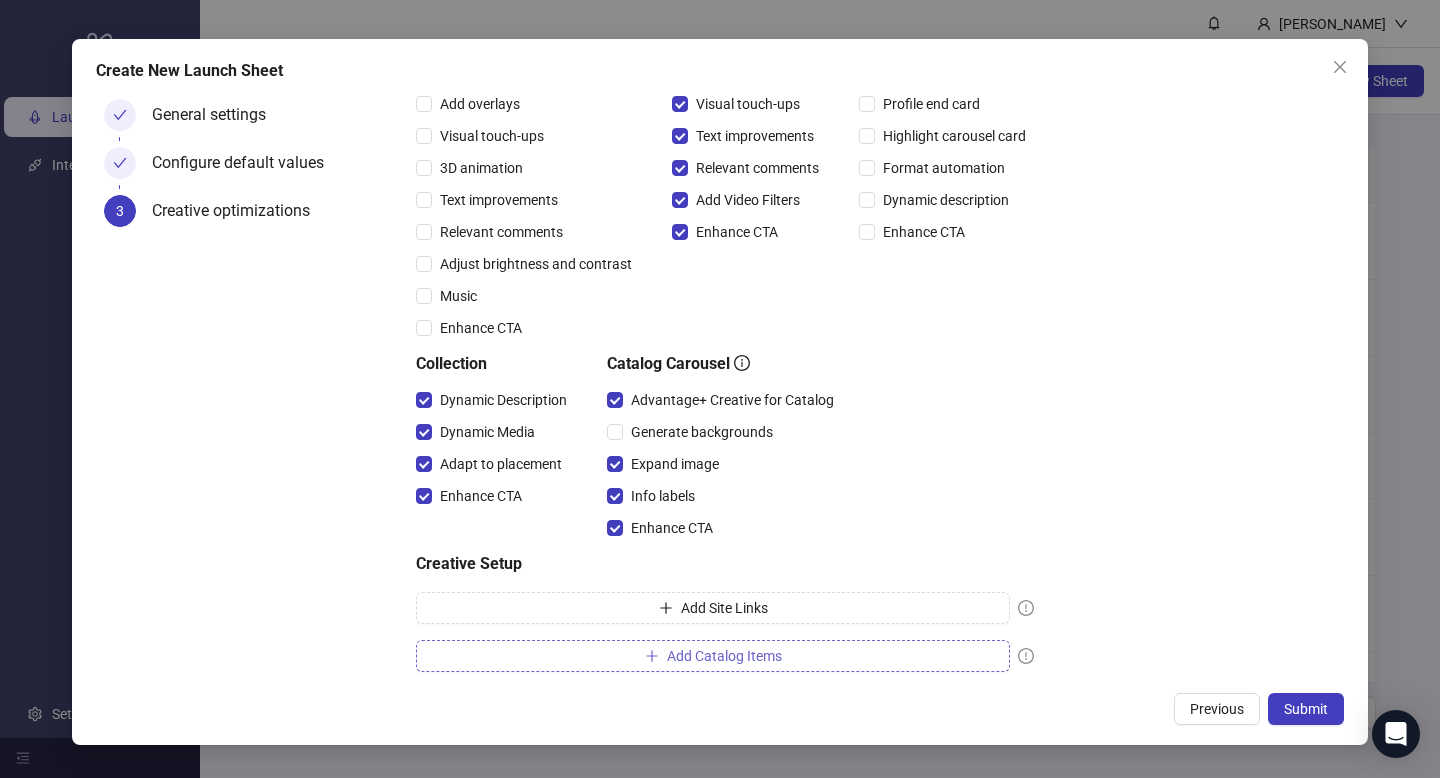 scroll, scrollTop: 238, scrollLeft: 0, axis: vertical 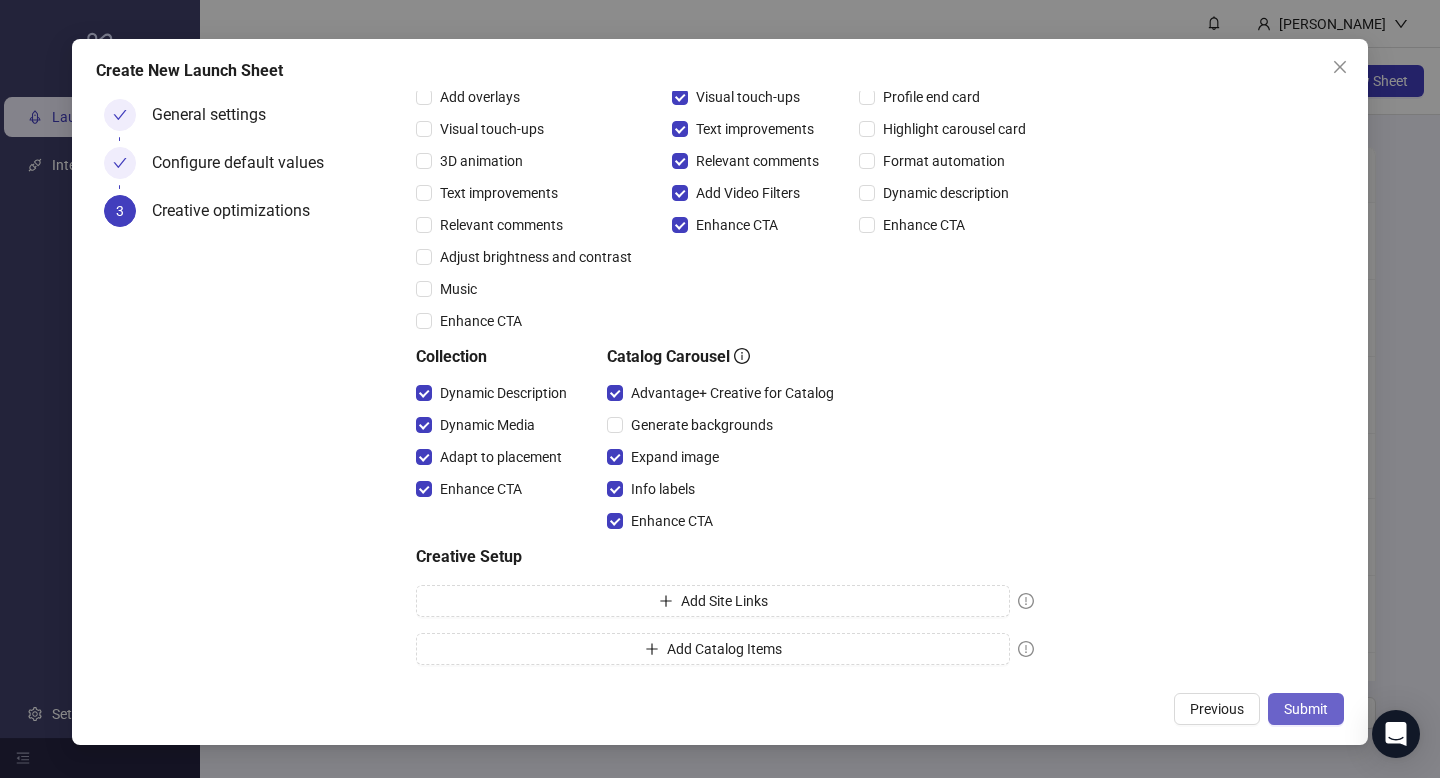 click on "Submit" at bounding box center (1306, 709) 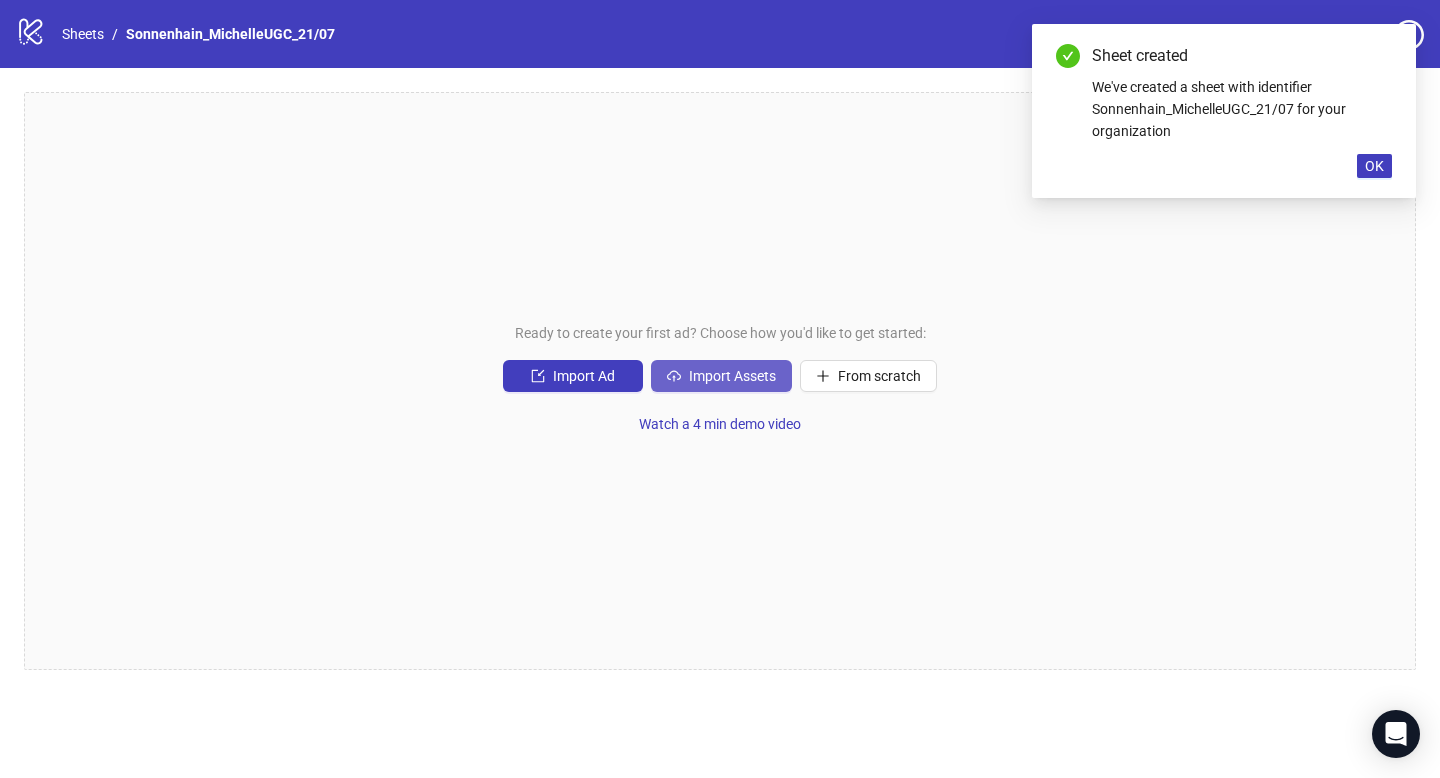 click on "Import Assets" at bounding box center [732, 376] 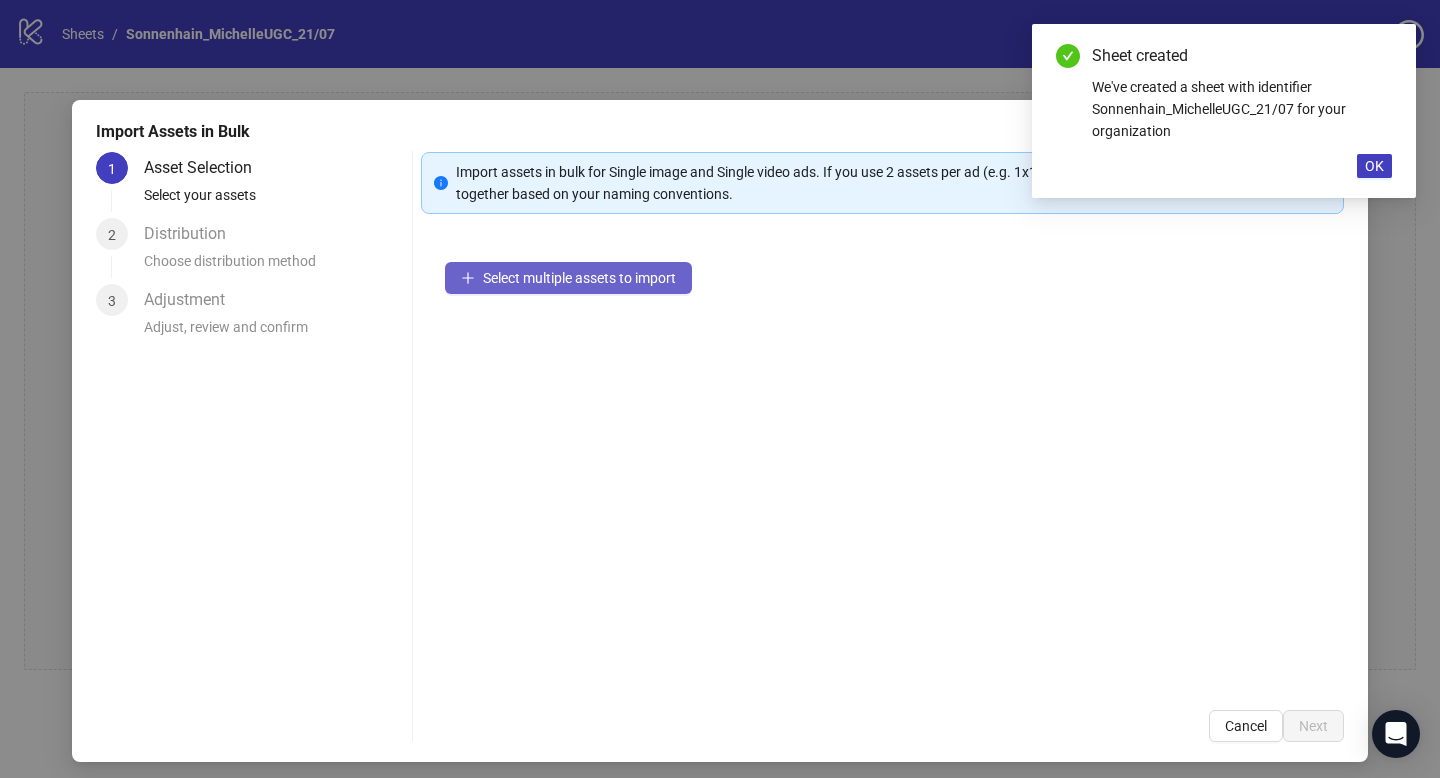 click on "Select multiple assets to import" at bounding box center [579, 278] 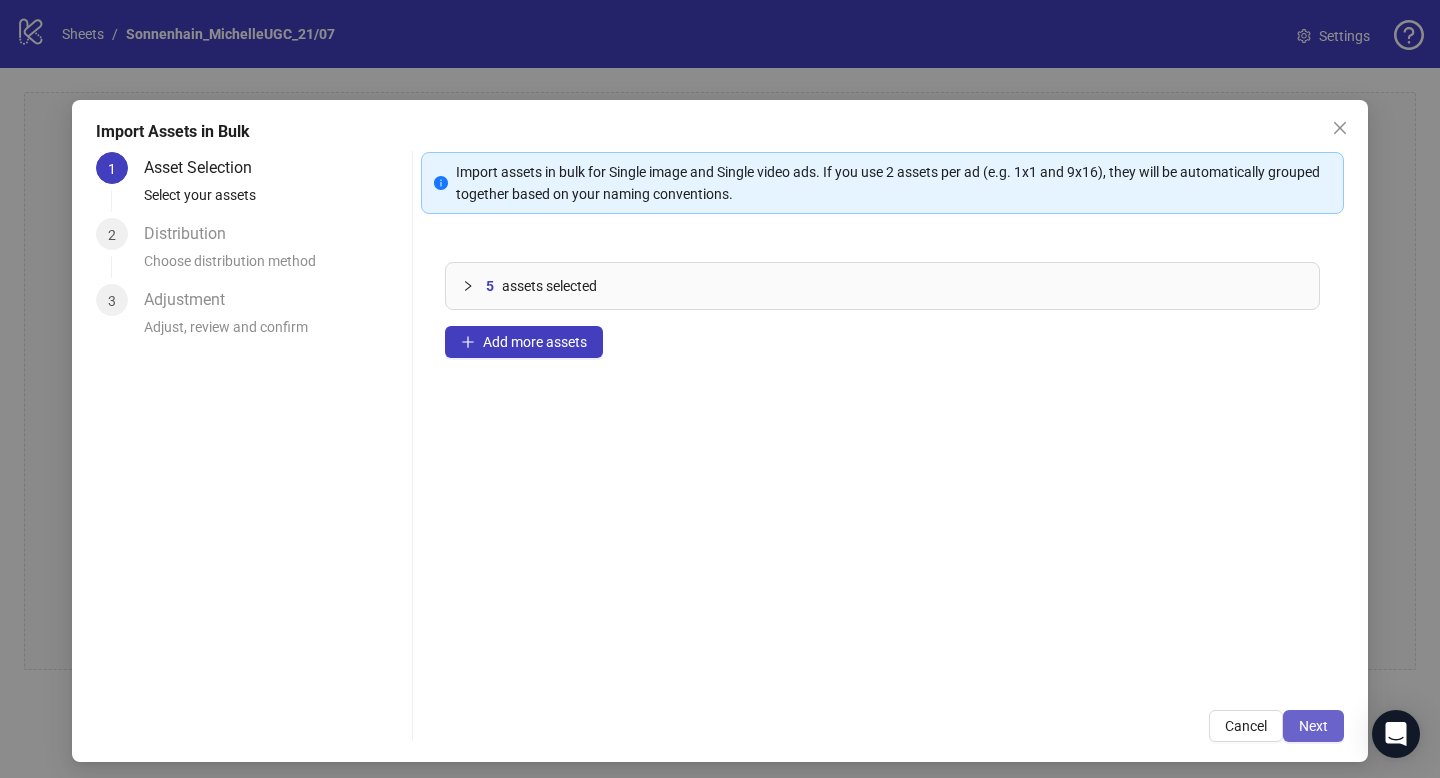 click on "Next" at bounding box center [1313, 726] 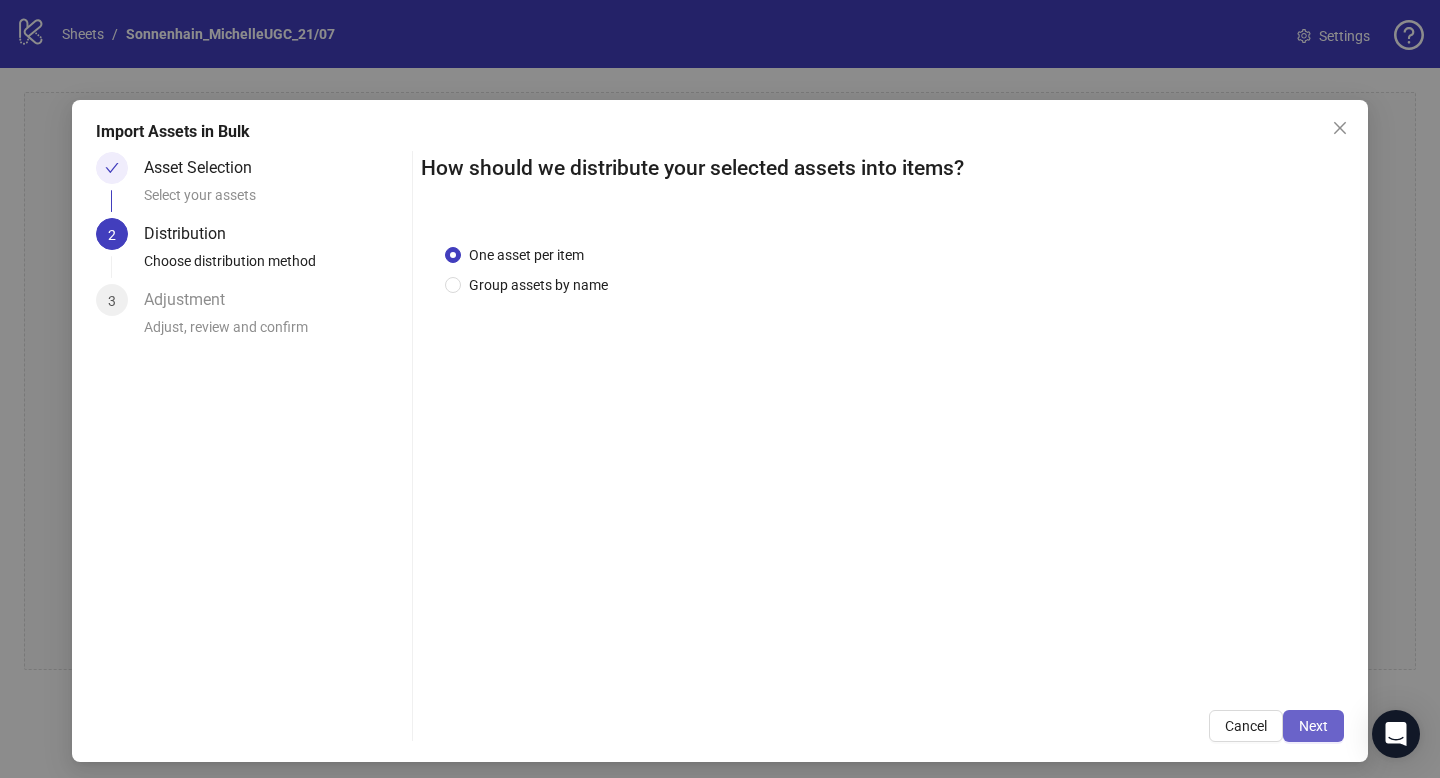 click on "Next" at bounding box center (1313, 726) 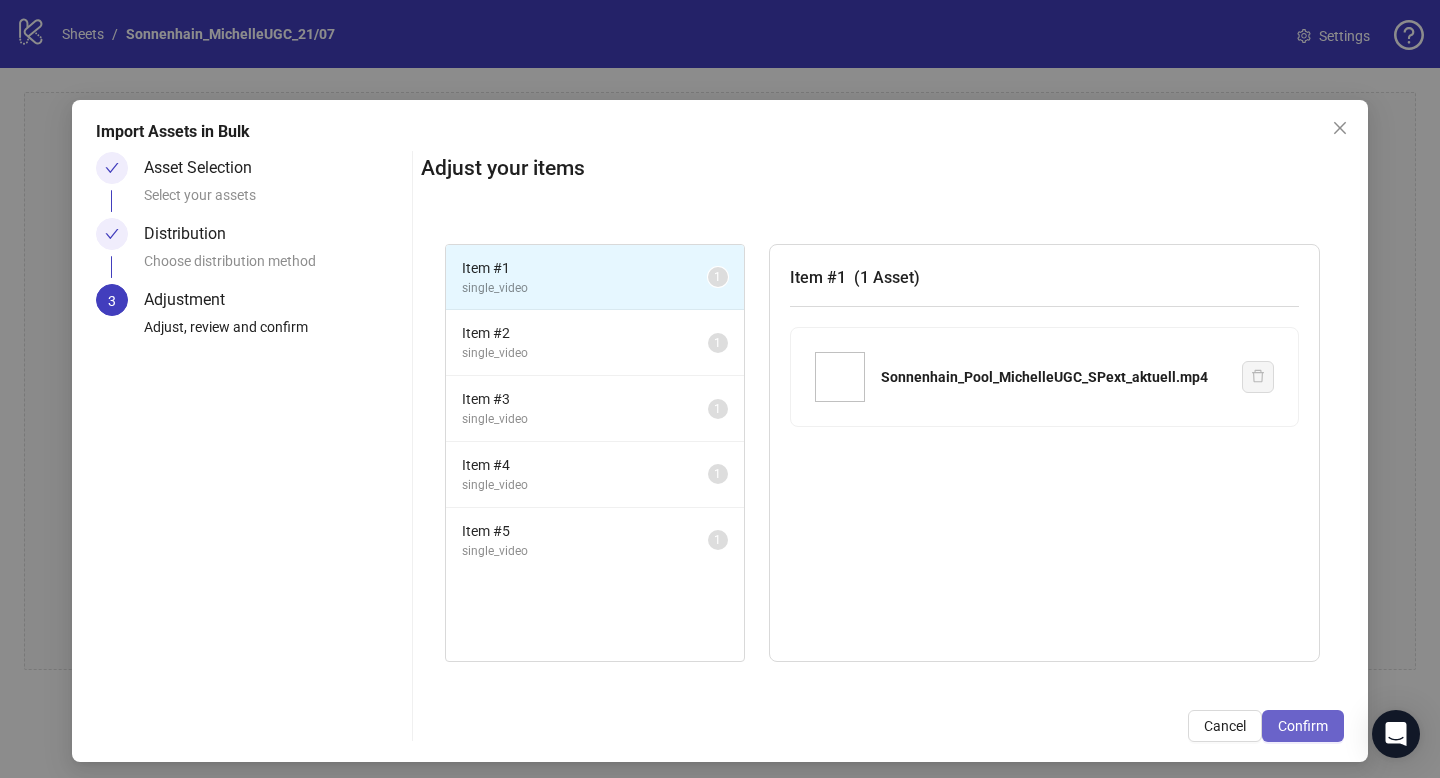 click on "Confirm" at bounding box center (1303, 726) 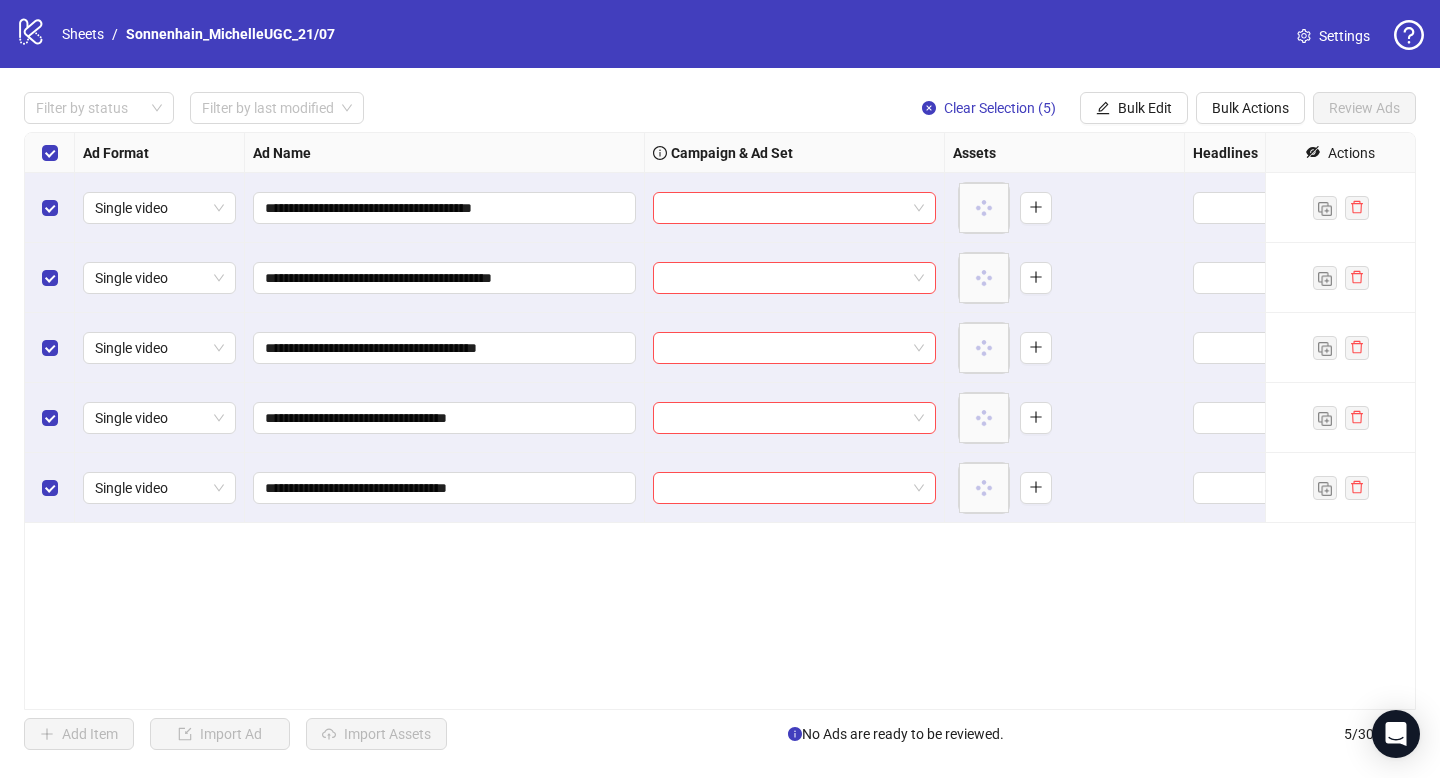 click on "**********" at bounding box center [720, 421] 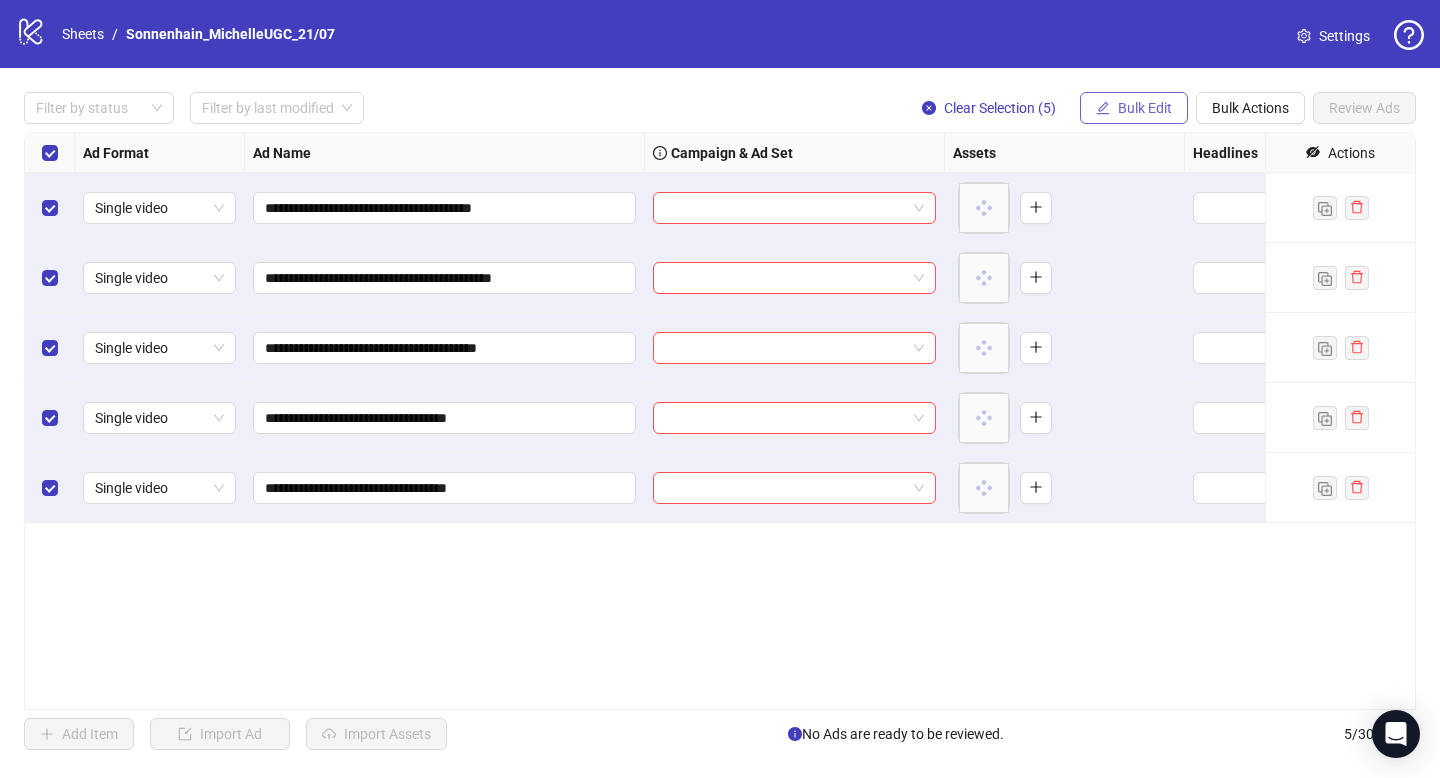 click on "Bulk Edit" at bounding box center (1134, 108) 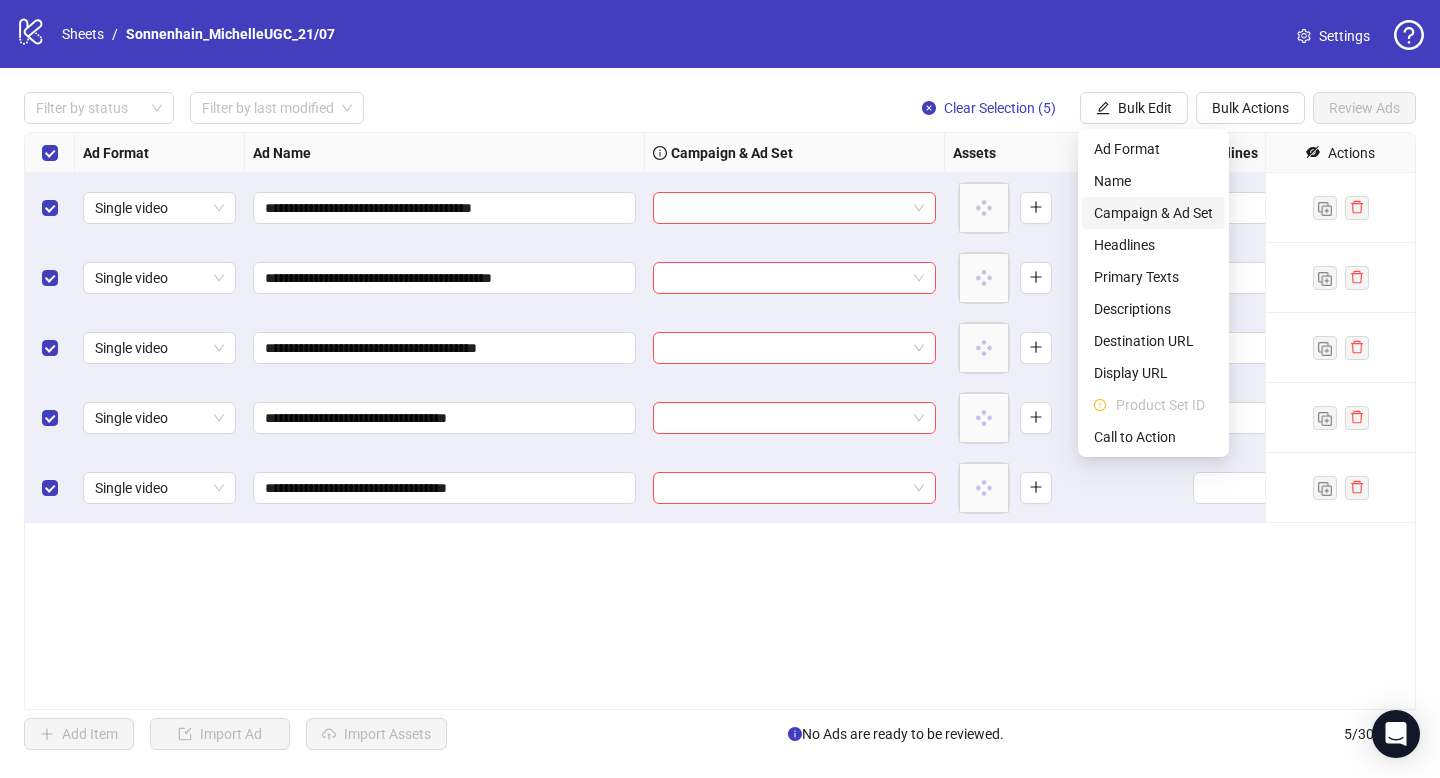 click on "Campaign & Ad Set" at bounding box center [1153, 213] 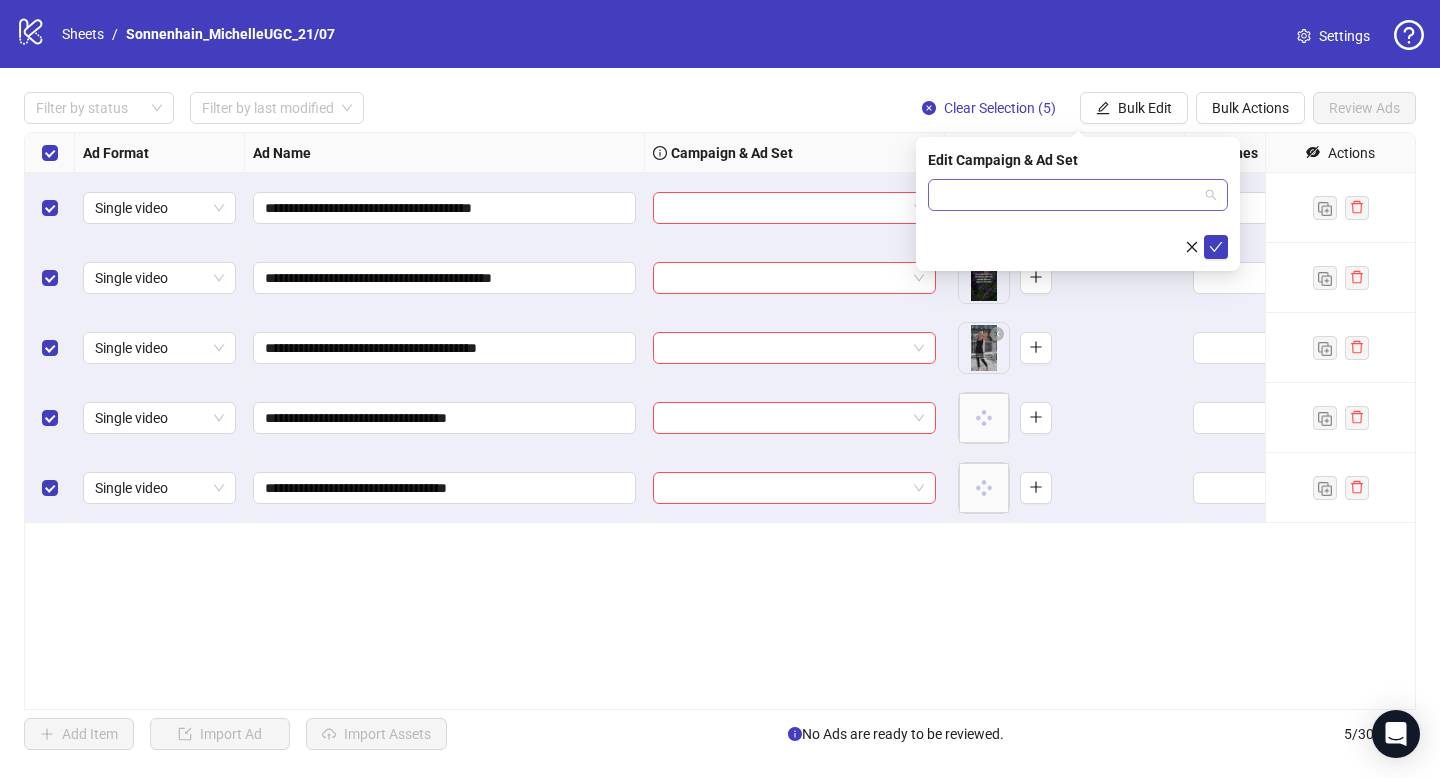 click at bounding box center [1069, 195] 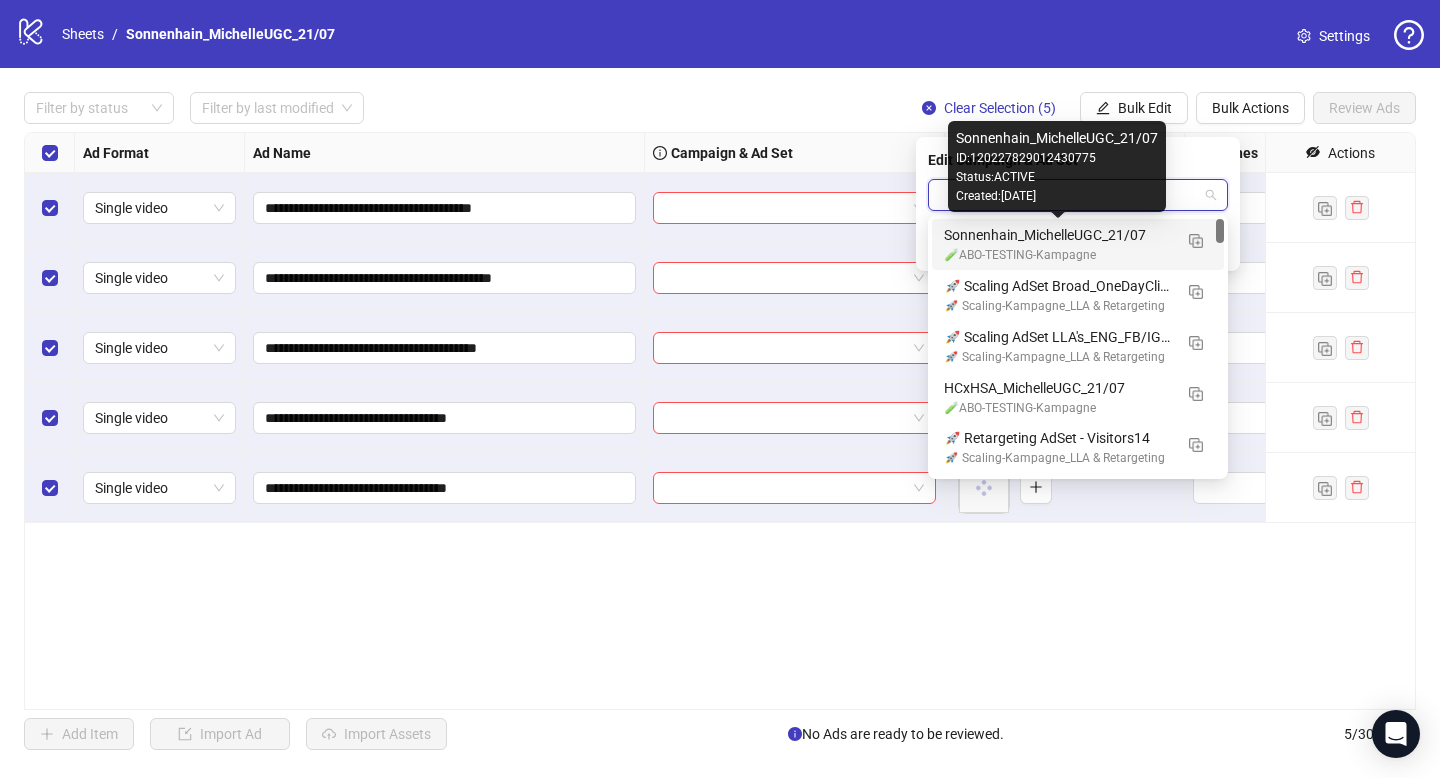 click on "Sonnenhain_MichelleUGC_21/07" at bounding box center [1058, 235] 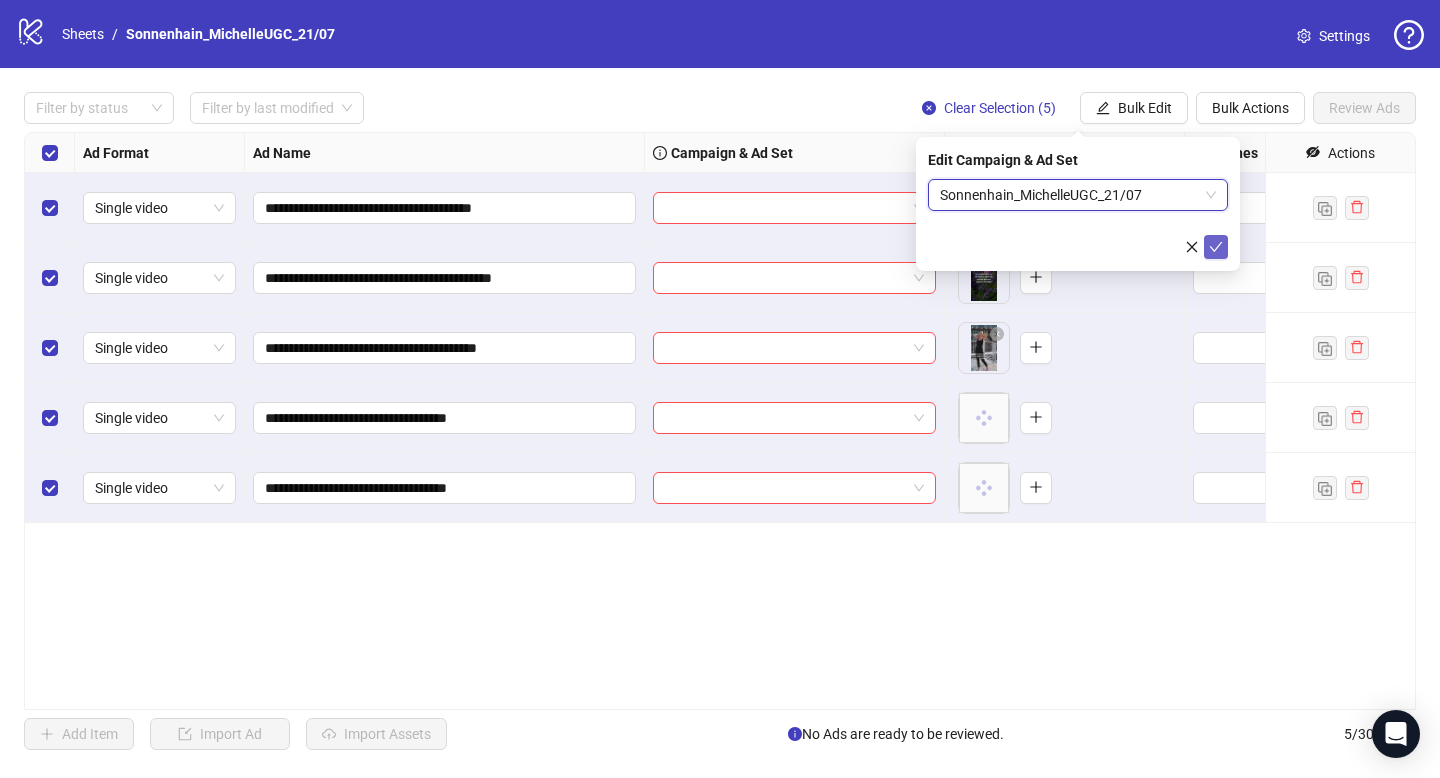 click 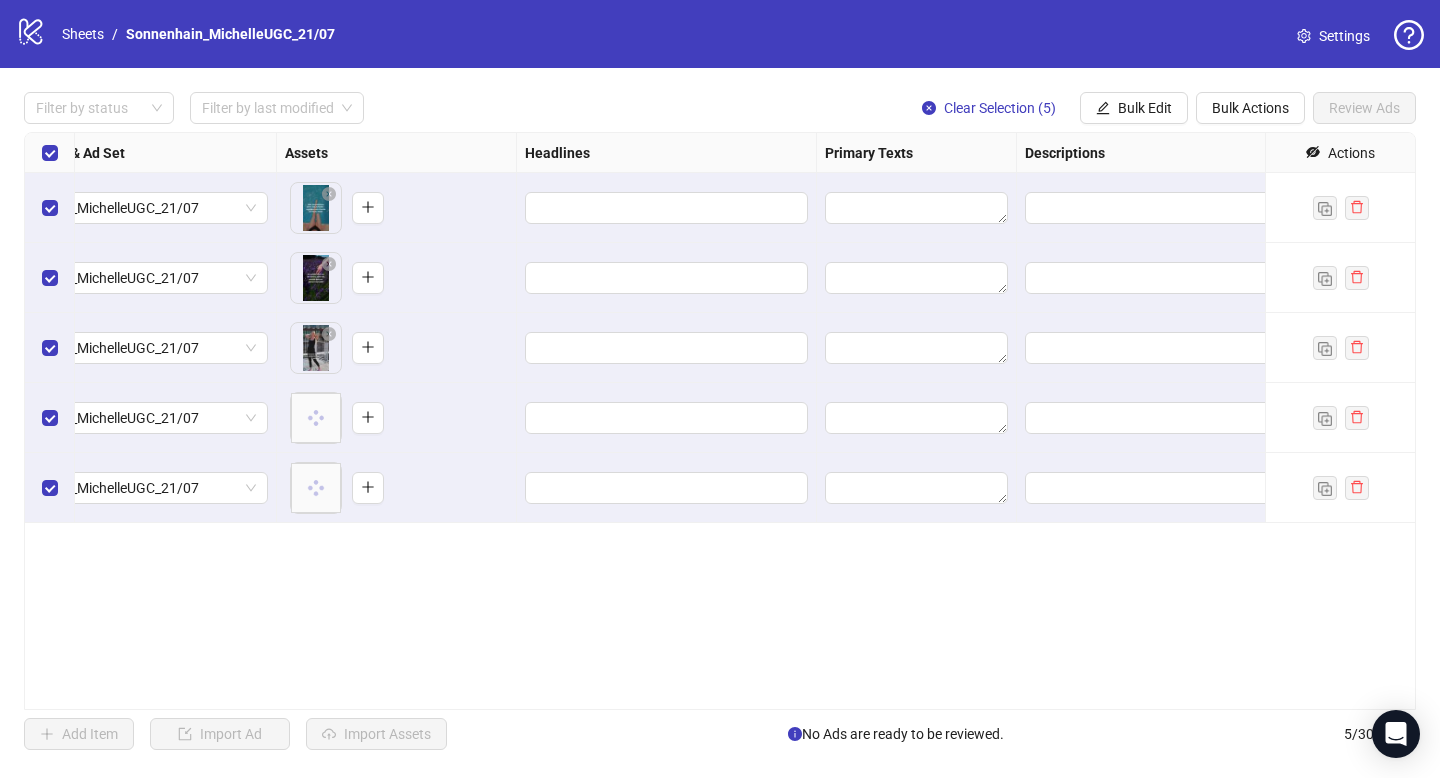 scroll, scrollTop: 0, scrollLeft: 665, axis: horizontal 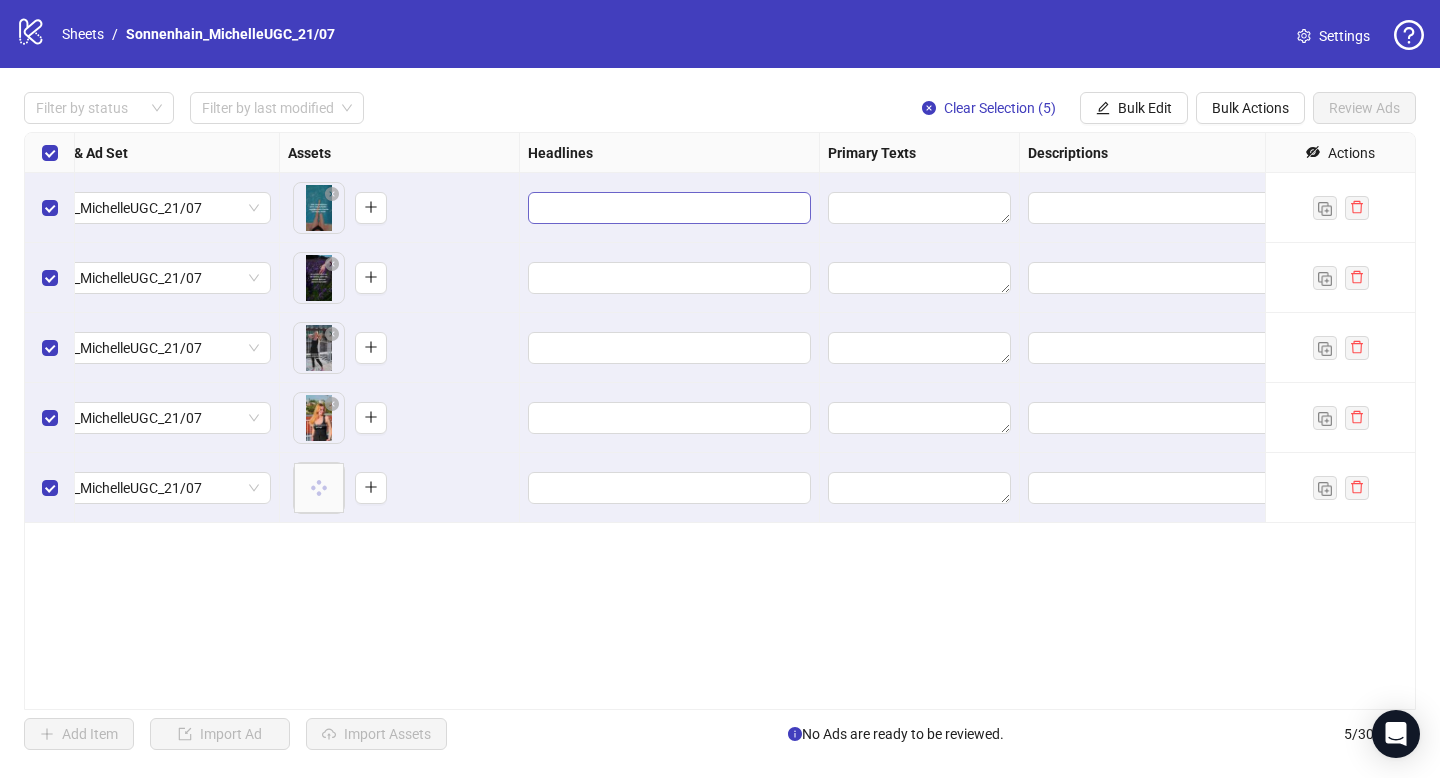 click at bounding box center [669, 208] 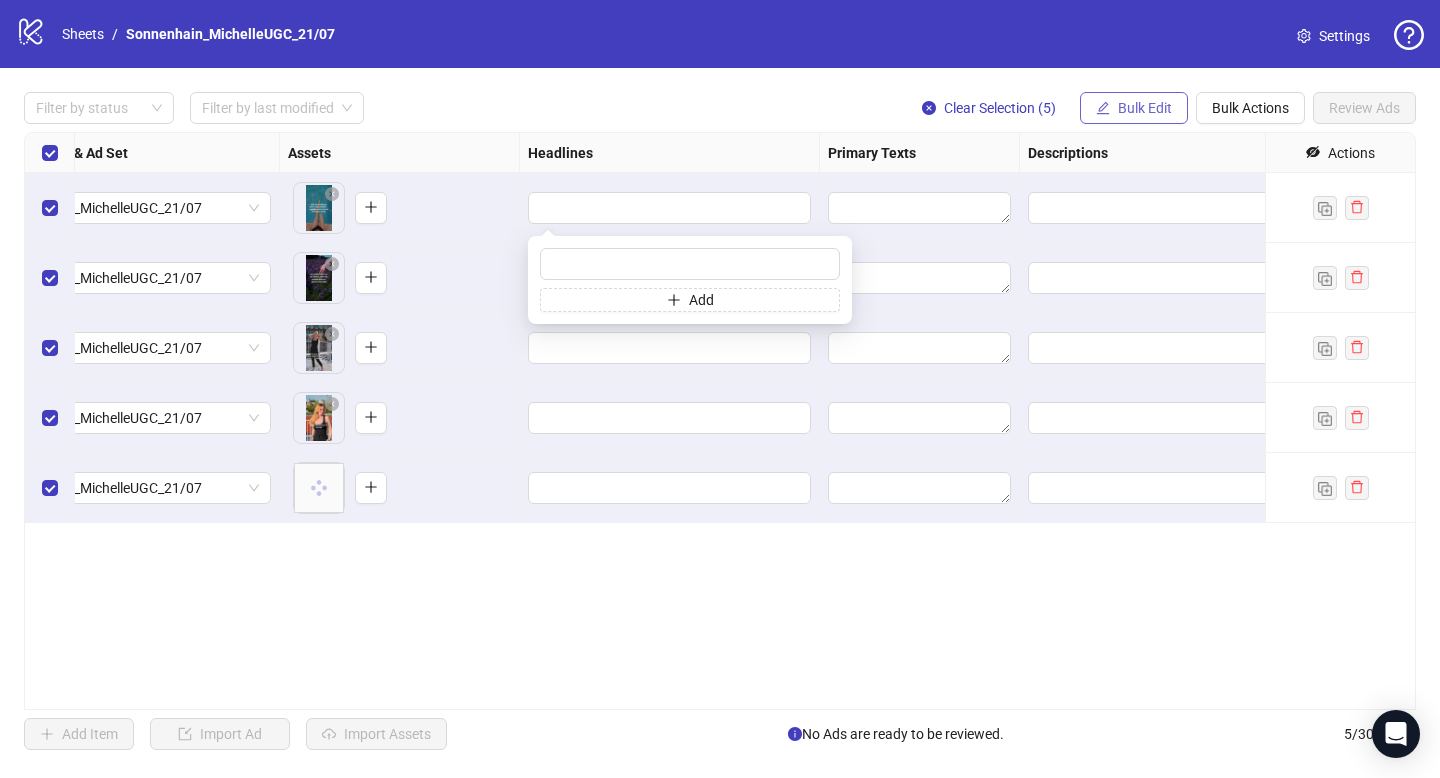 click on "Bulk Edit" at bounding box center (1145, 108) 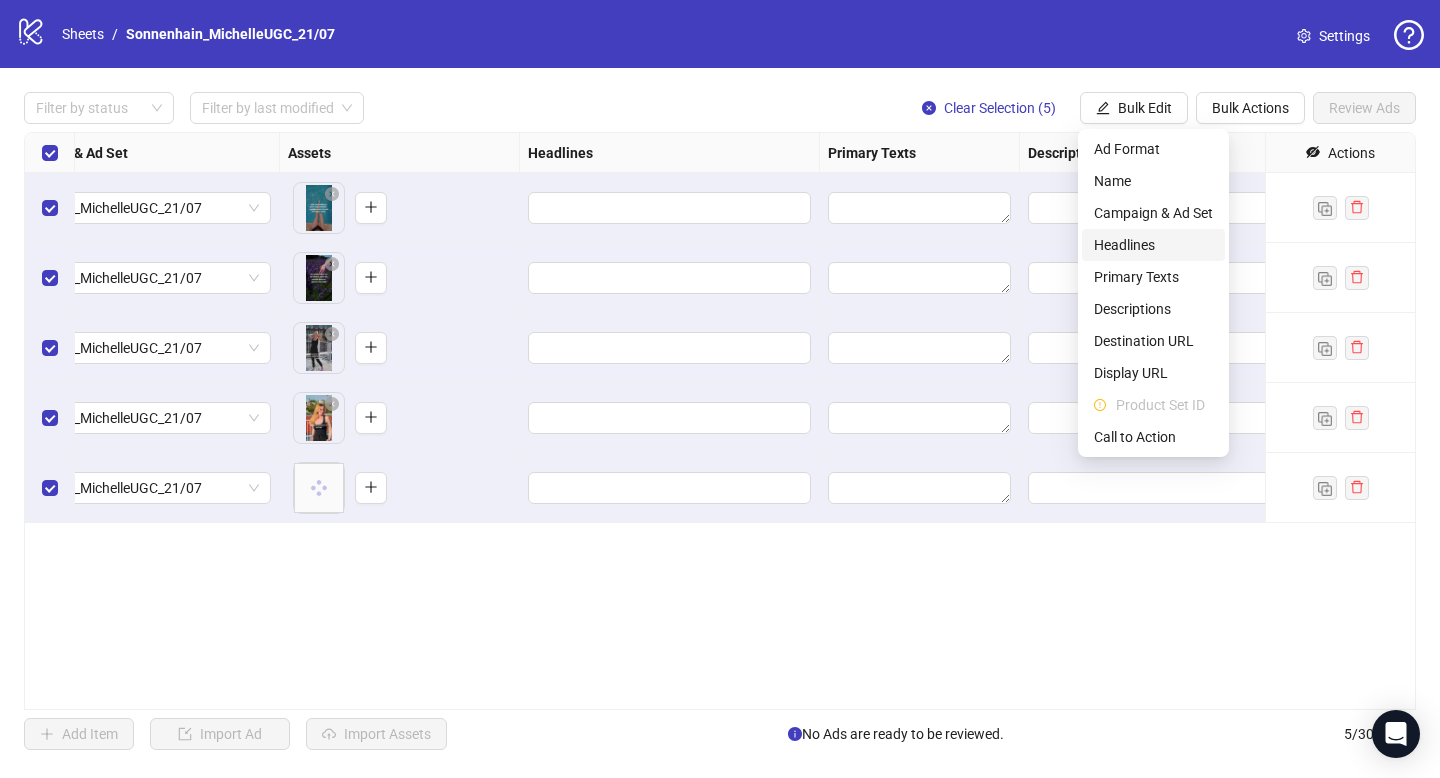 click on "Headlines" at bounding box center [1153, 245] 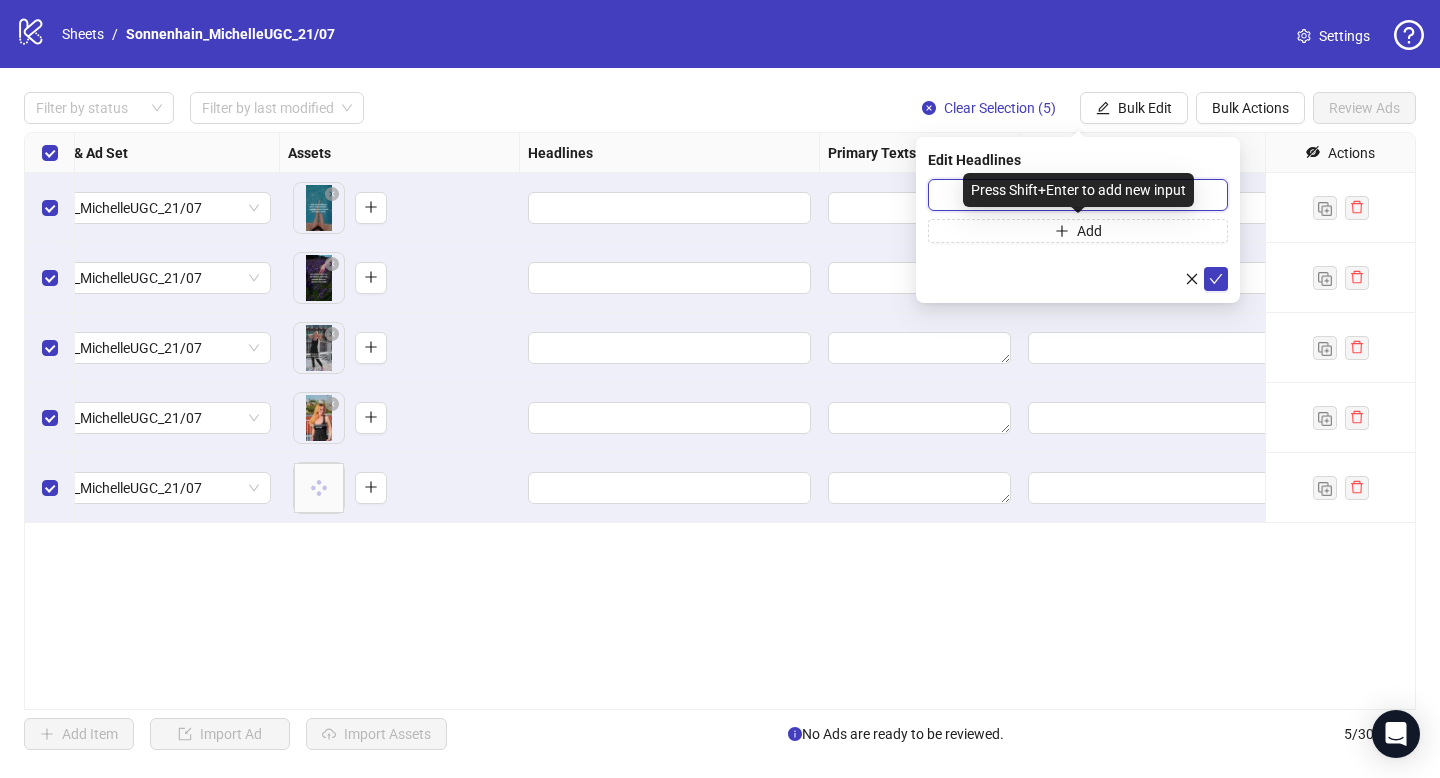 click at bounding box center [1078, 195] 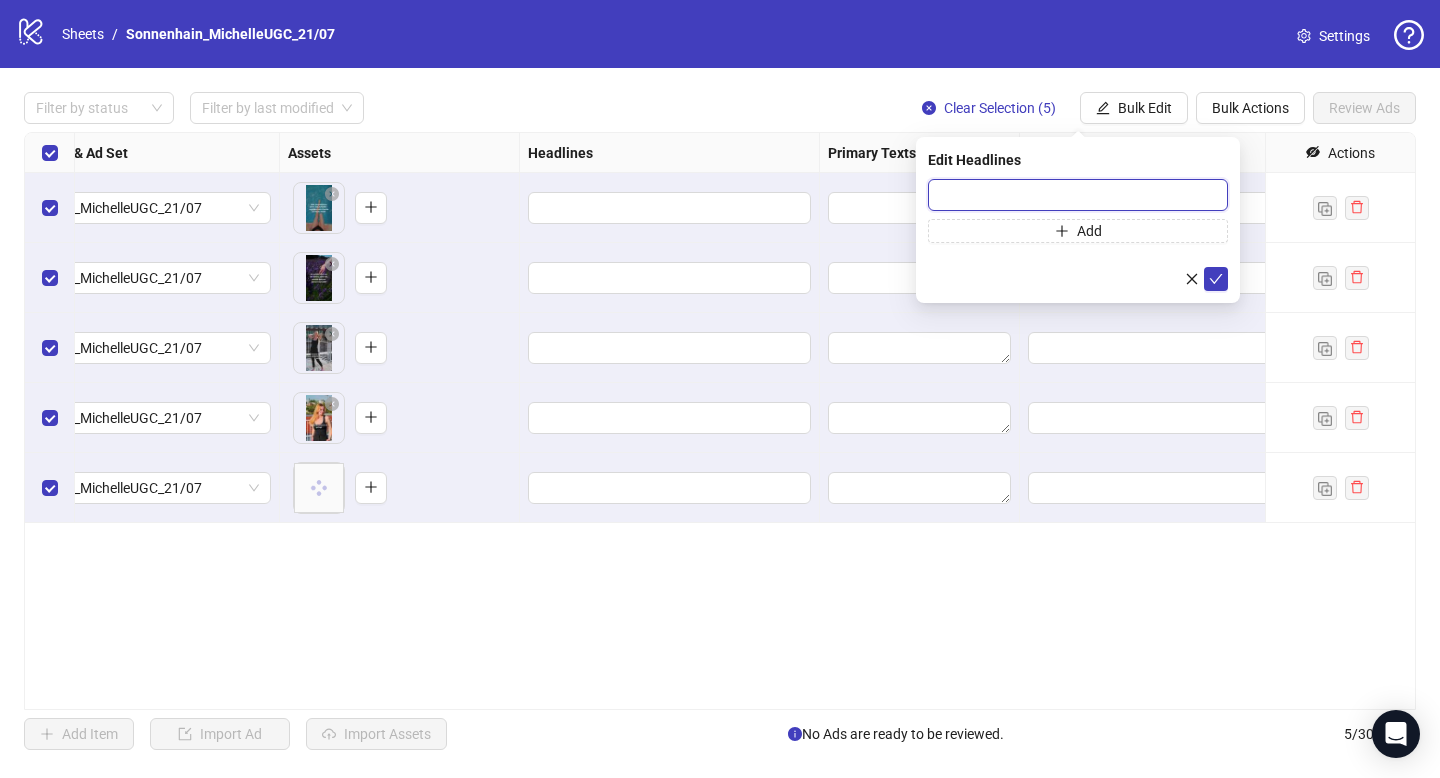 paste on "**********" 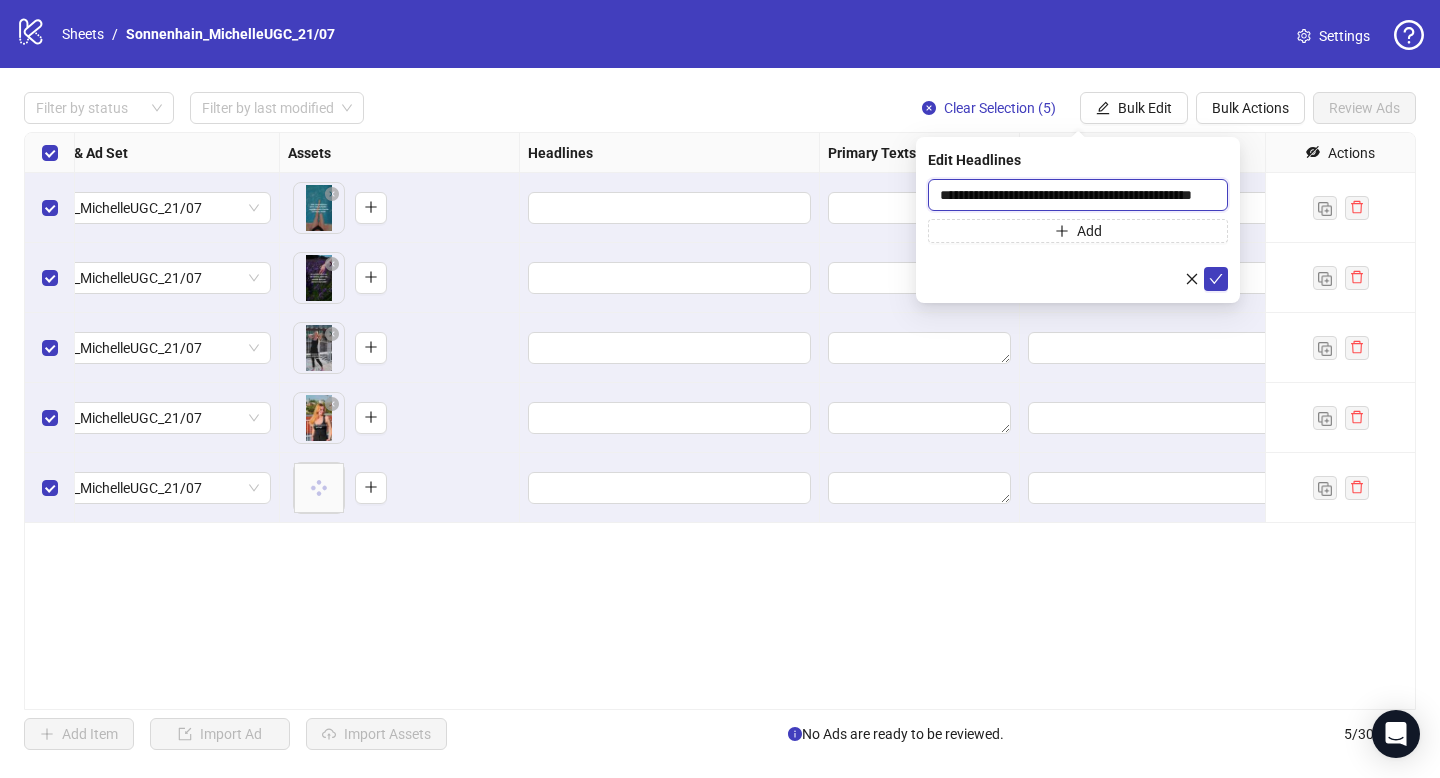 scroll, scrollTop: 0, scrollLeft: 26, axis: horizontal 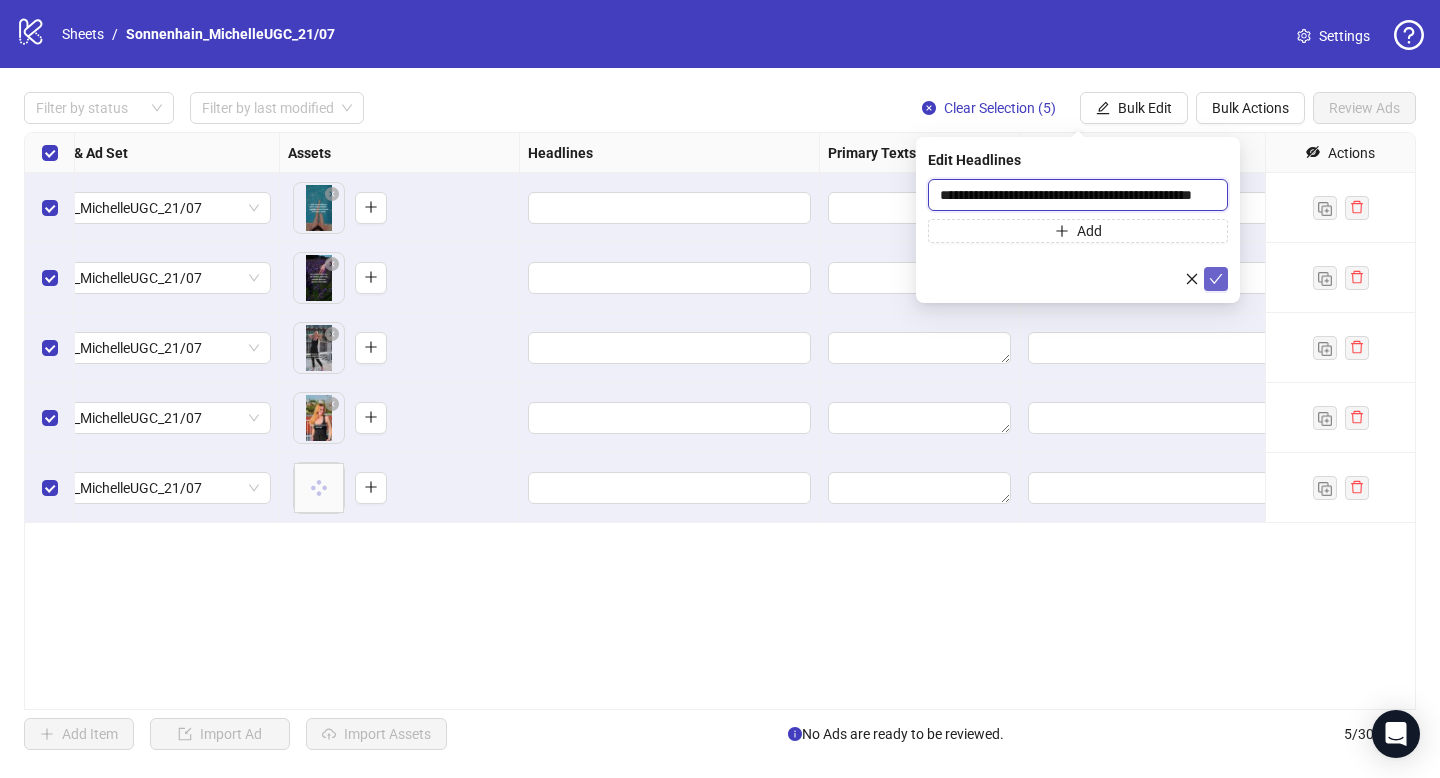 type on "**********" 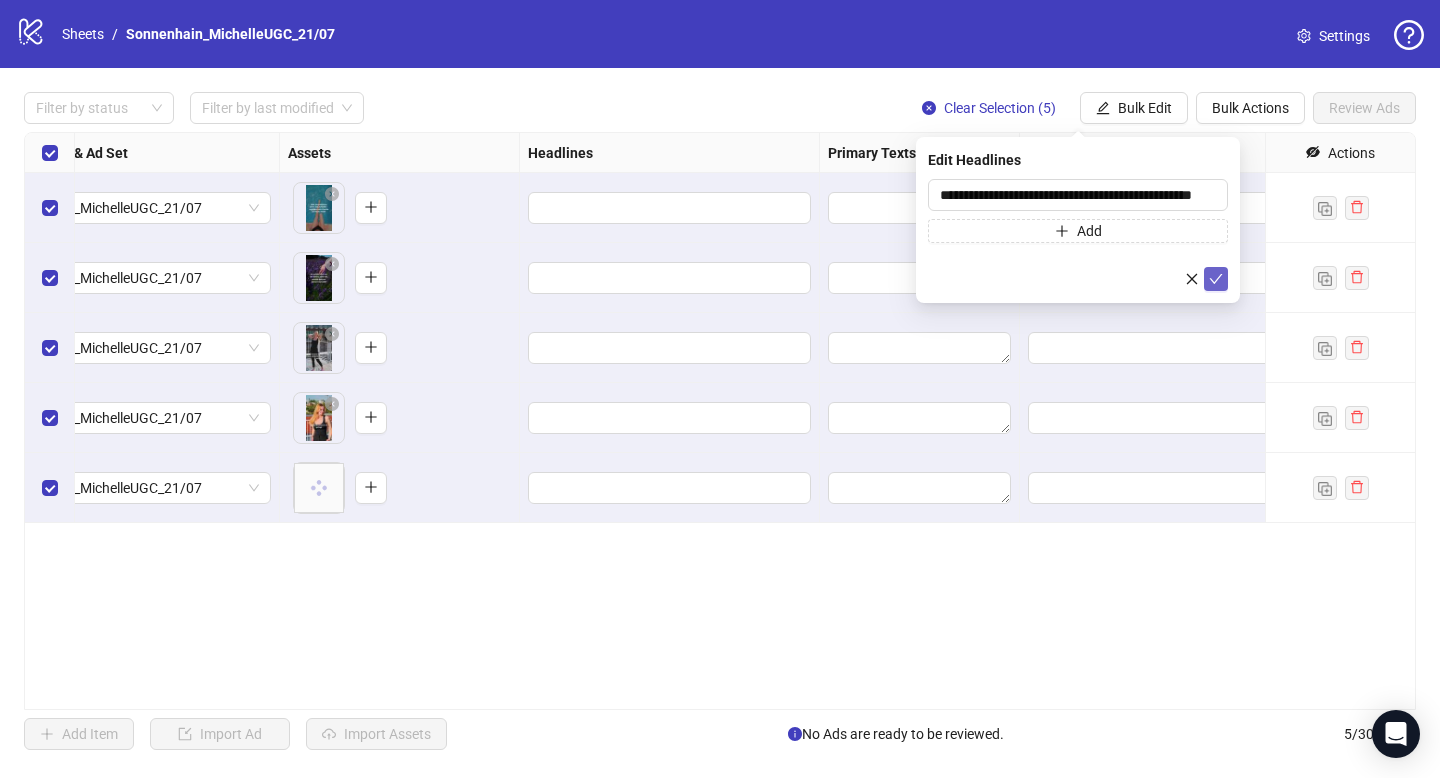 click at bounding box center (1216, 279) 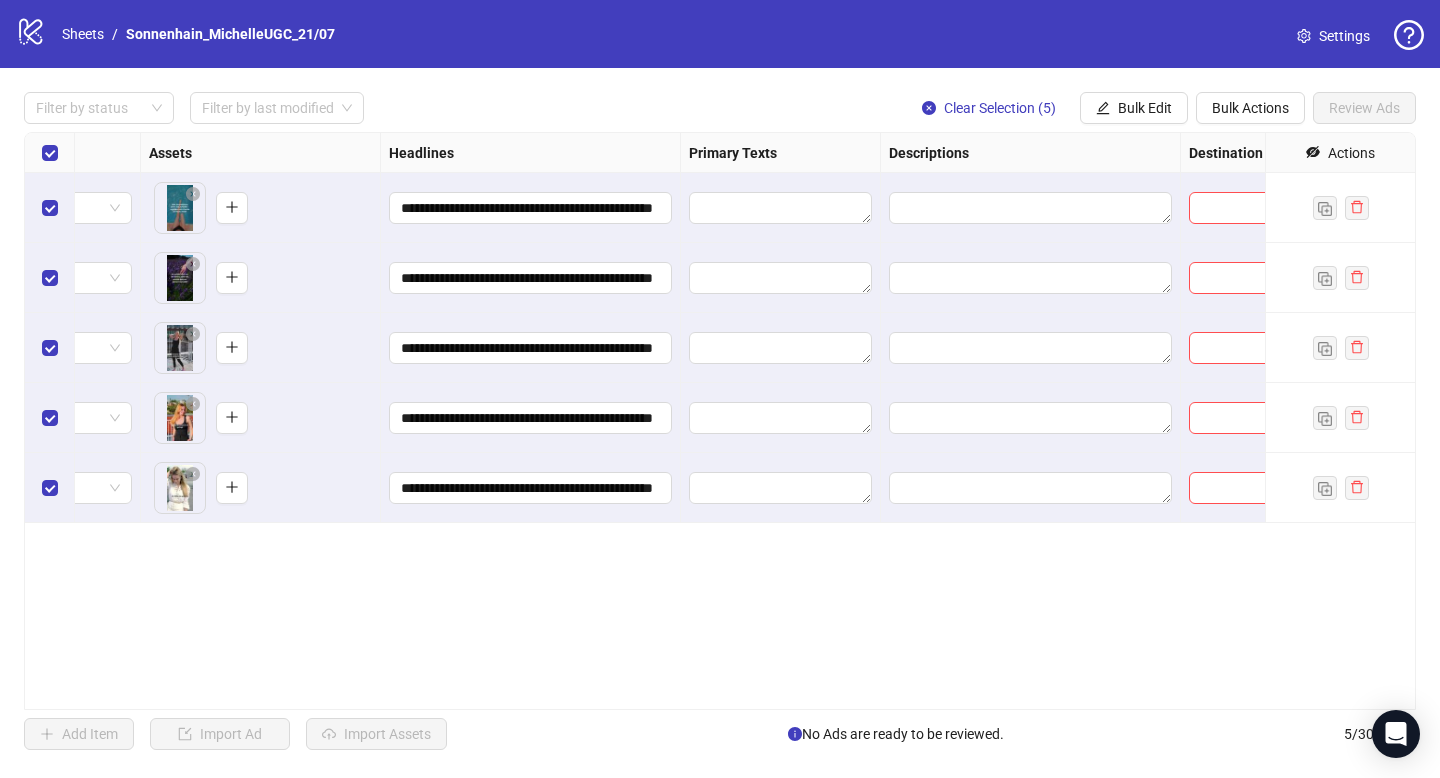 scroll, scrollTop: 0, scrollLeft: 829, axis: horizontal 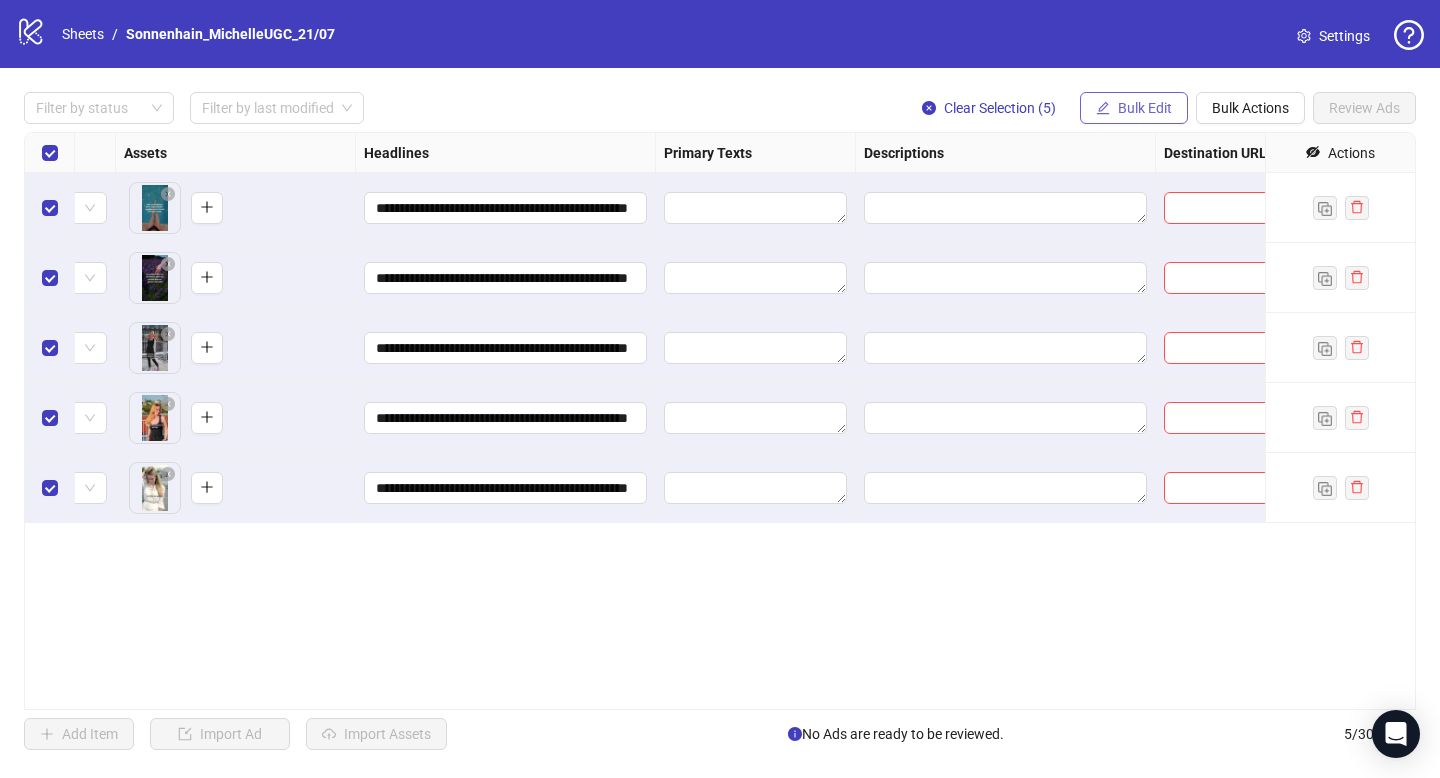 click 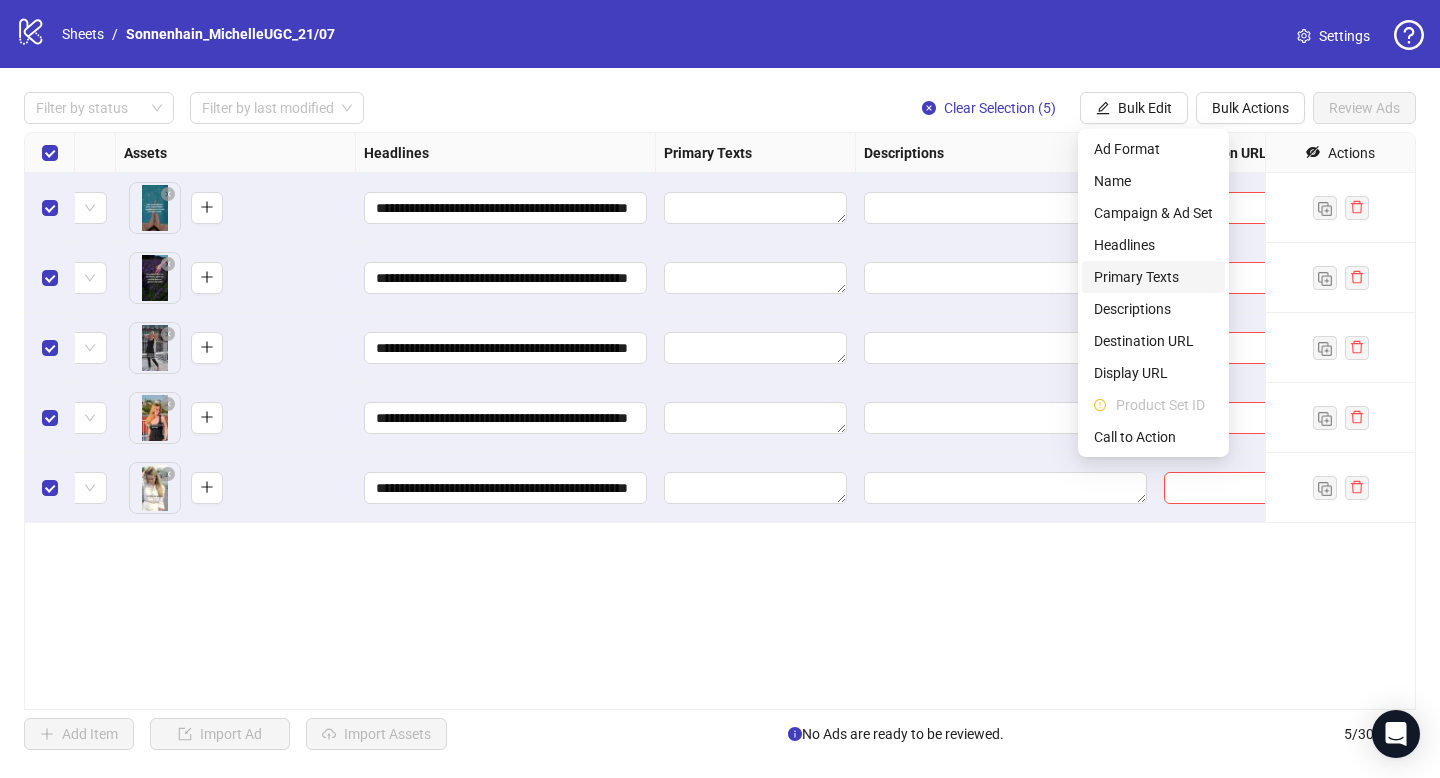 click on "Primary Texts" at bounding box center (1153, 277) 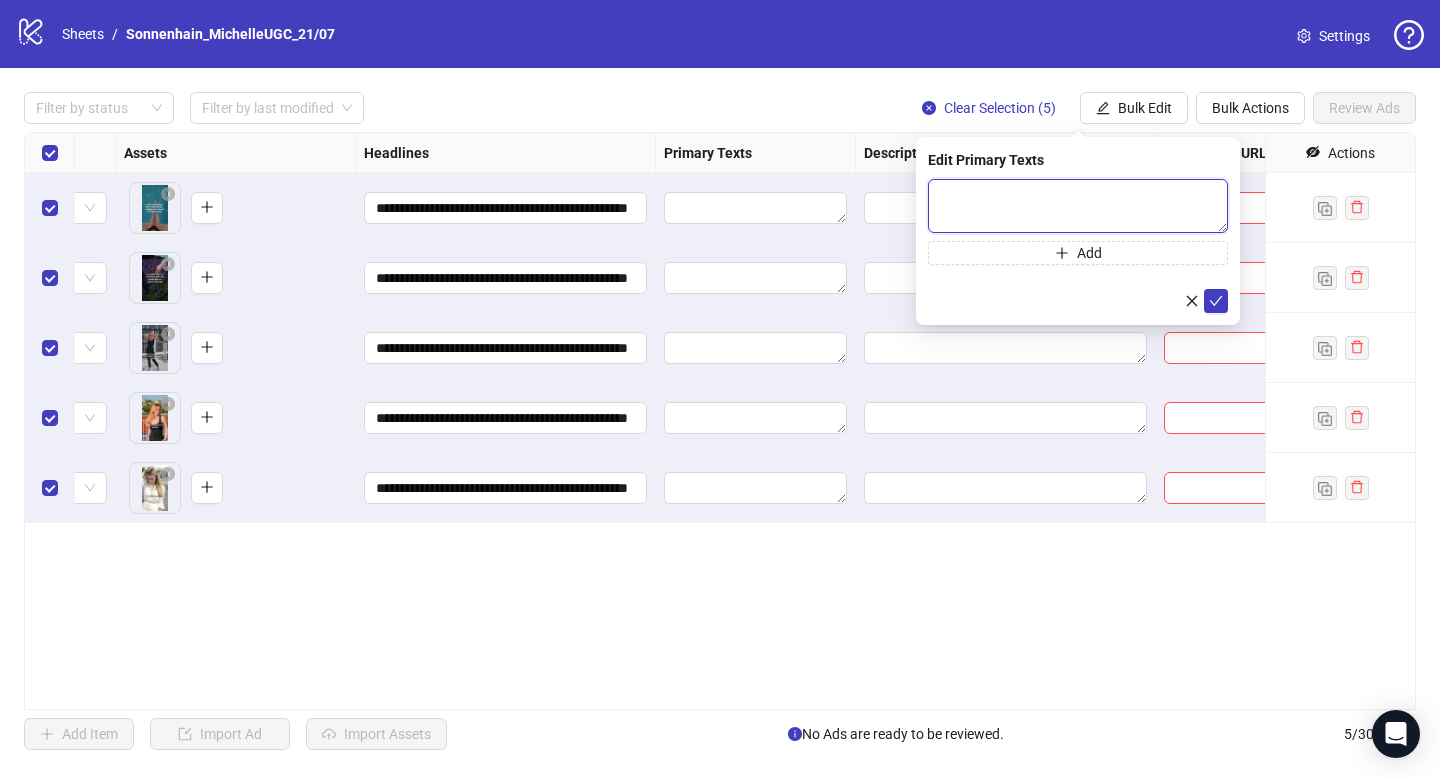 click at bounding box center (1078, 206) 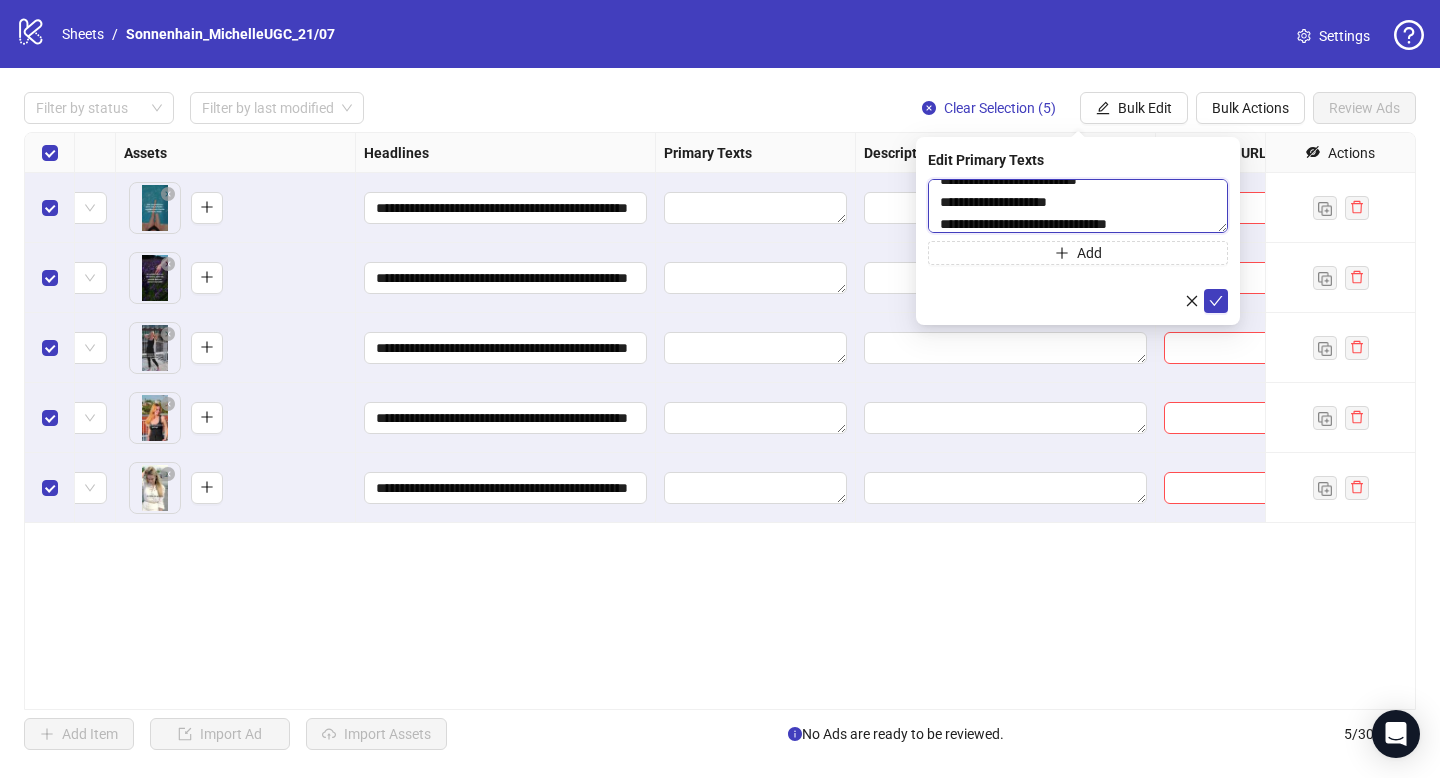 scroll, scrollTop: 172, scrollLeft: 0, axis: vertical 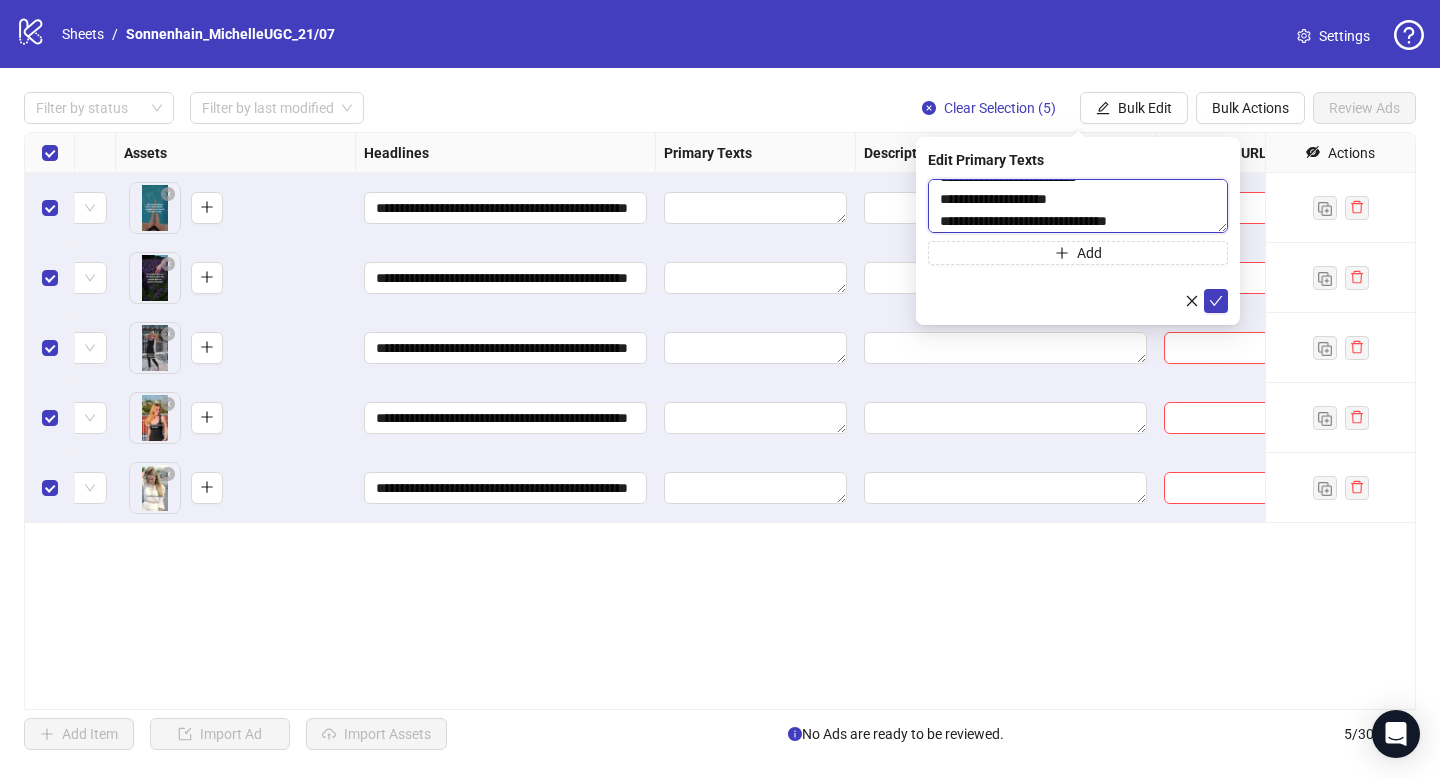 click on "**********" at bounding box center (1078, 206) 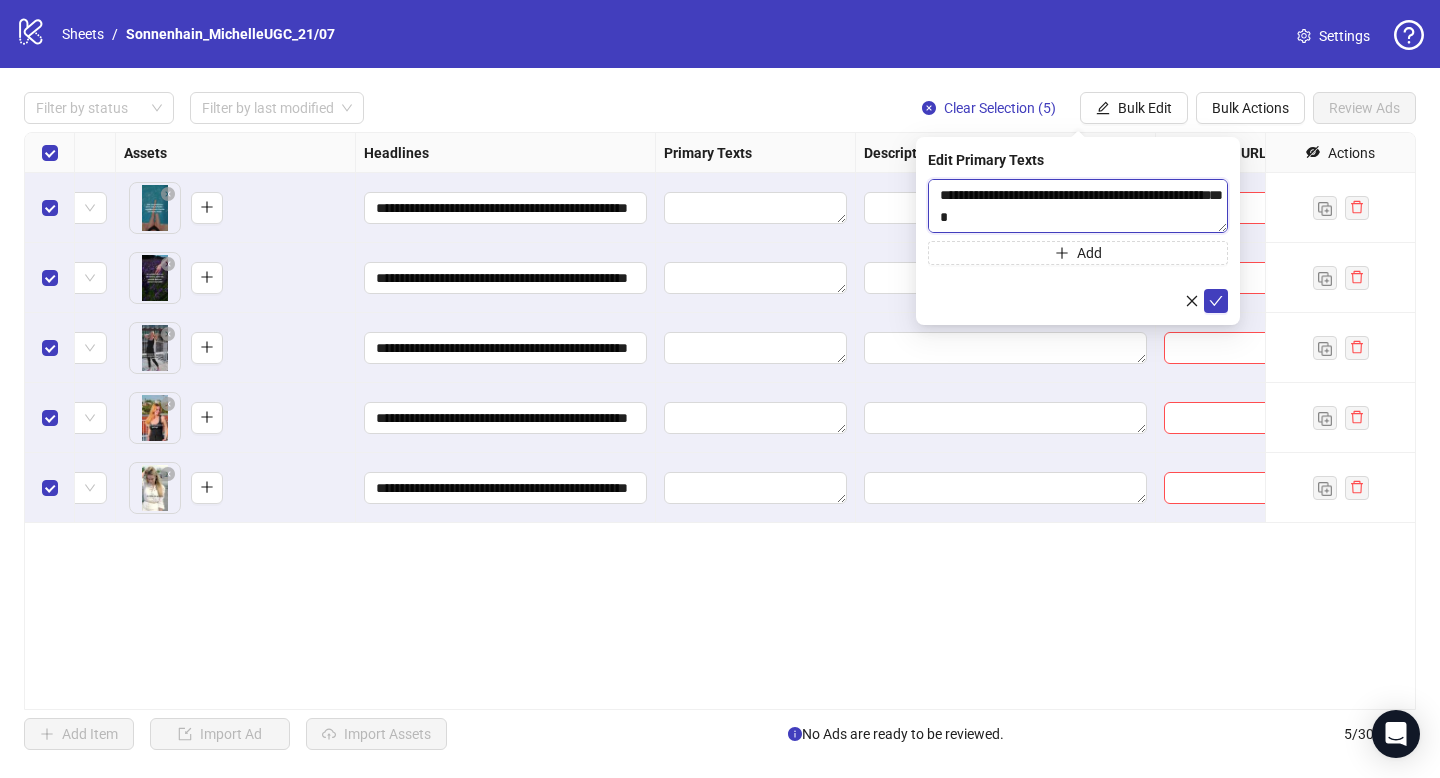 scroll, scrollTop: 550, scrollLeft: 0, axis: vertical 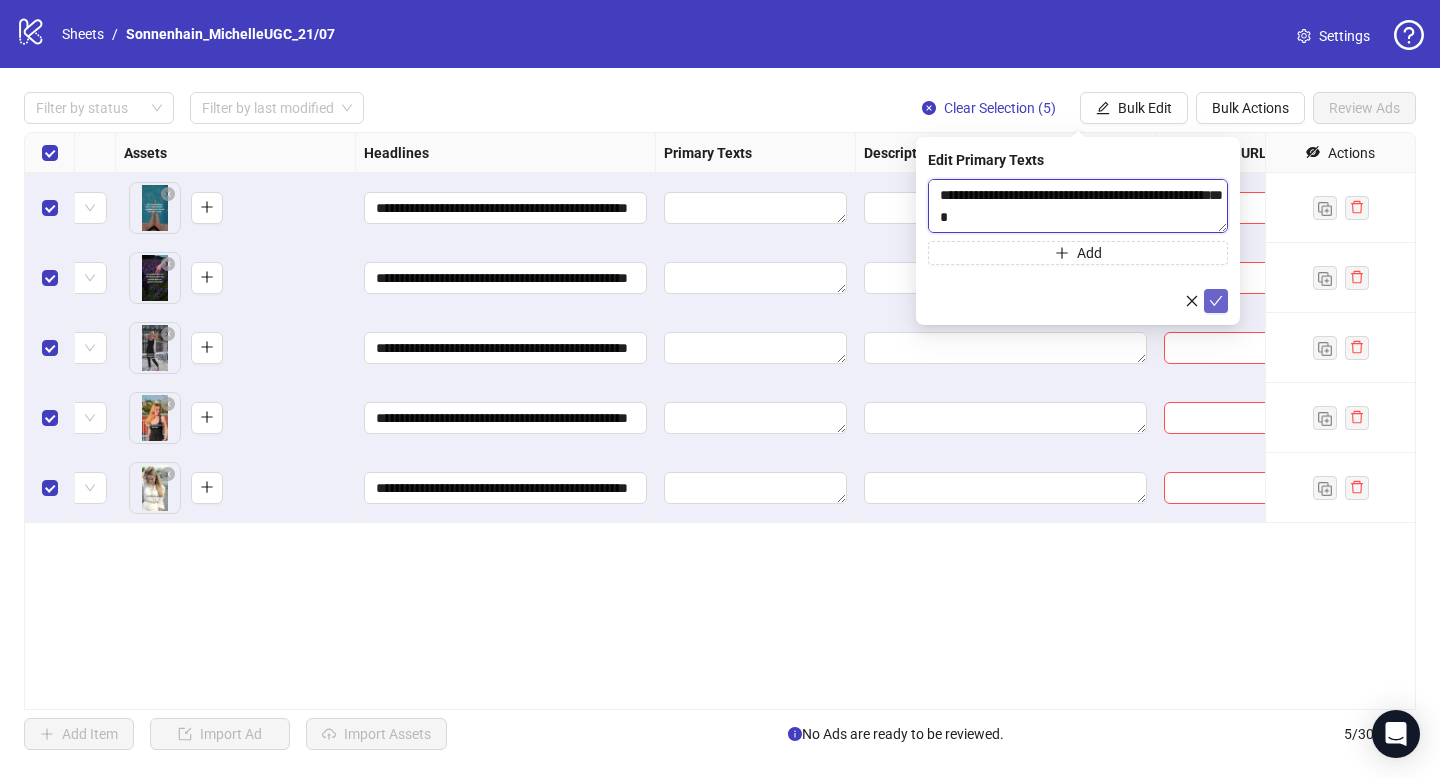 type on "**********" 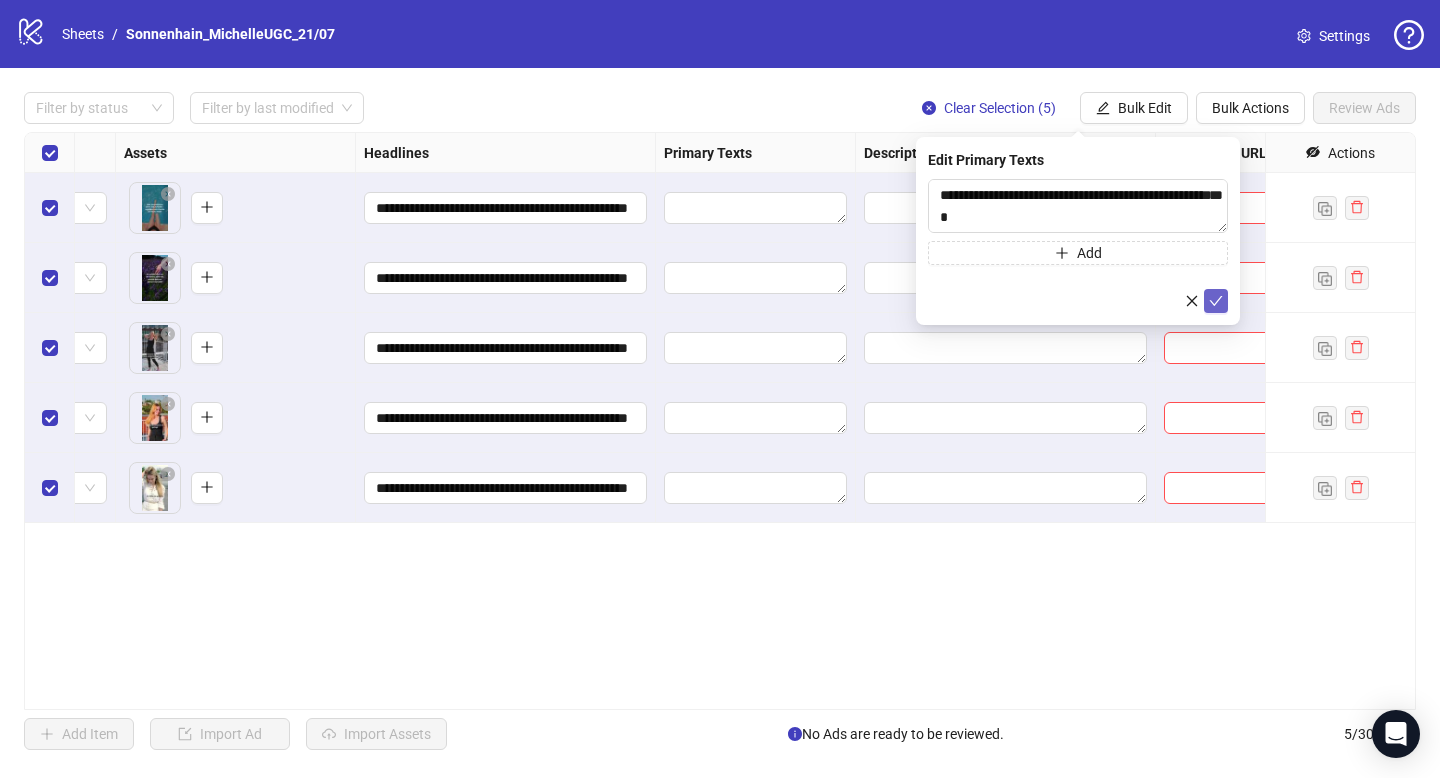 click 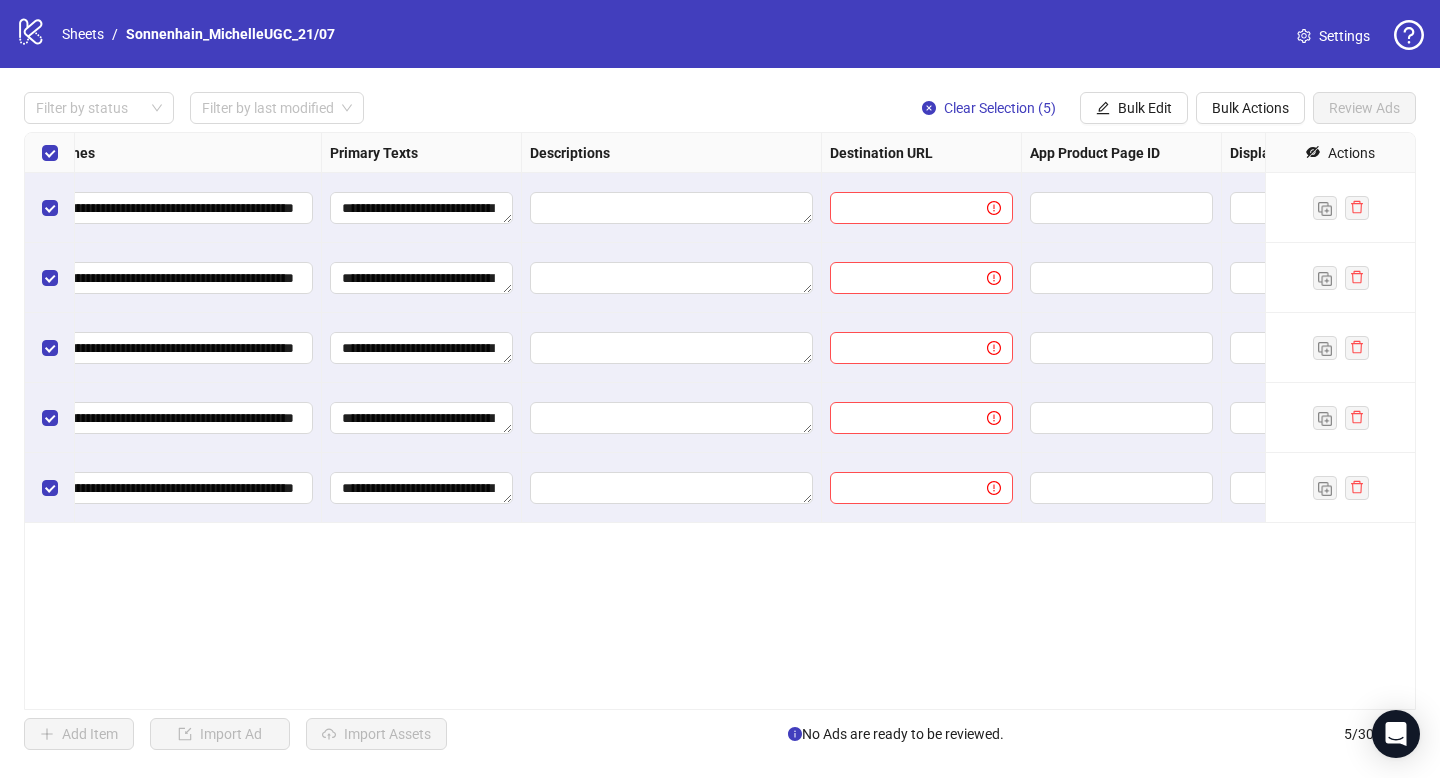 scroll, scrollTop: 0, scrollLeft: 1192, axis: horizontal 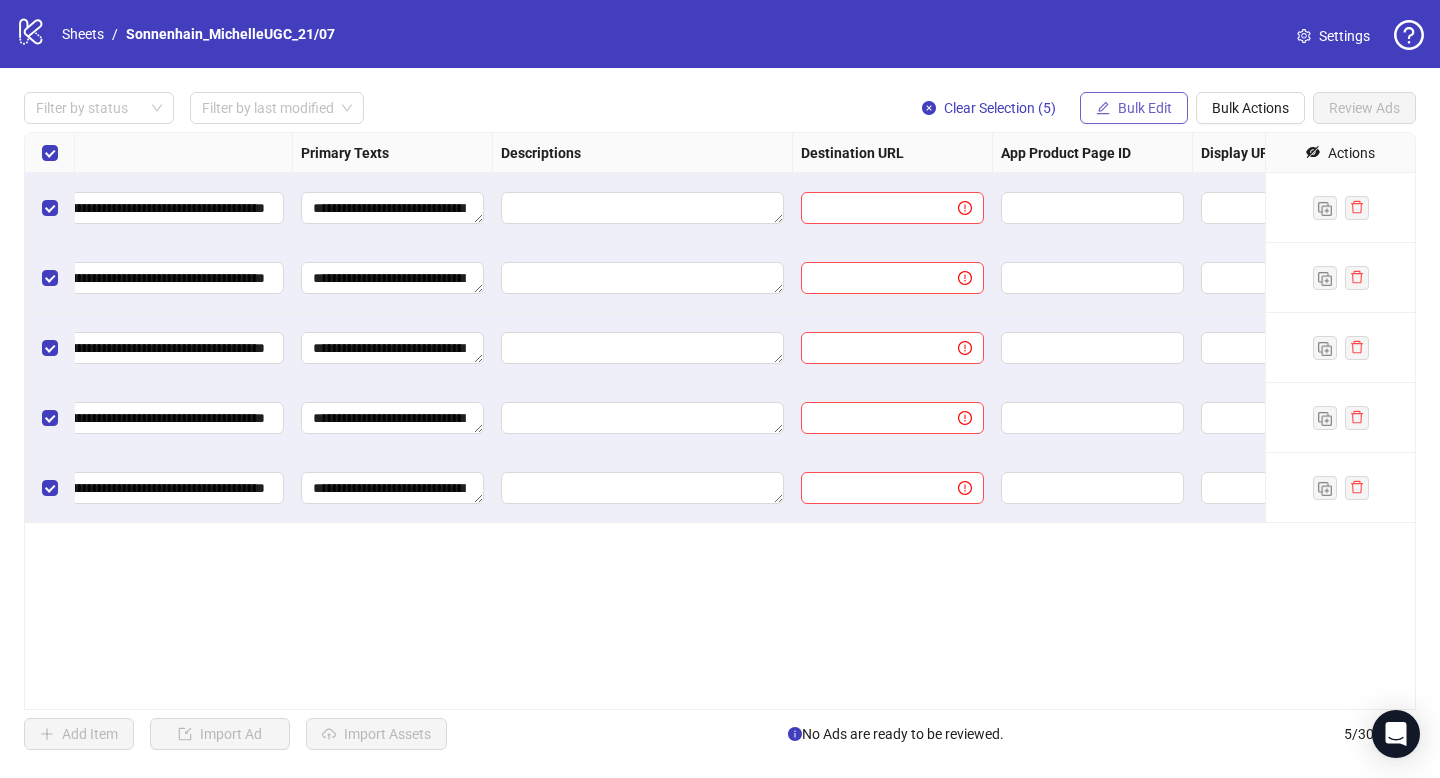 click on "Bulk Edit" at bounding box center [1145, 108] 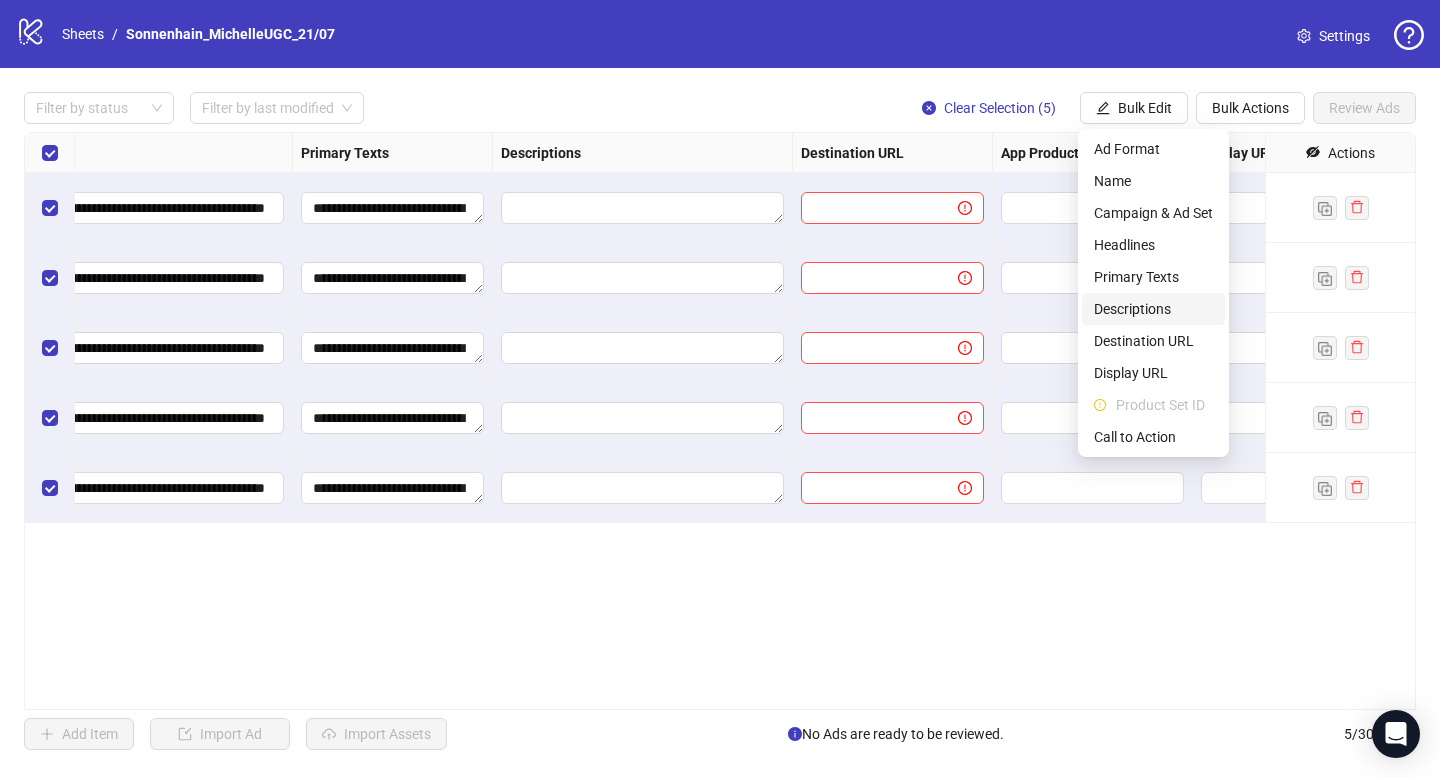 click on "Descriptions" at bounding box center (1153, 309) 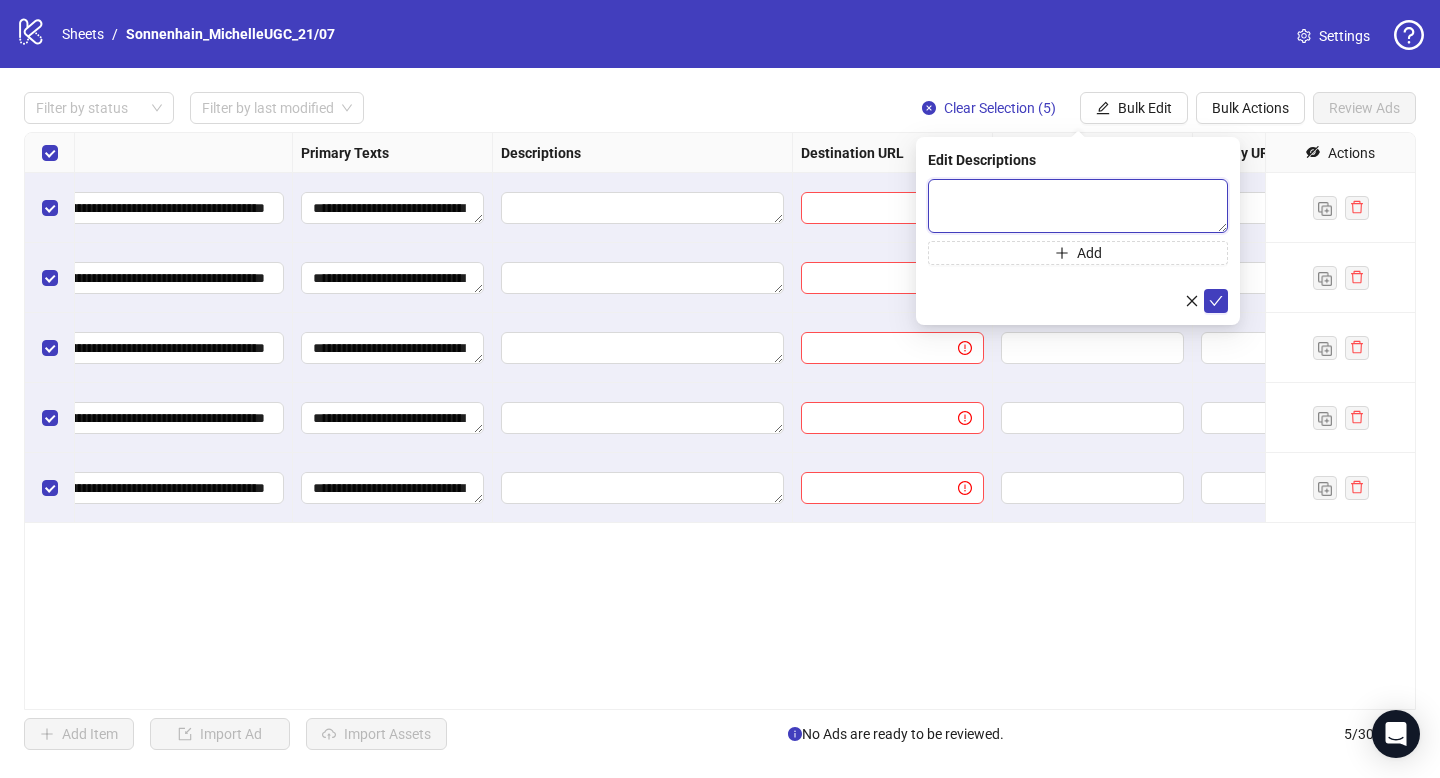 click at bounding box center [1078, 206] 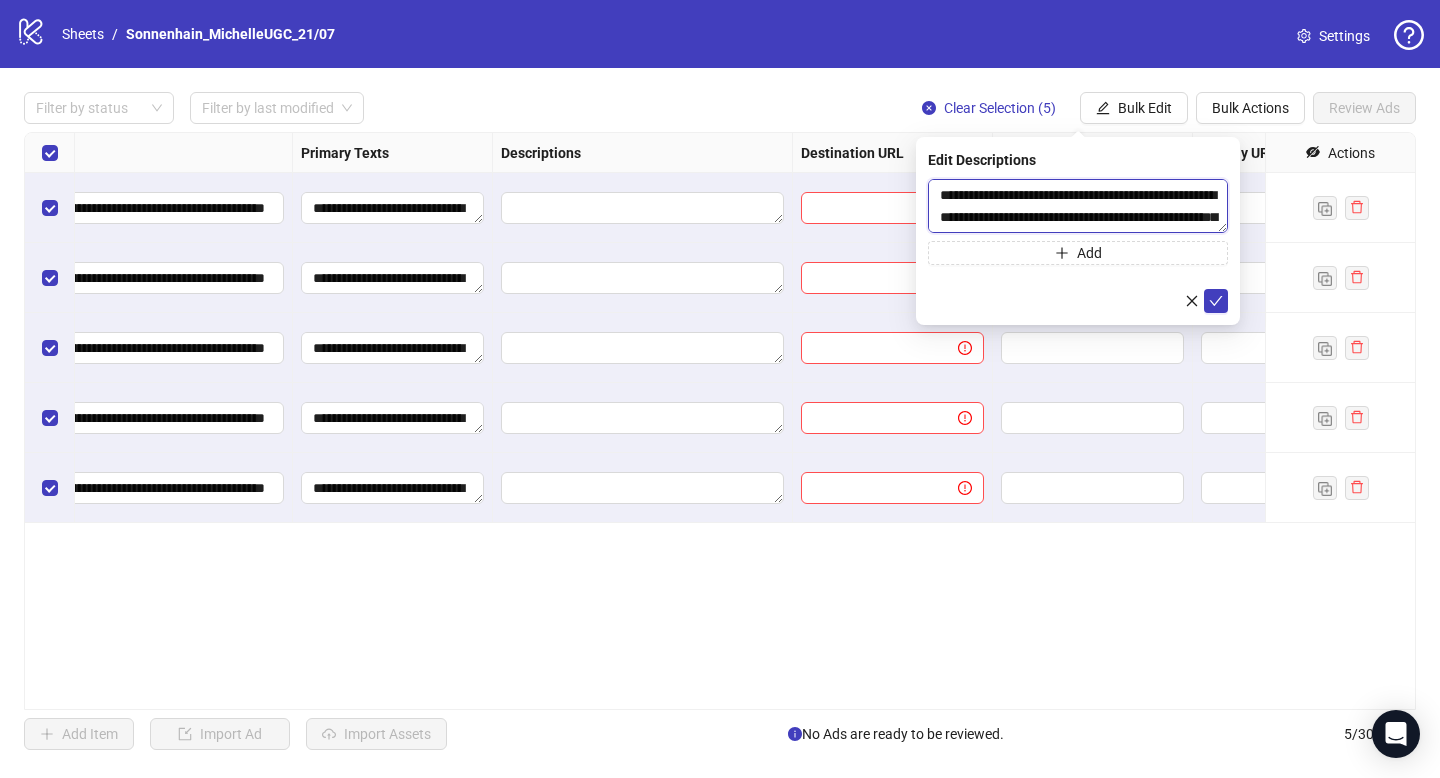 scroll, scrollTop: 59, scrollLeft: 0, axis: vertical 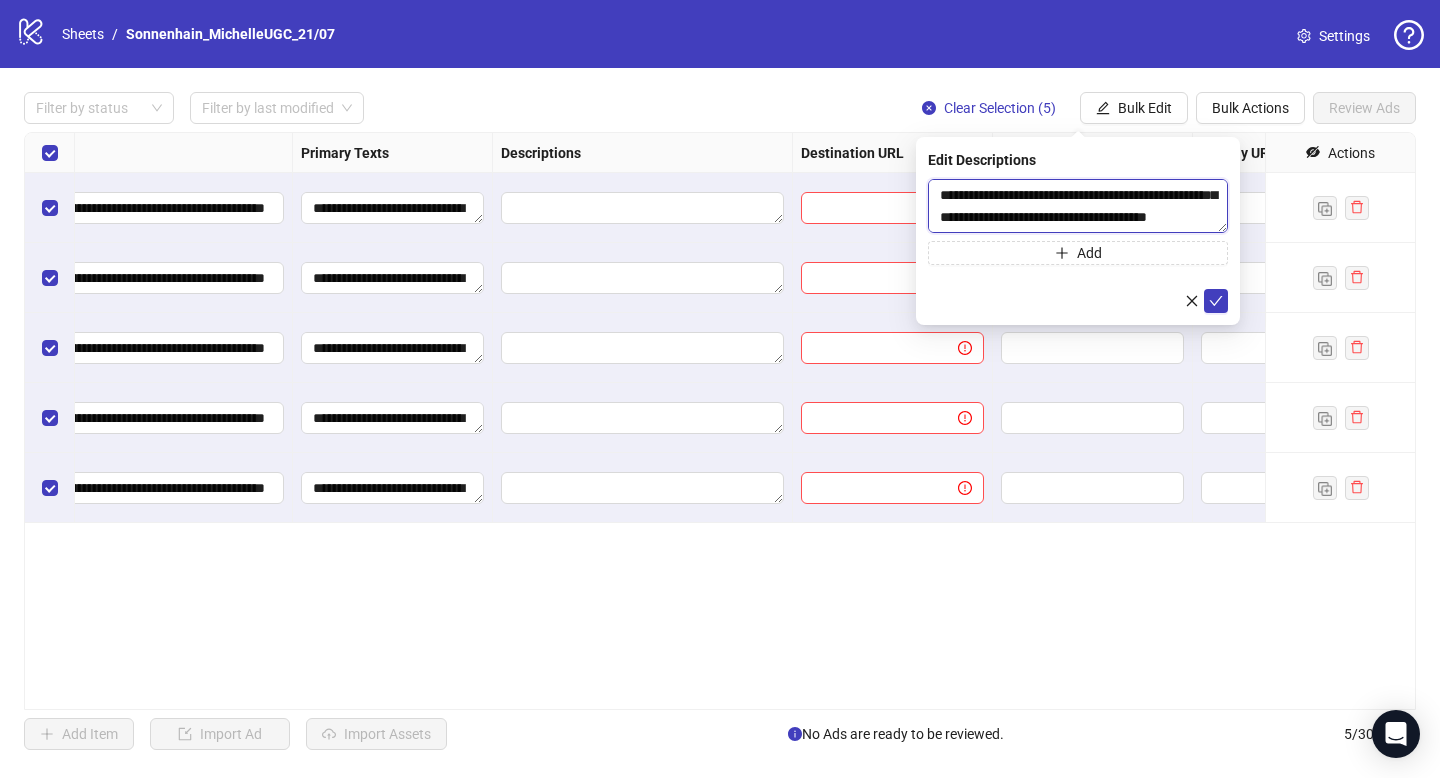 click on "**********" at bounding box center (1078, 206) 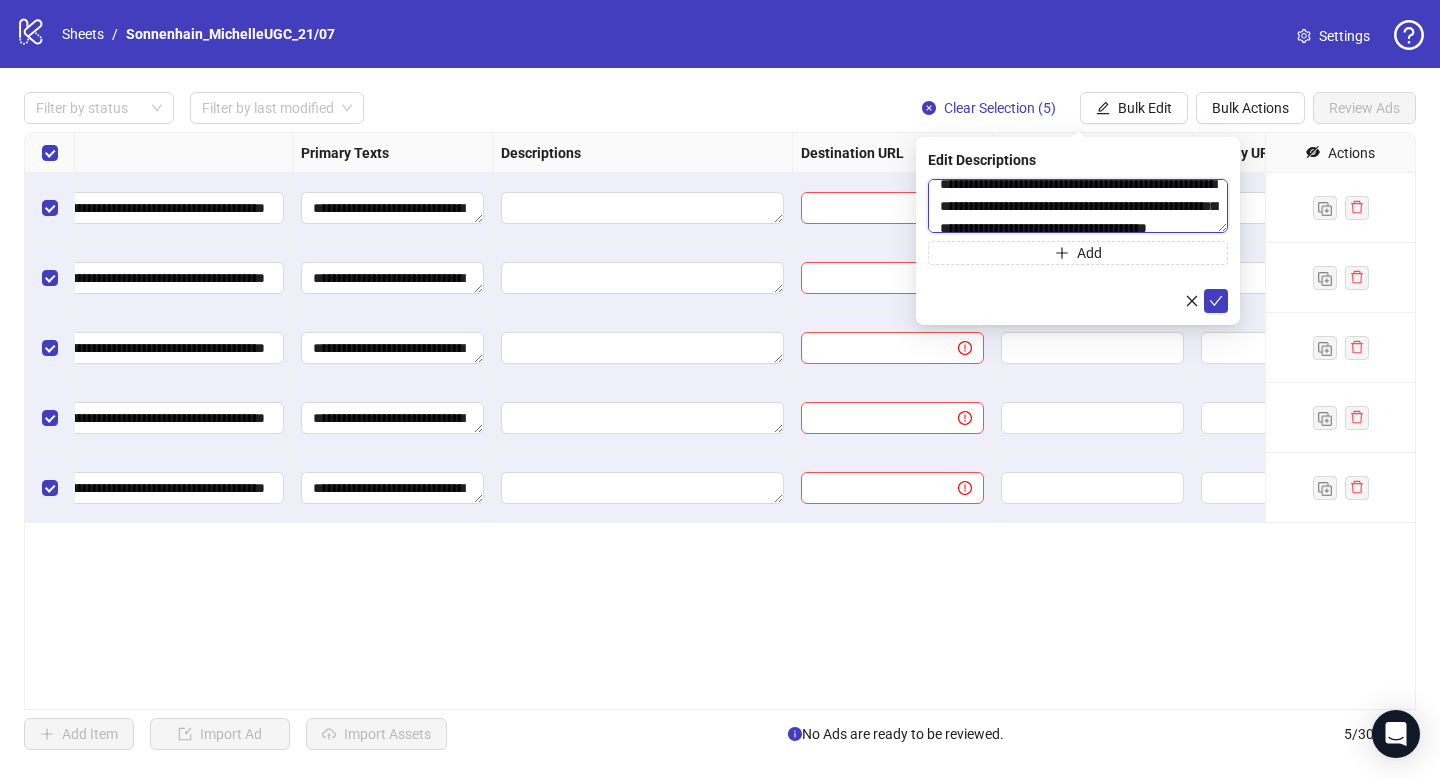scroll, scrollTop: 6, scrollLeft: 0, axis: vertical 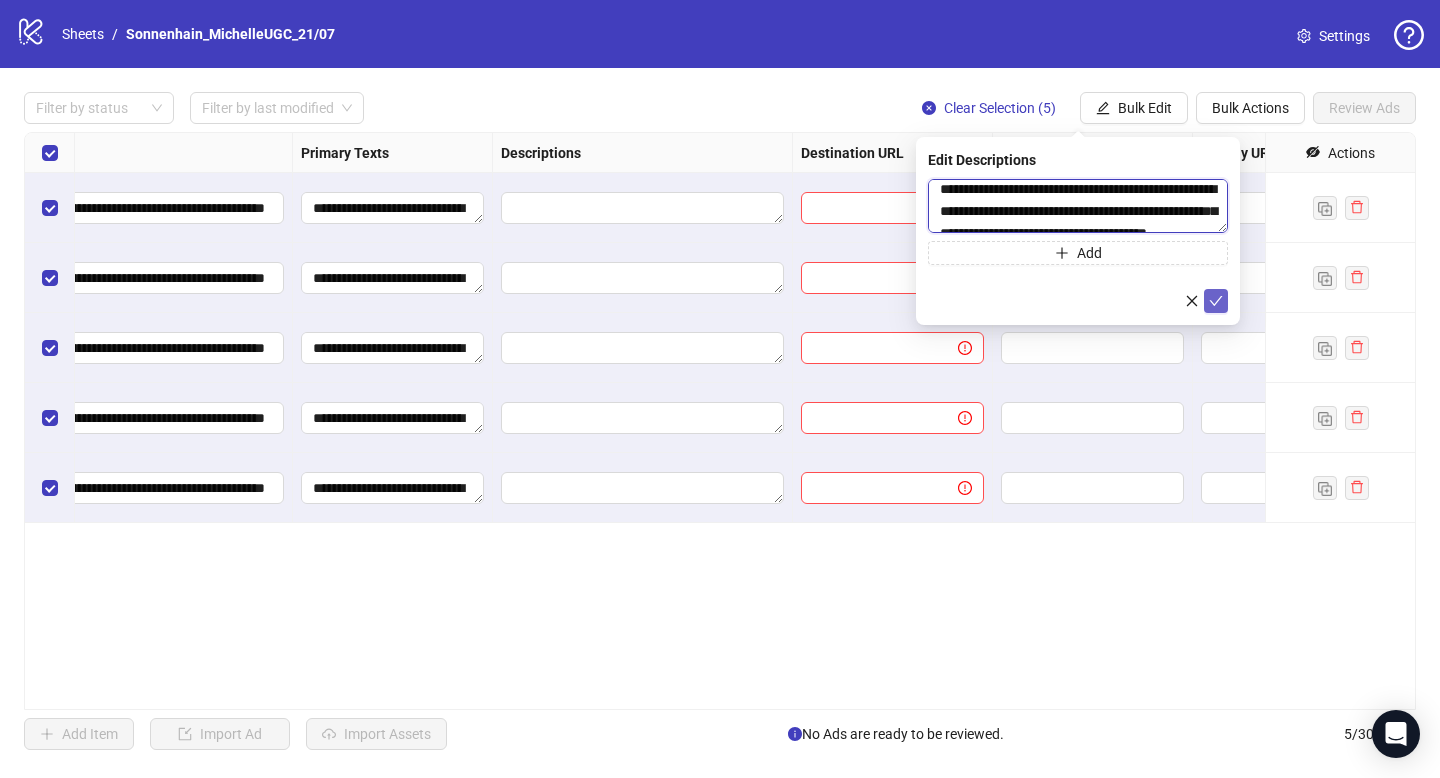 type on "**********" 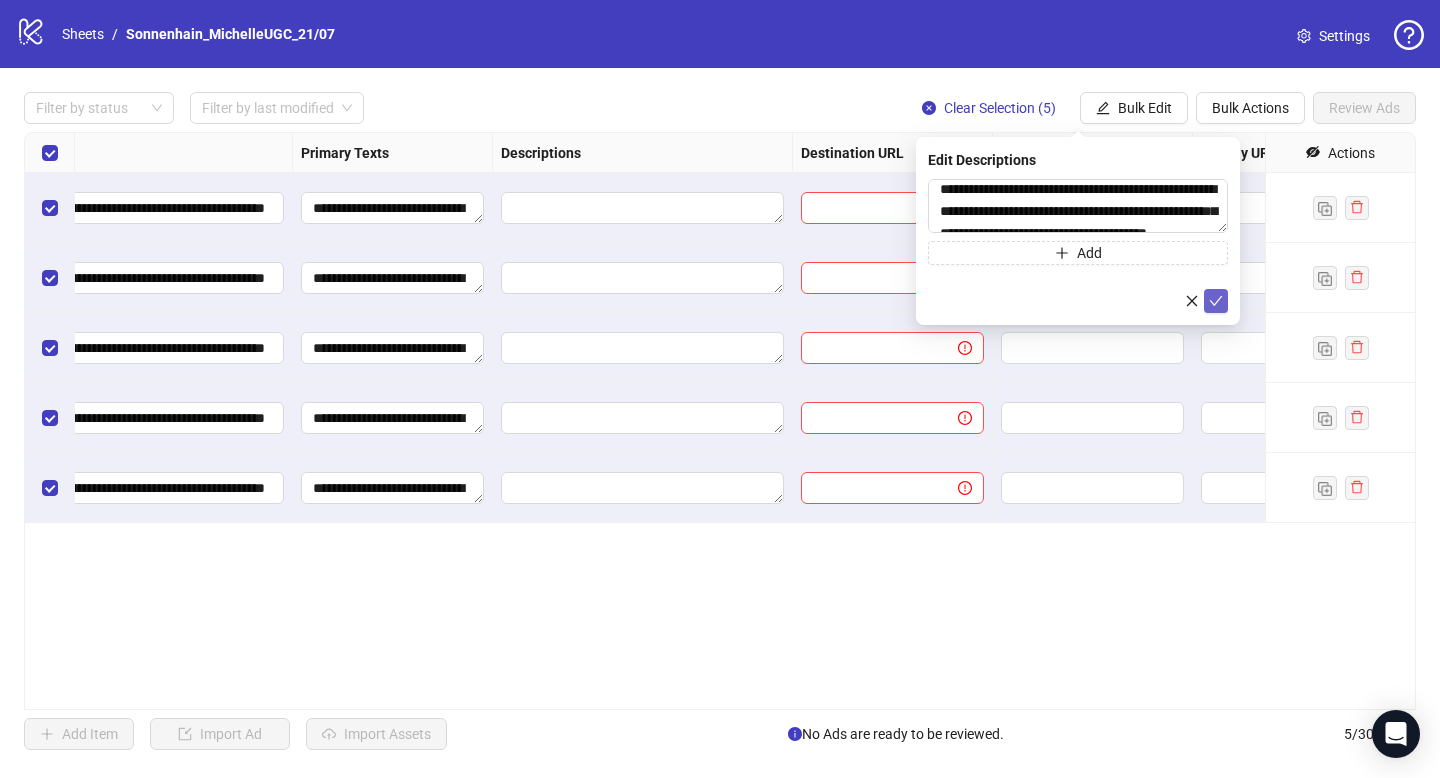 click 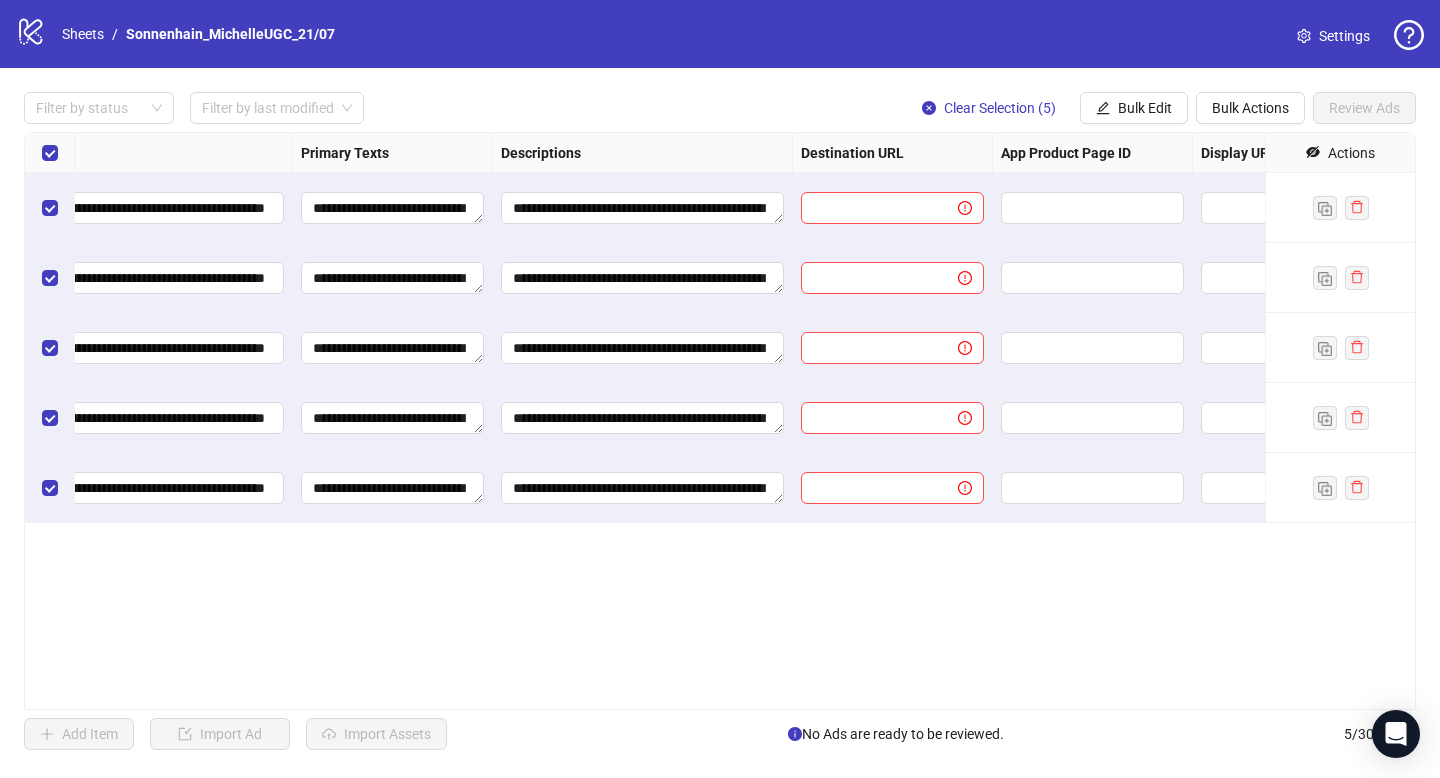scroll, scrollTop: 0, scrollLeft: 1245, axis: horizontal 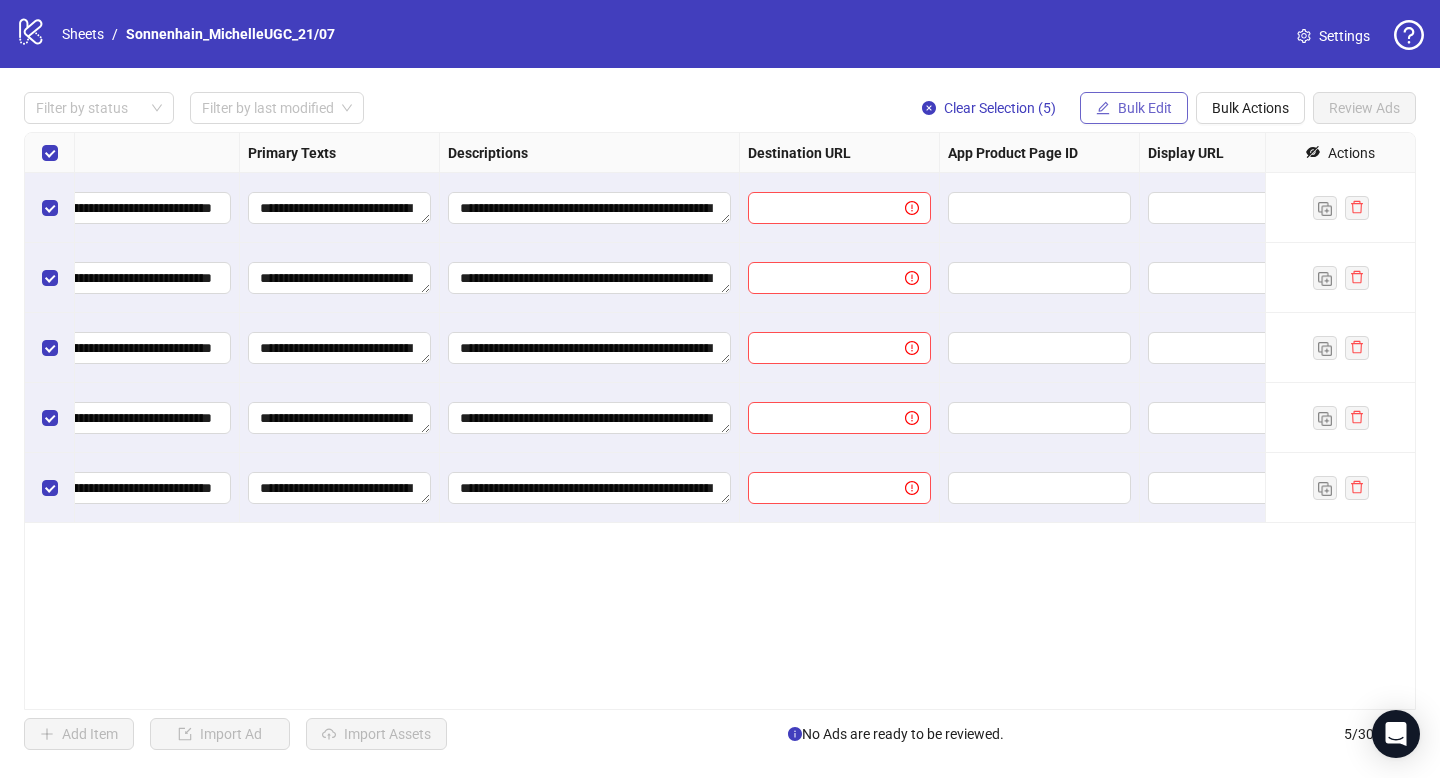 click on "Bulk Edit" at bounding box center (1145, 108) 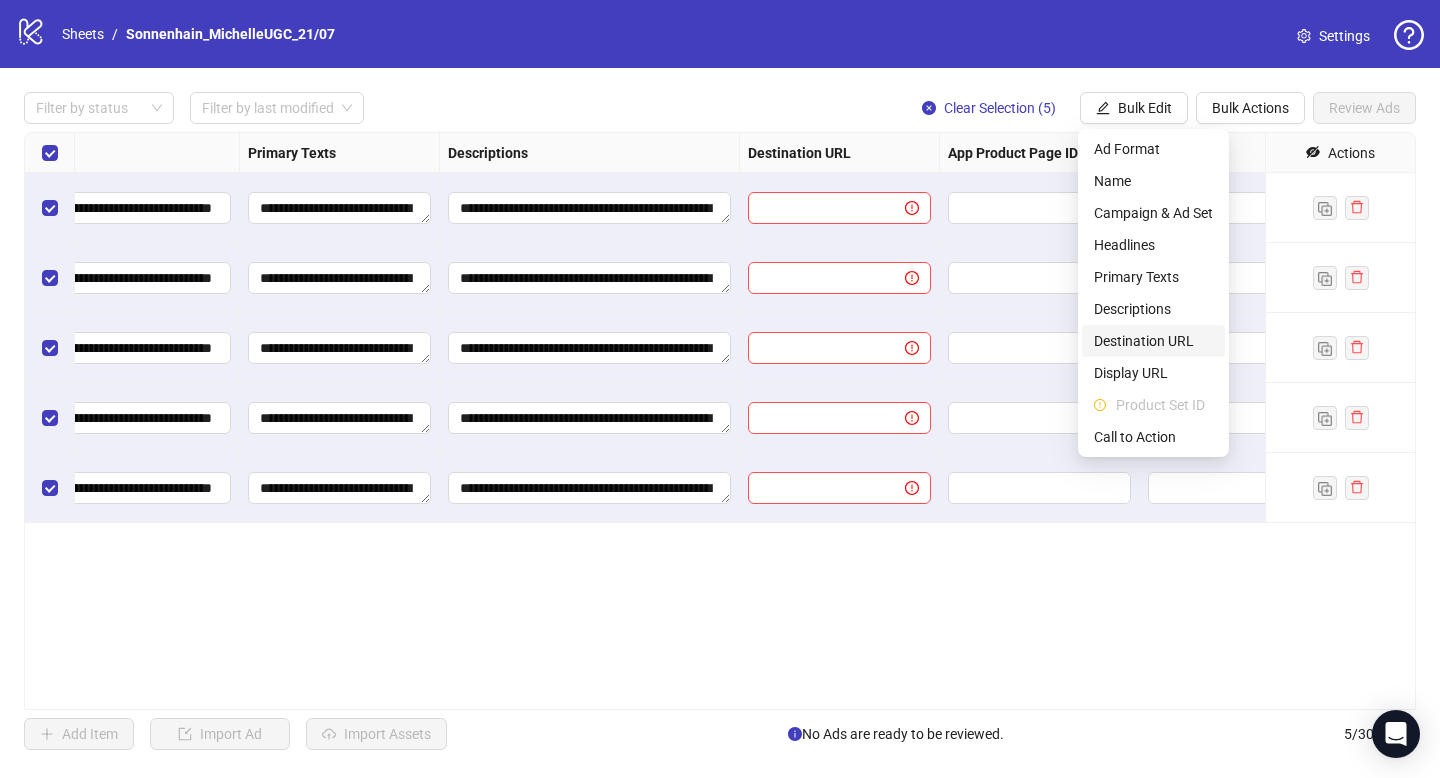click on "Destination URL" at bounding box center [1153, 341] 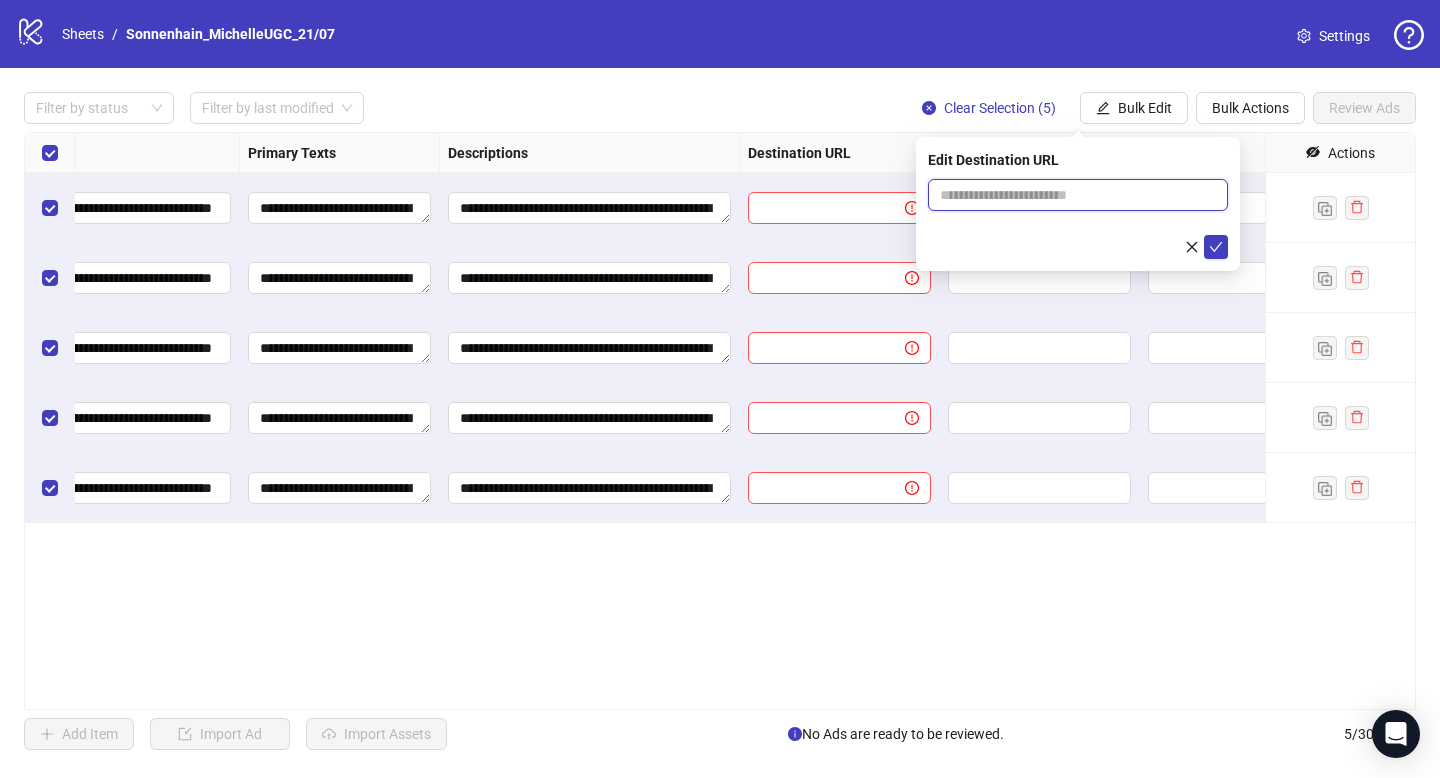 click at bounding box center [1070, 195] 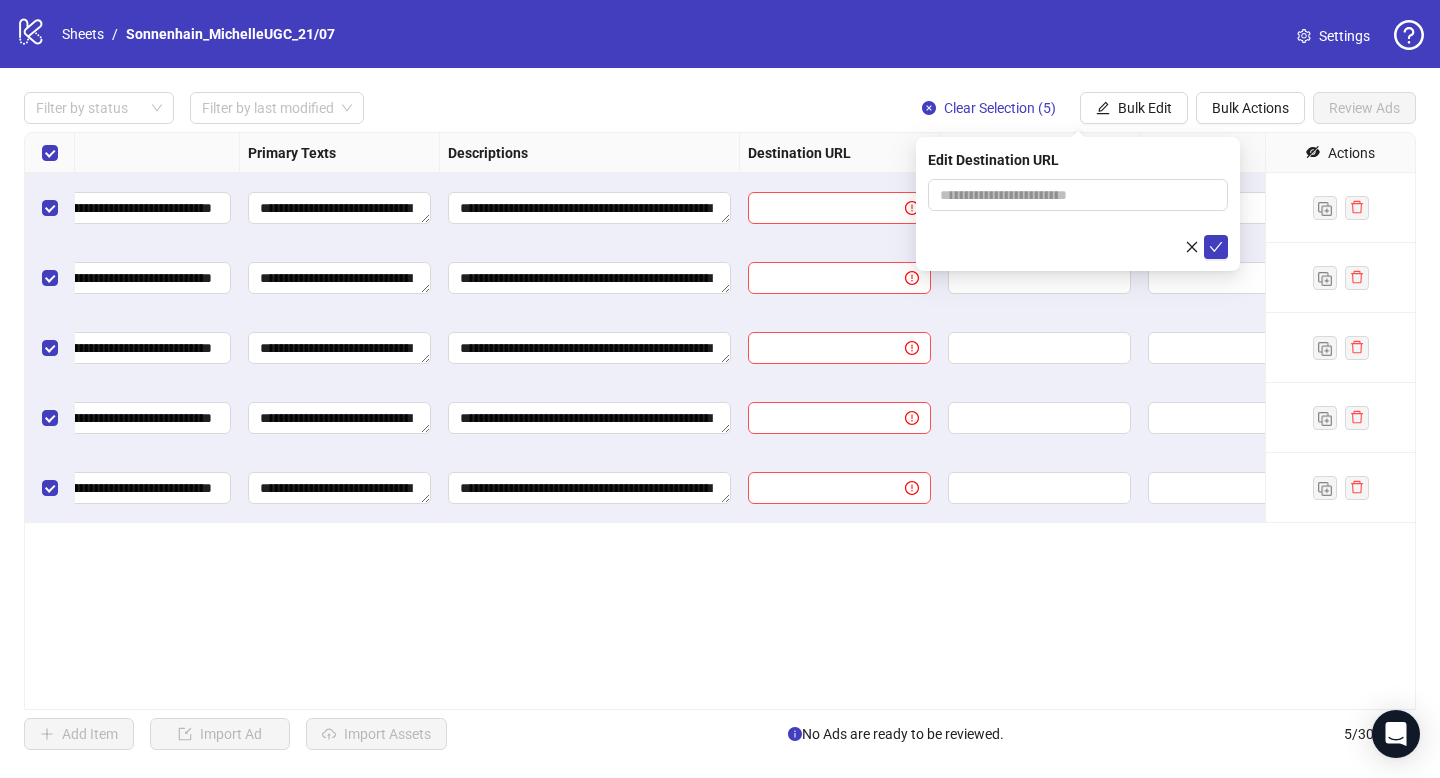 click at bounding box center [1078, 247] 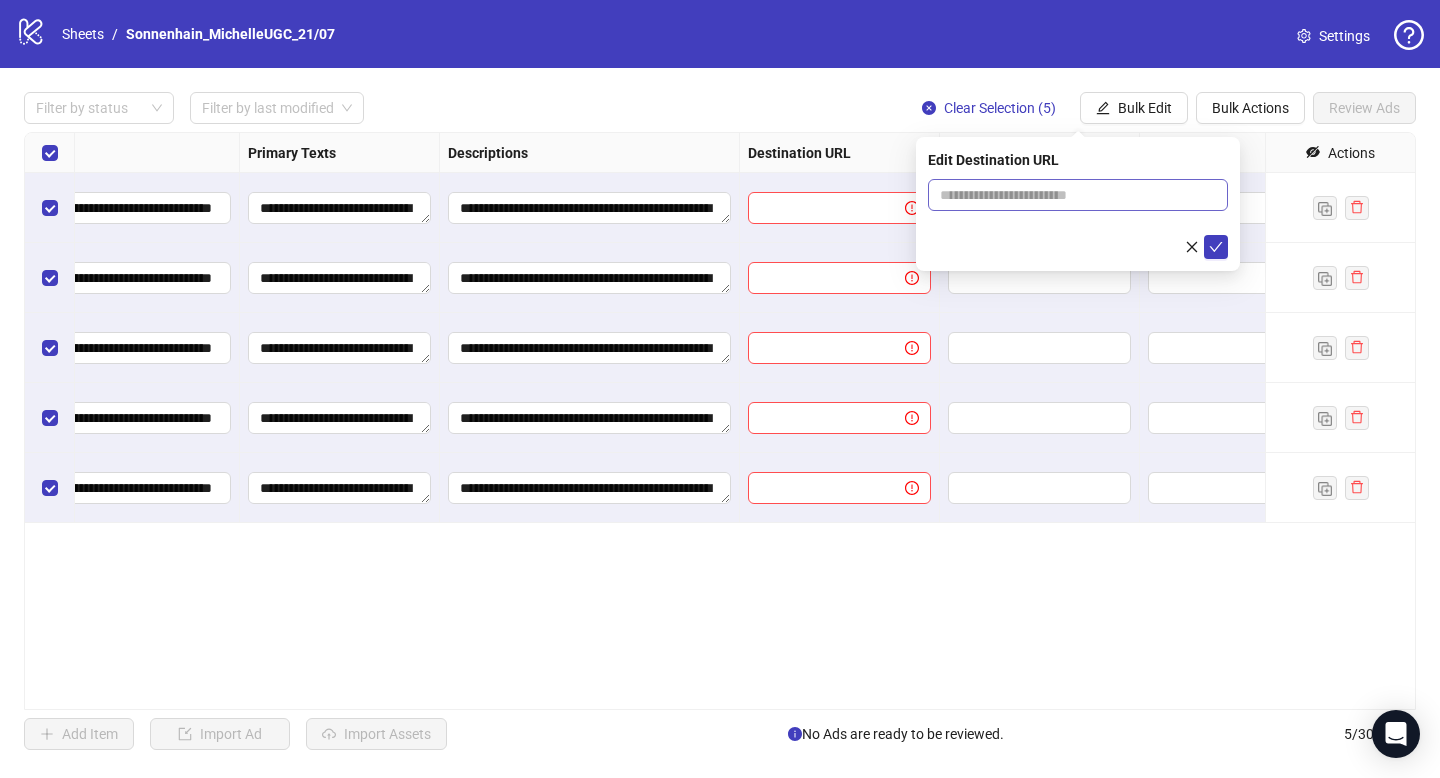click at bounding box center [1078, 195] 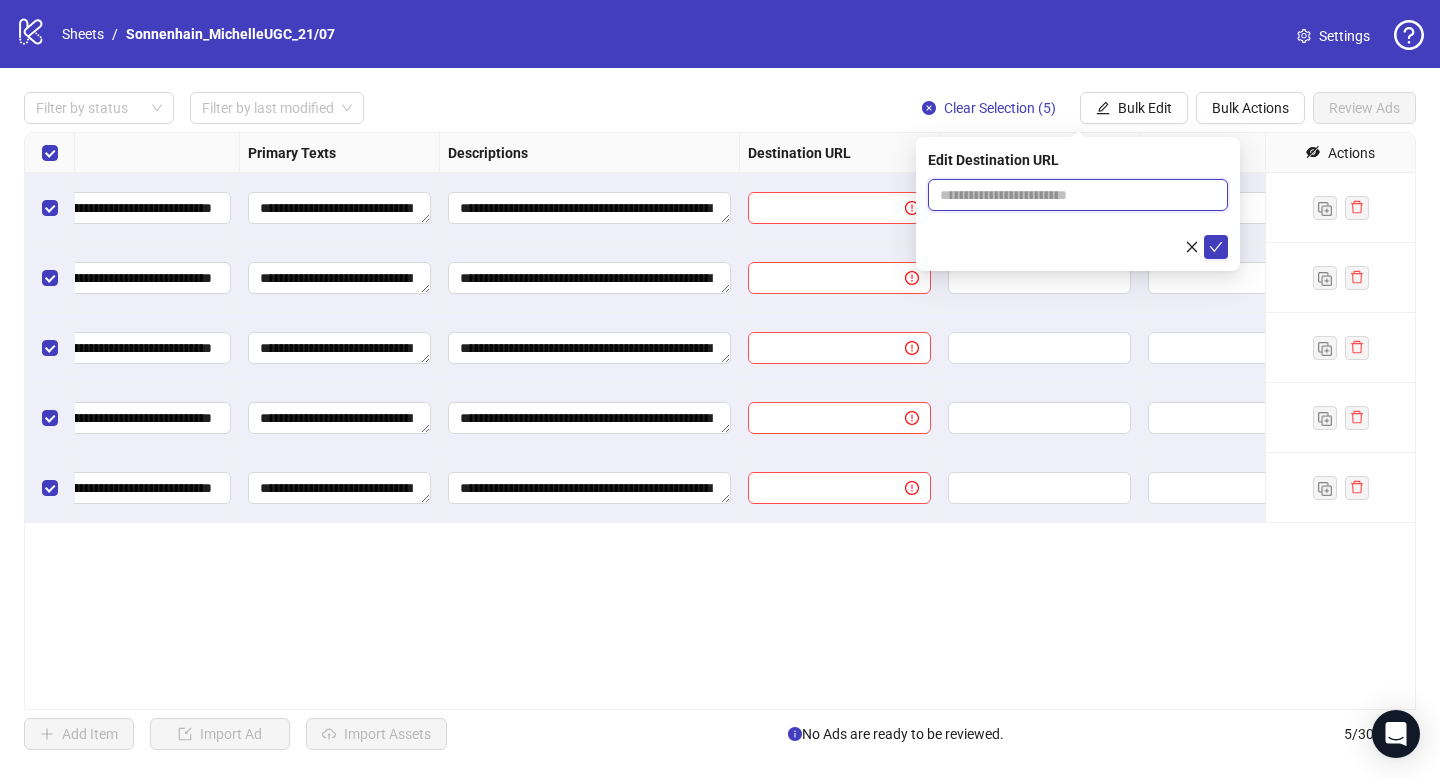 paste on "**********" 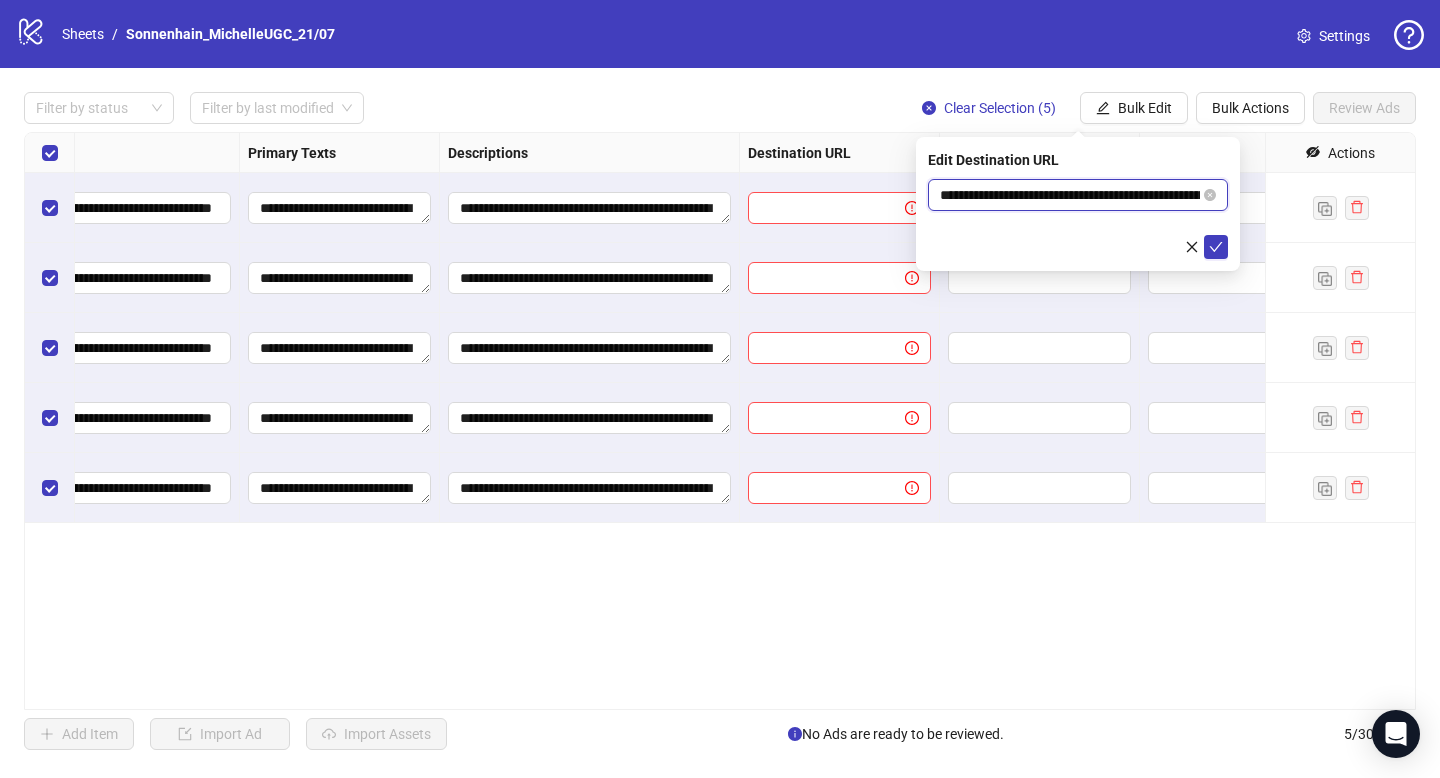 scroll, scrollTop: 0, scrollLeft: 194, axis: horizontal 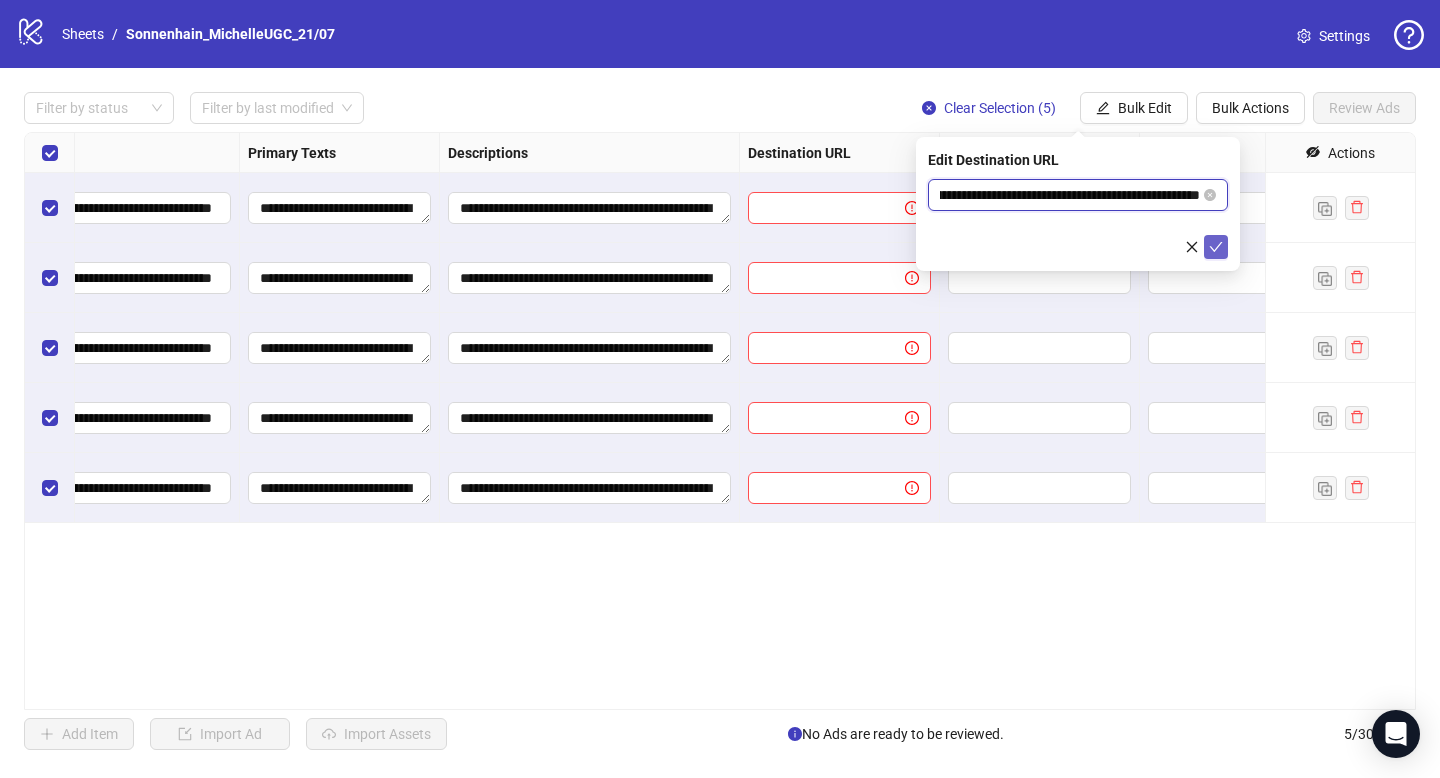 type on "**********" 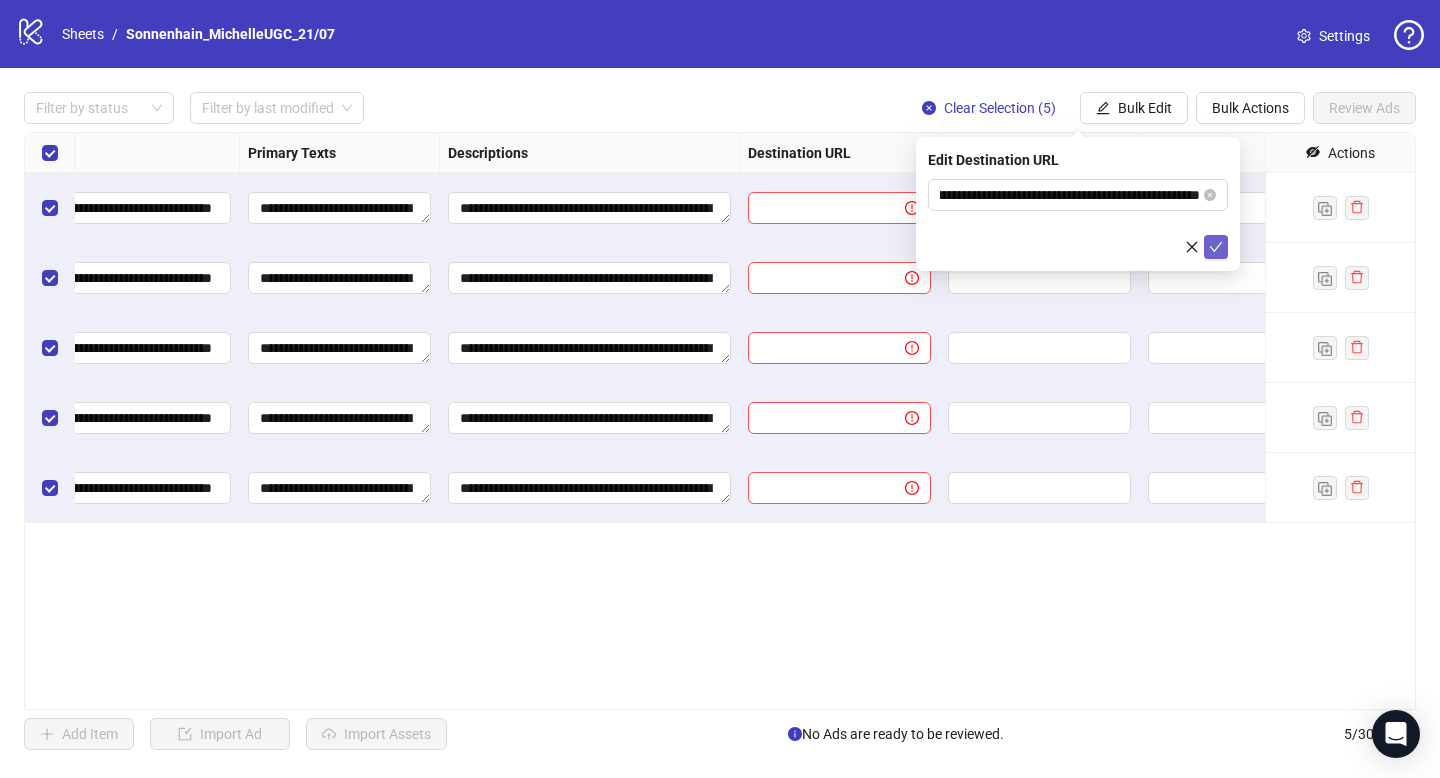 click 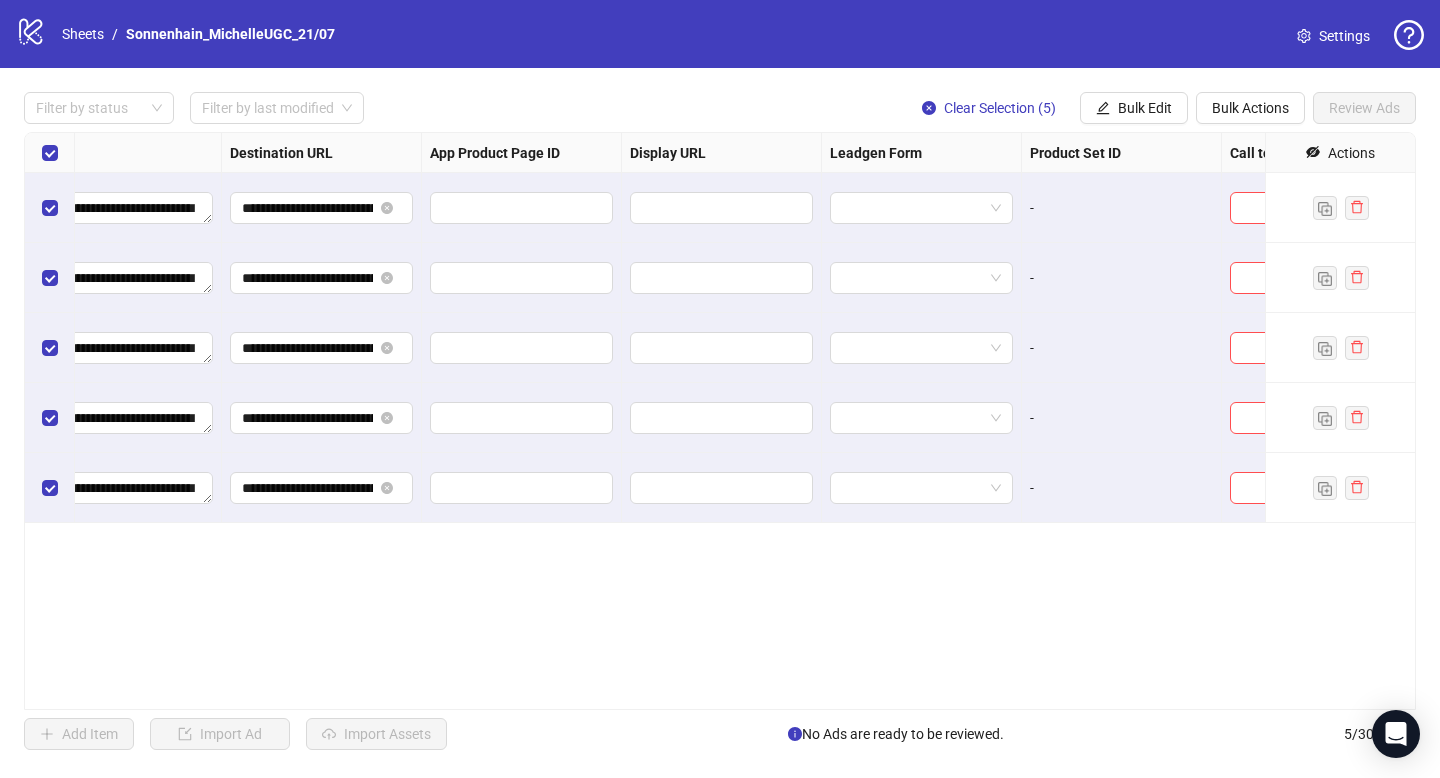 scroll, scrollTop: 0, scrollLeft: 1880, axis: horizontal 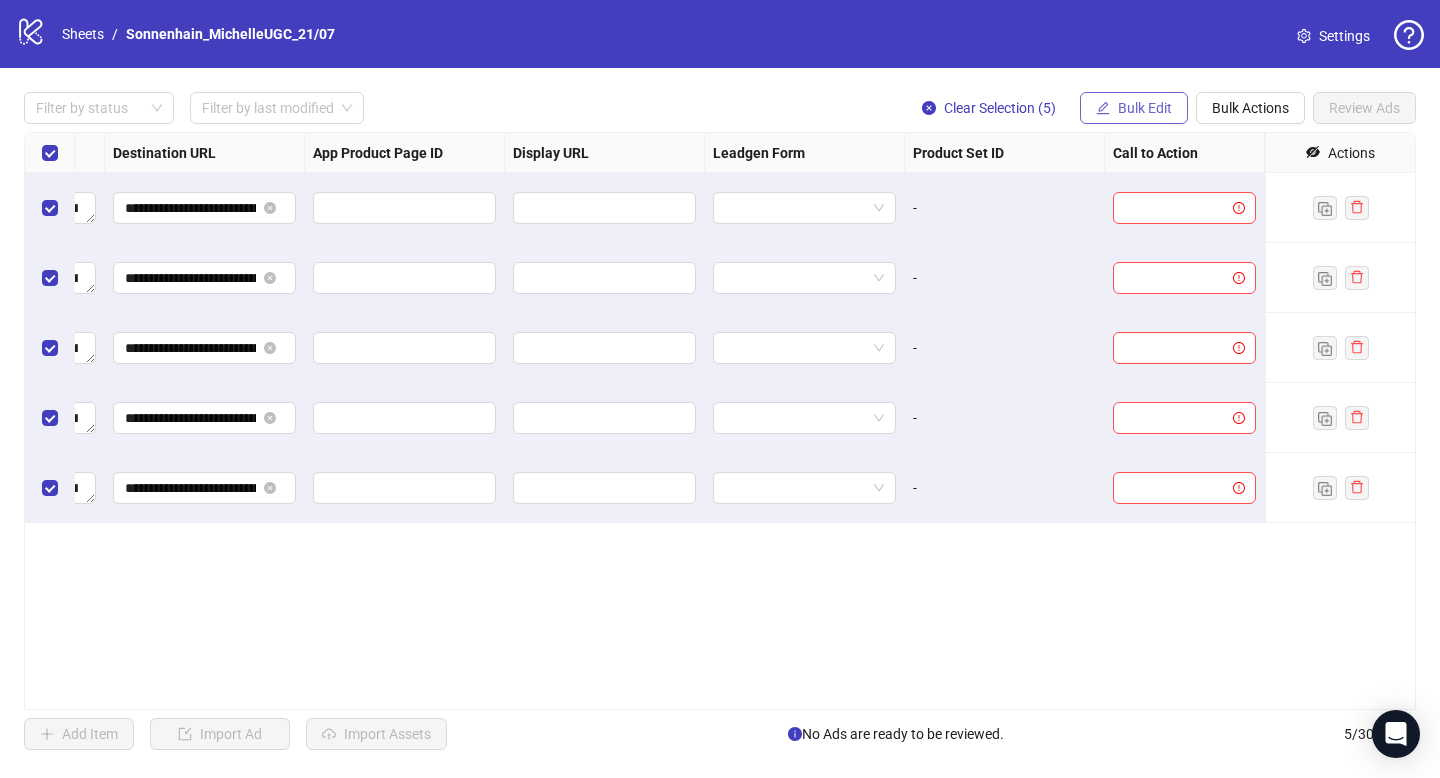 click on "Bulk Edit" at bounding box center [1145, 108] 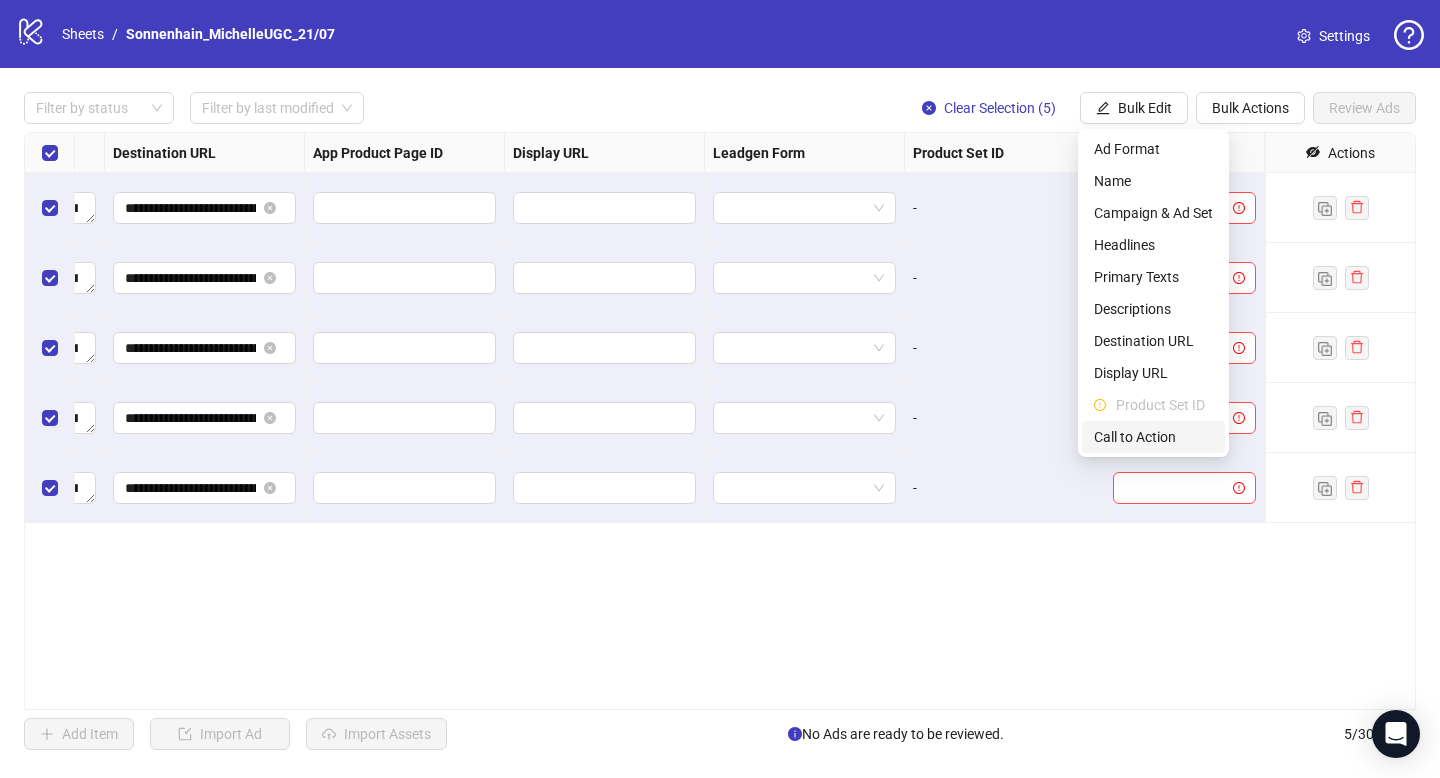 click on "Call to Action" at bounding box center (1153, 437) 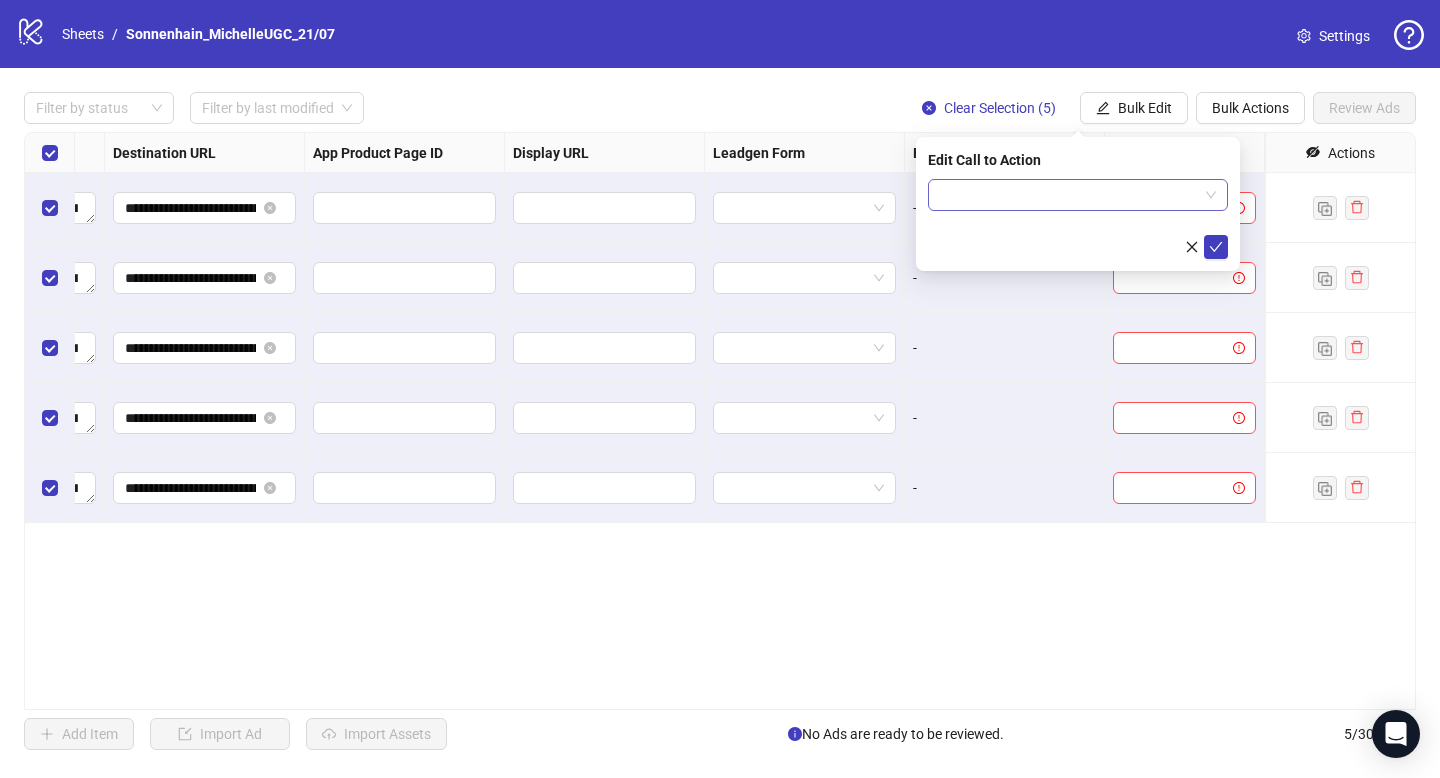 click at bounding box center [1069, 195] 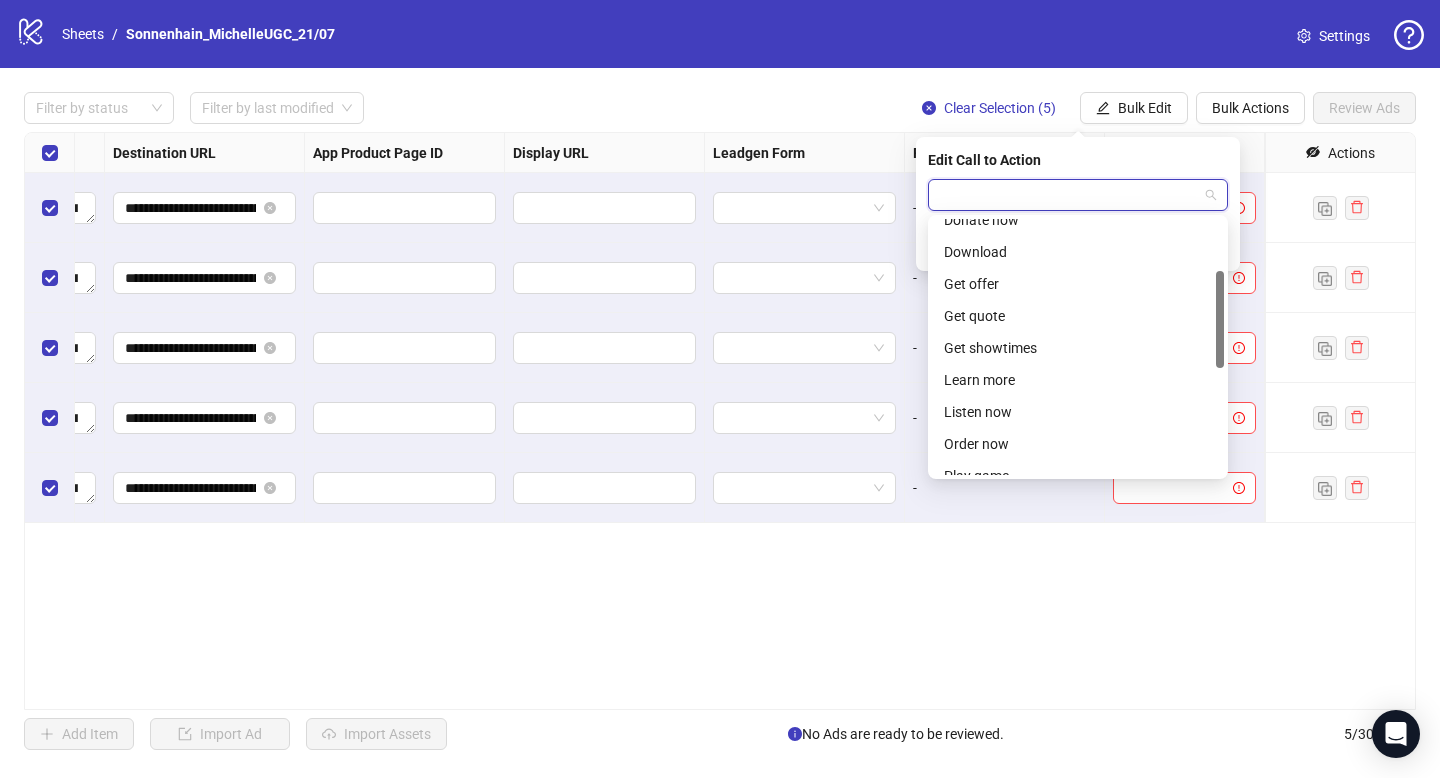scroll, scrollTop: 146, scrollLeft: 0, axis: vertical 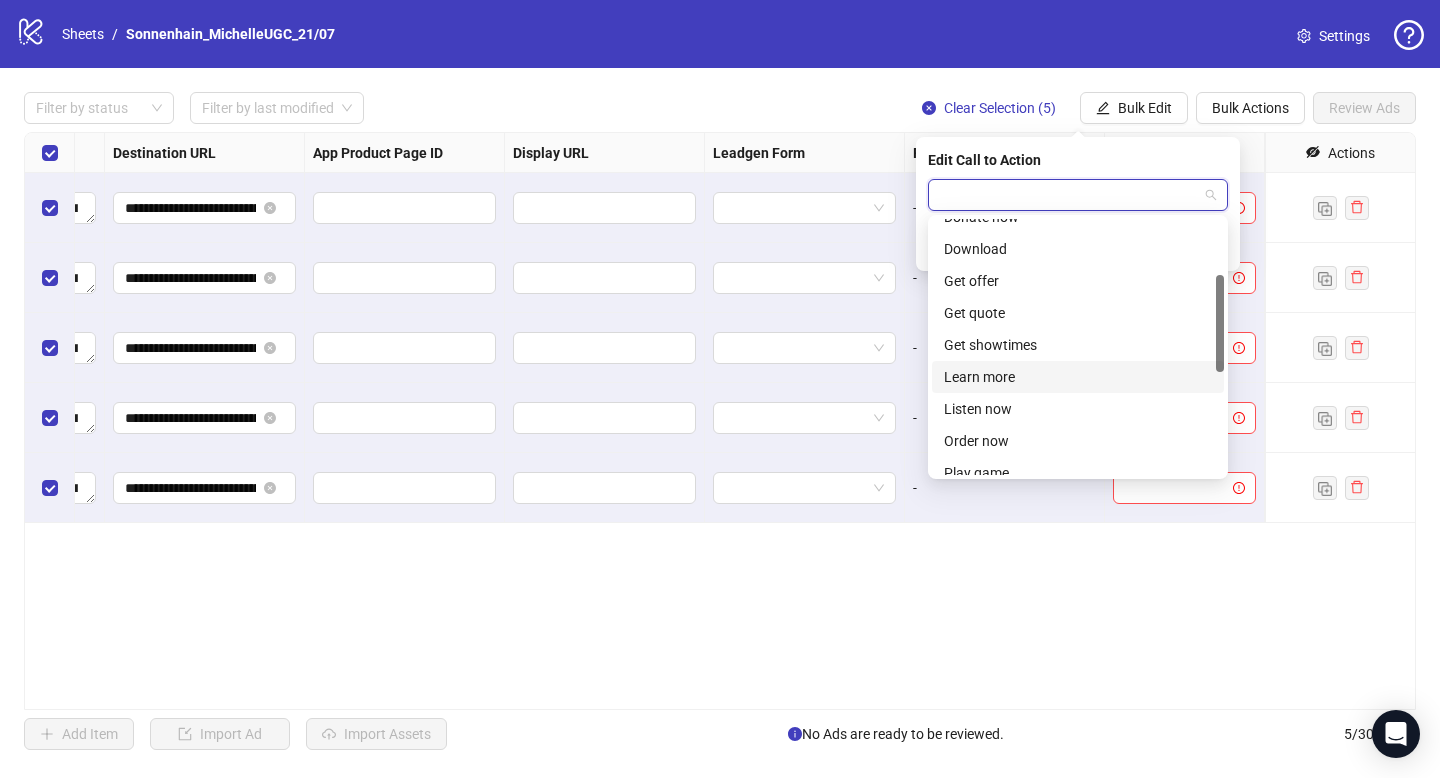 click on "Learn more" at bounding box center (1078, 377) 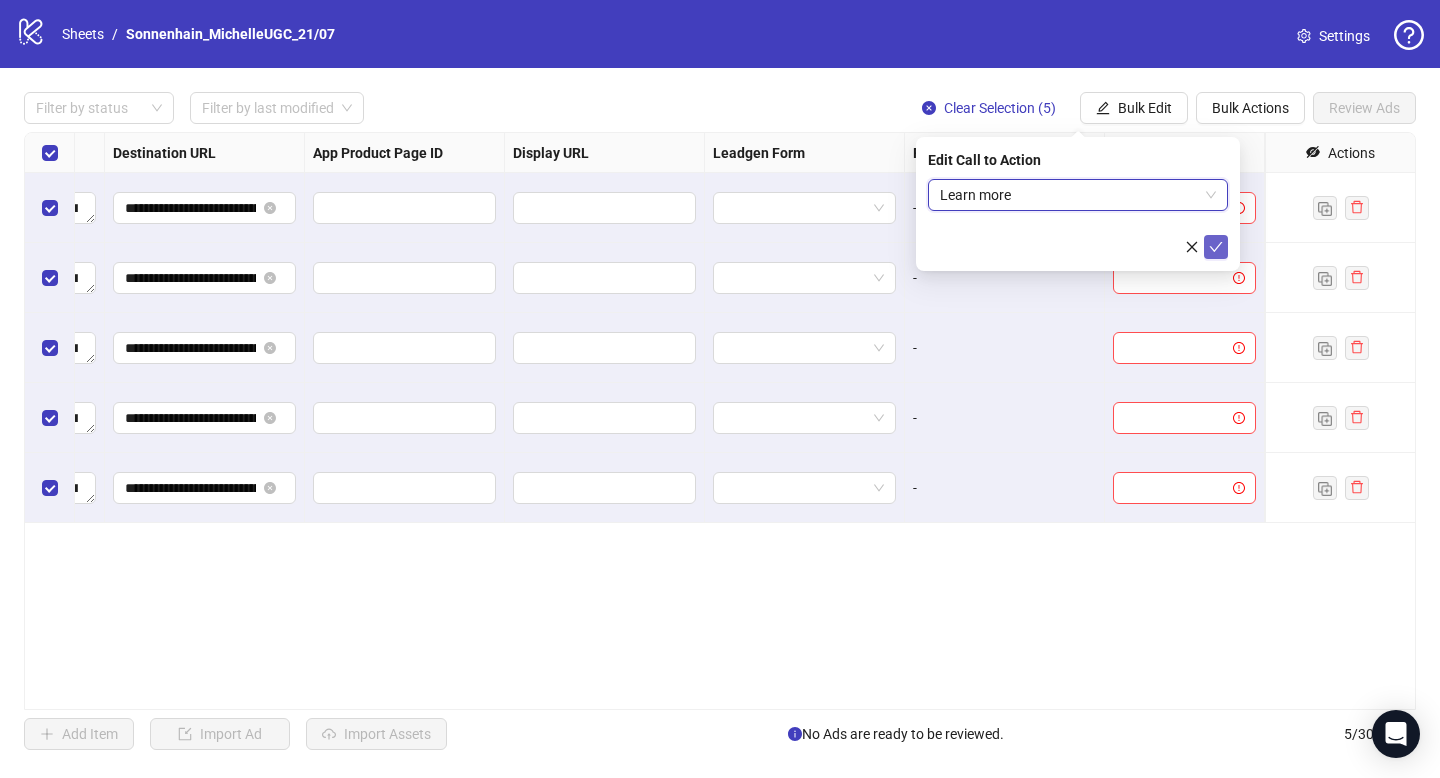 click 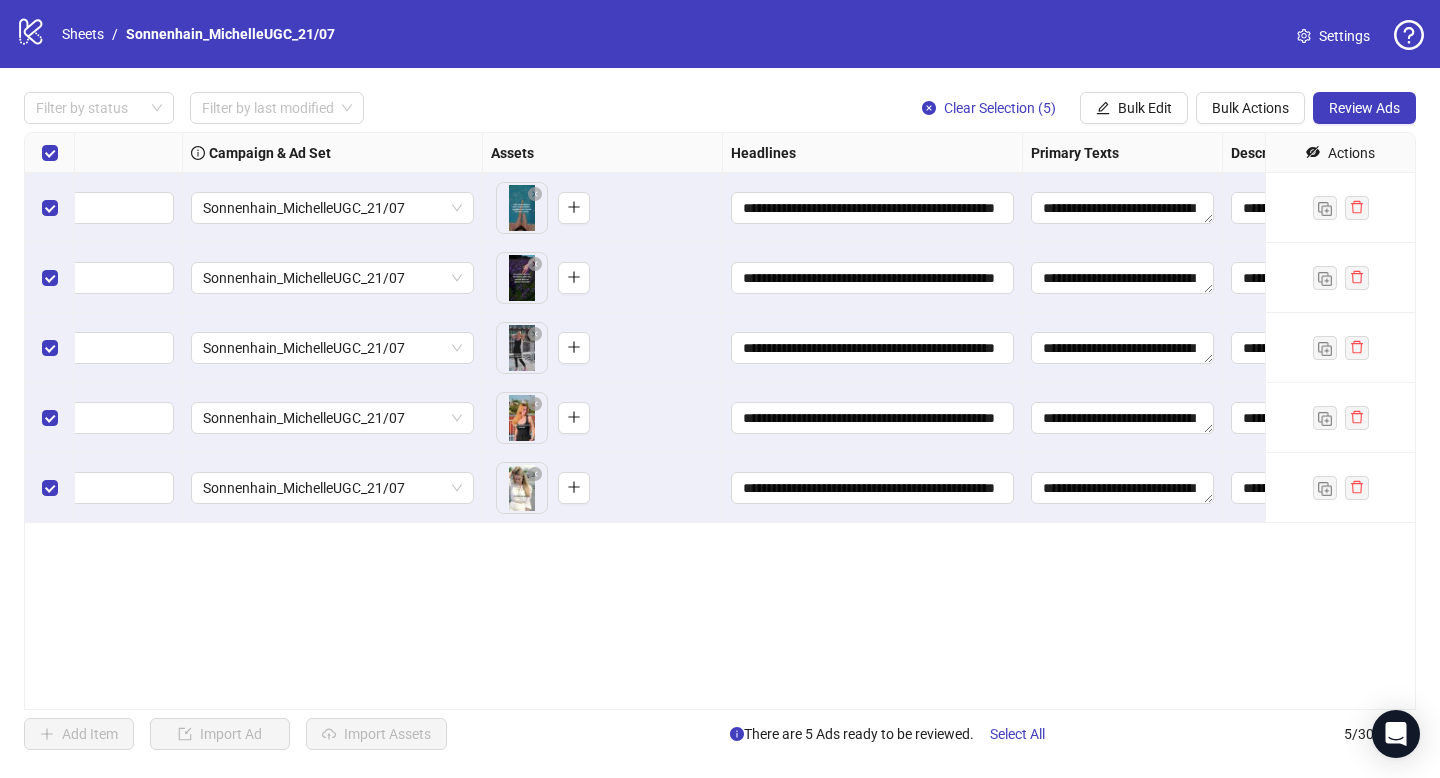 scroll, scrollTop: 0, scrollLeft: 0, axis: both 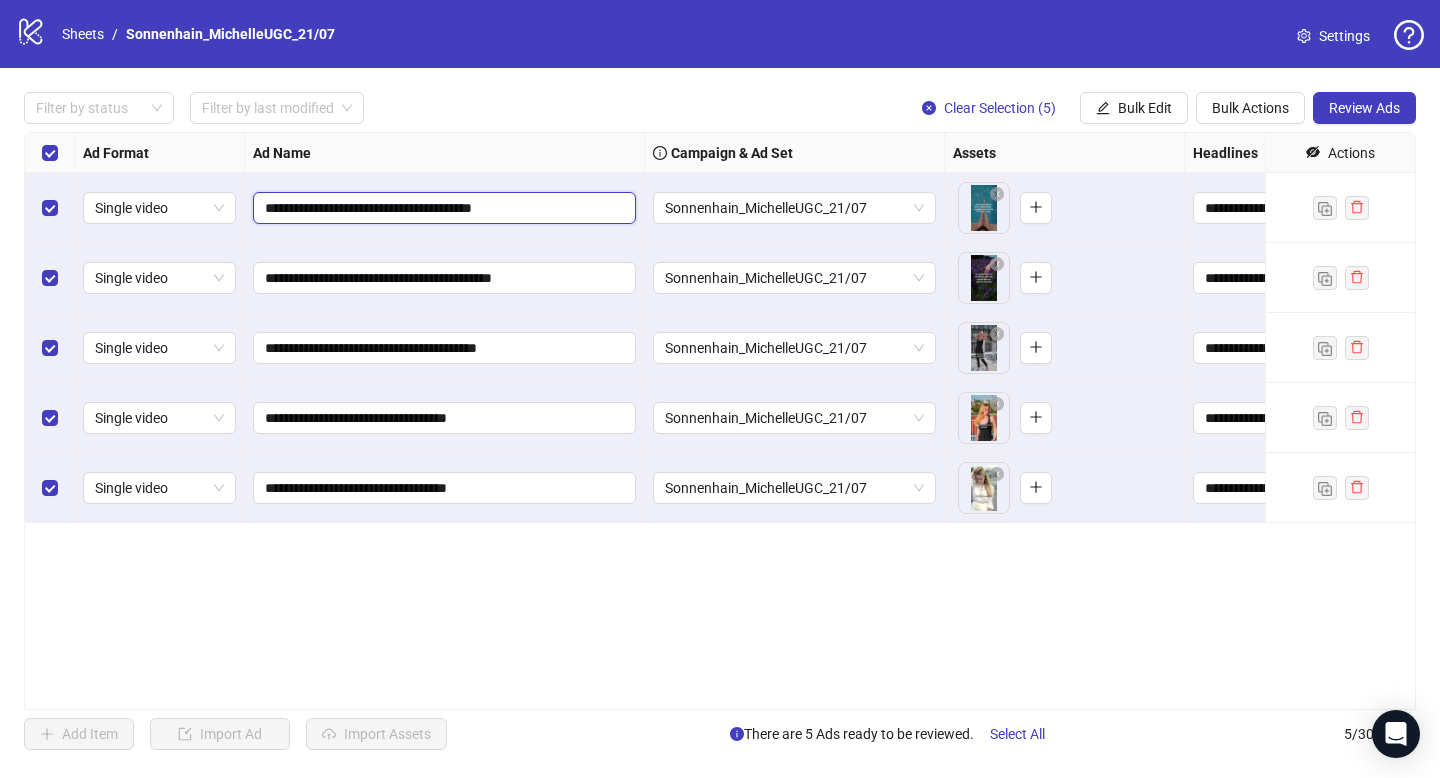 drag, startPoint x: 503, startPoint y: 210, endPoint x: 595, endPoint y: 210, distance: 92 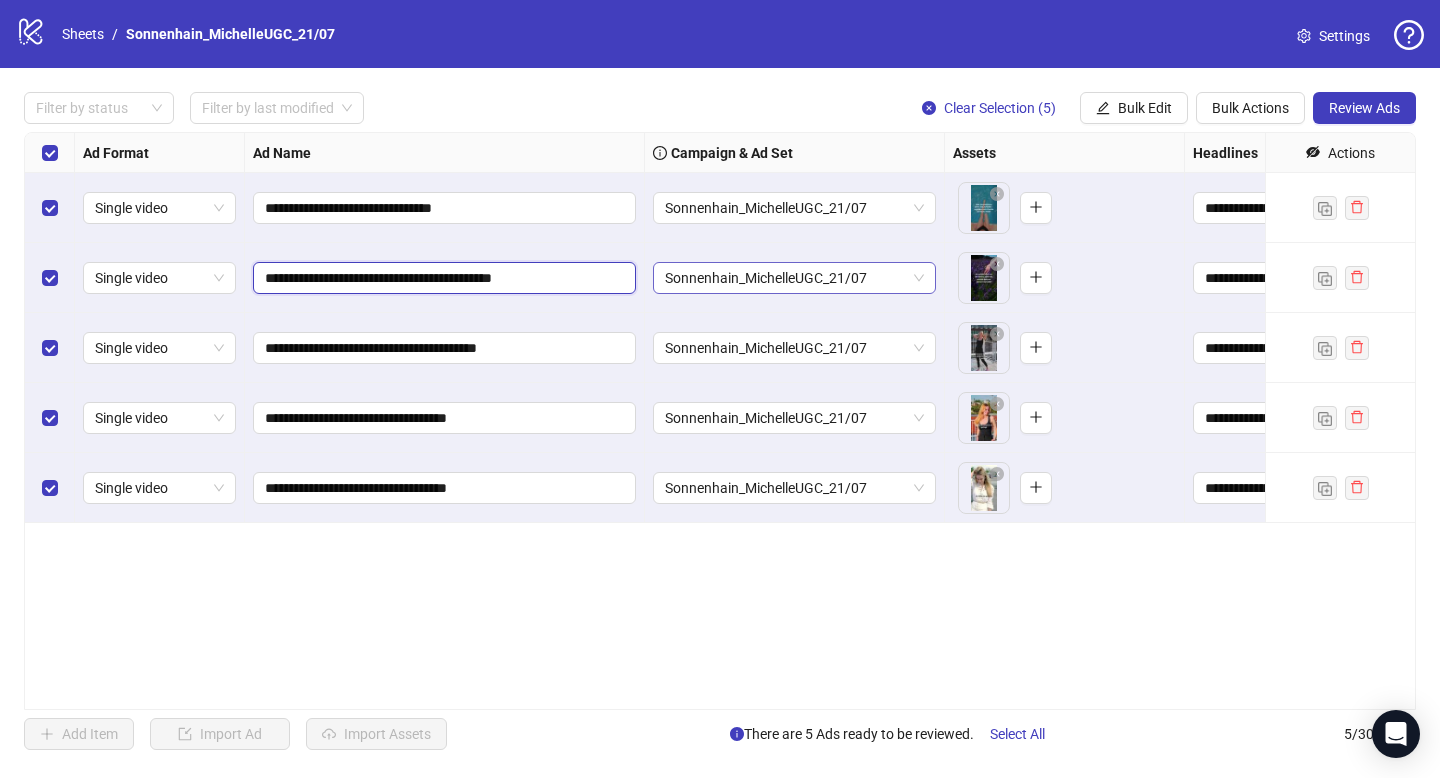 drag, startPoint x: 530, startPoint y: 280, endPoint x: 655, endPoint y: 279, distance: 125.004 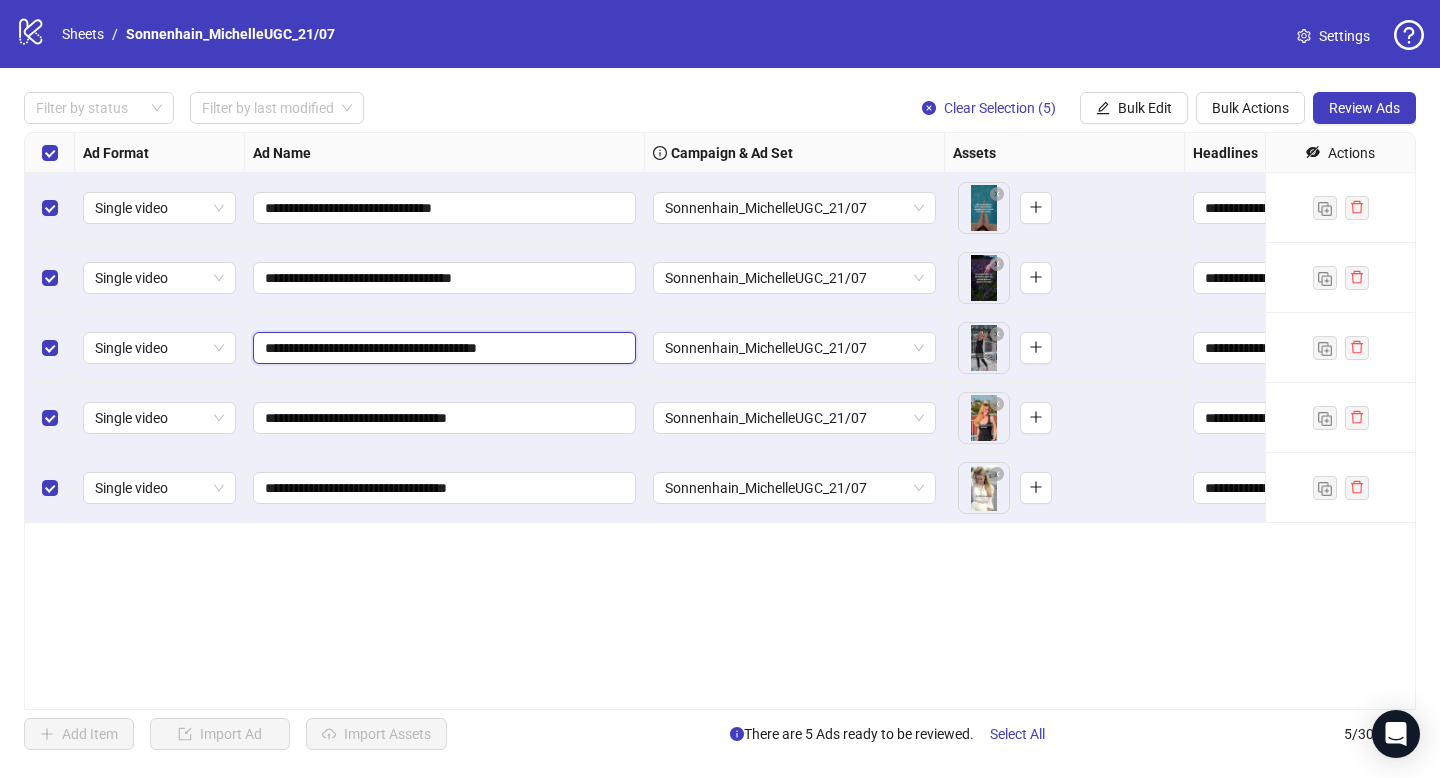 click on "**********" at bounding box center (442, 348) 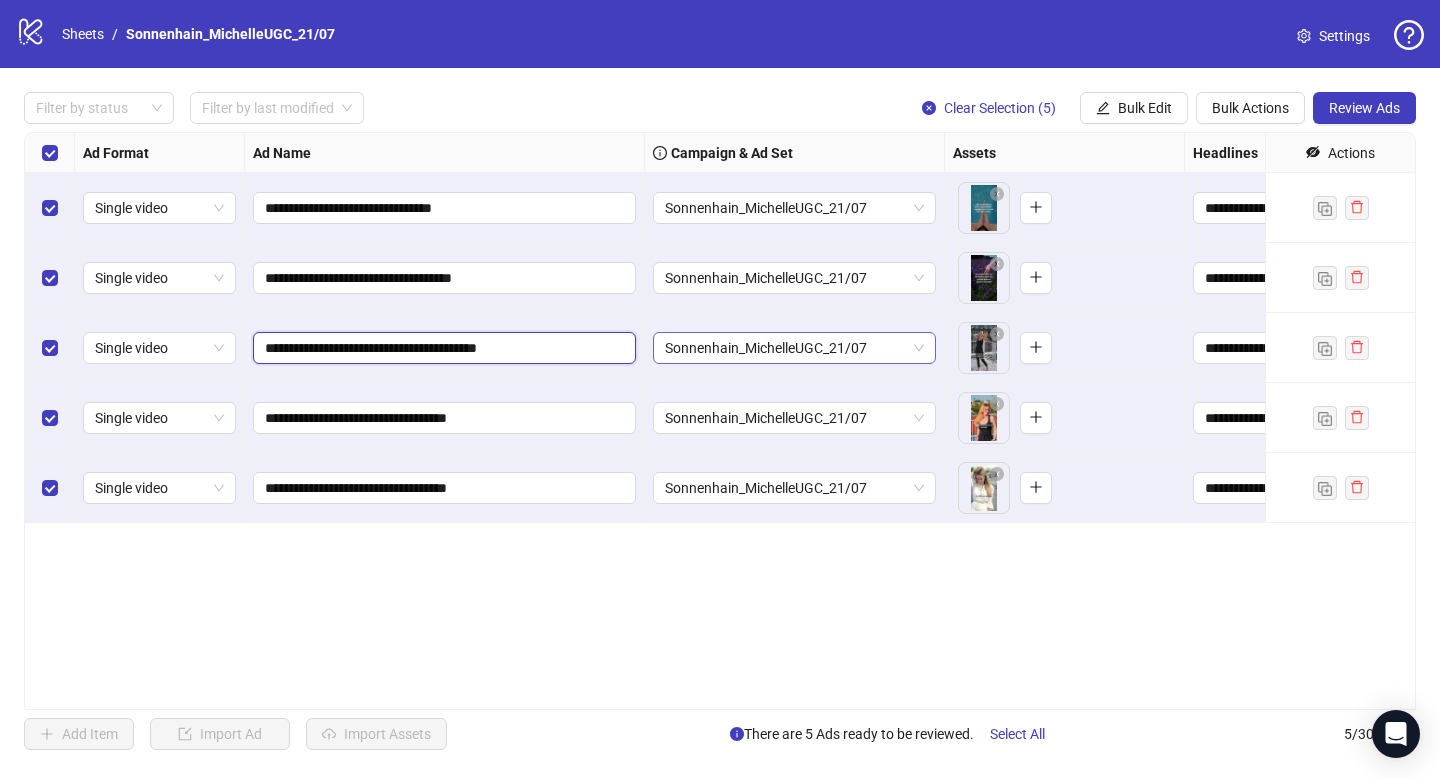 drag, startPoint x: 514, startPoint y: 351, endPoint x: 658, endPoint y: 350, distance: 144.00348 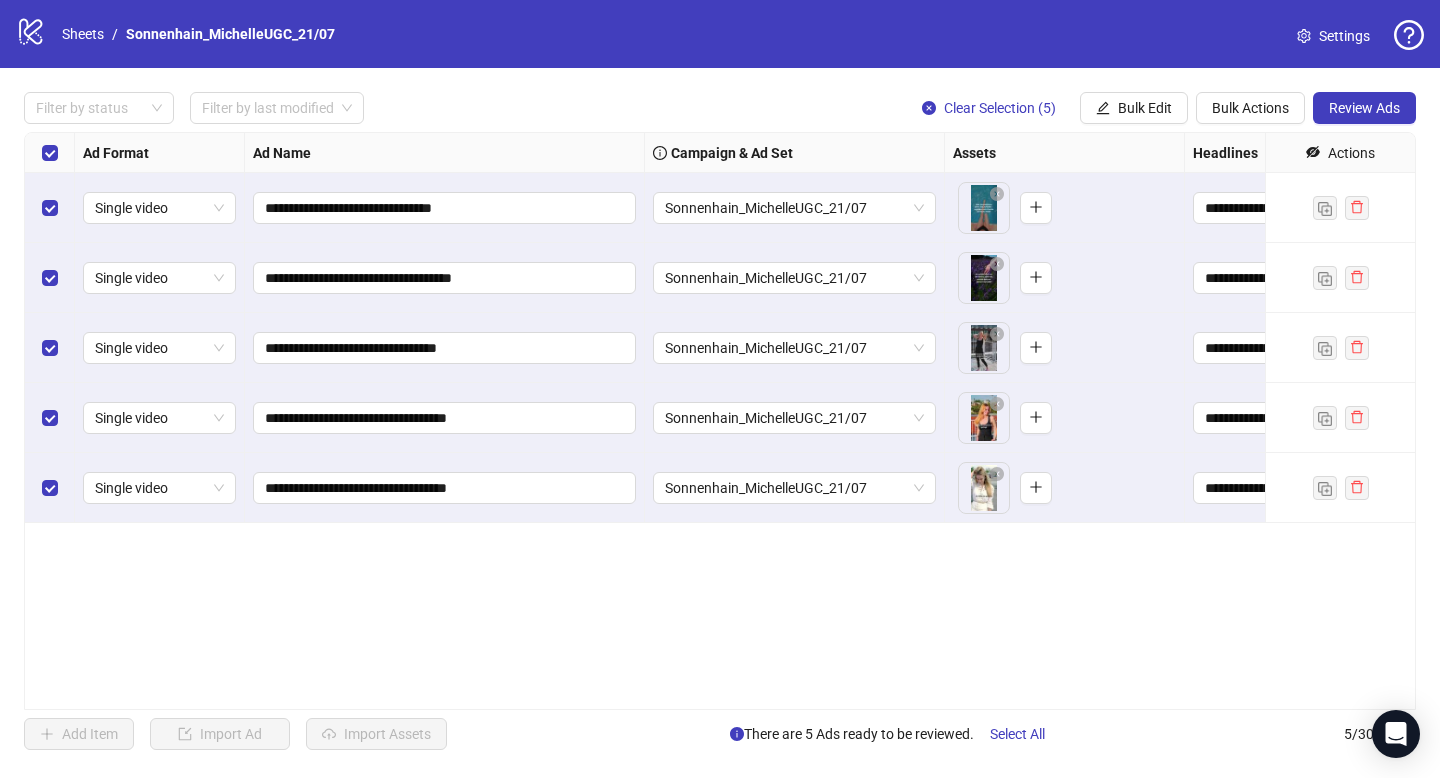 click on "**********" at bounding box center [445, 418] 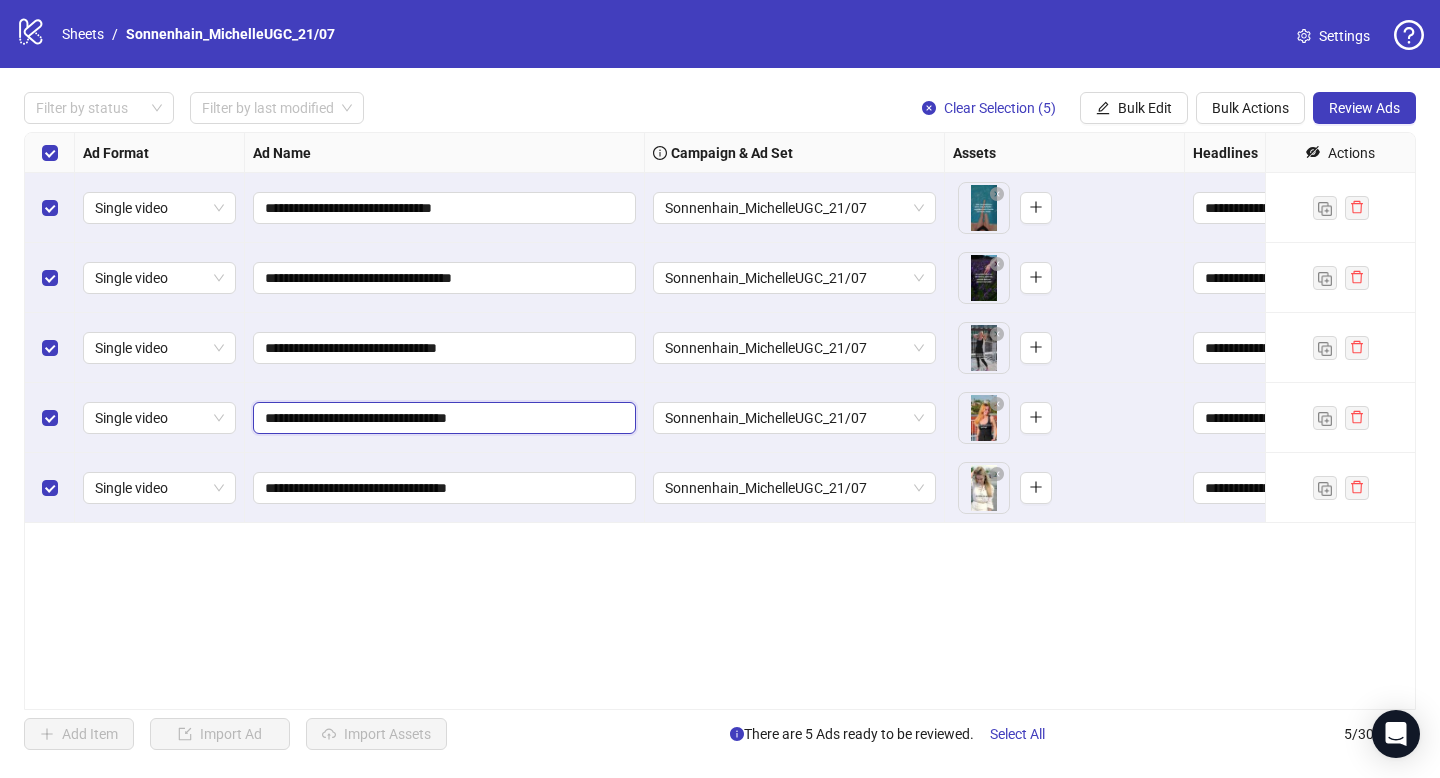 drag, startPoint x: 473, startPoint y: 413, endPoint x: 587, endPoint y: 412, distance: 114.00439 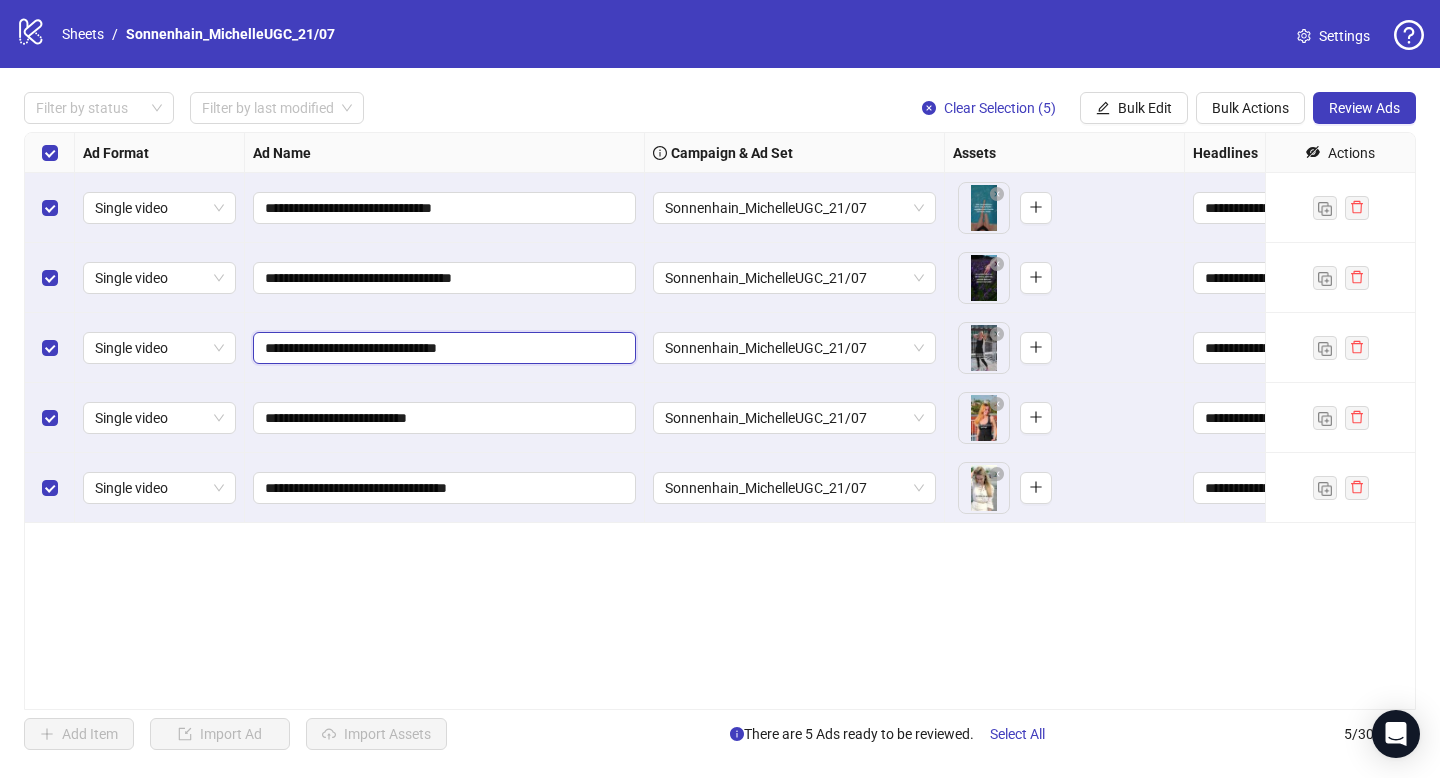 click on "**********" at bounding box center [442, 348] 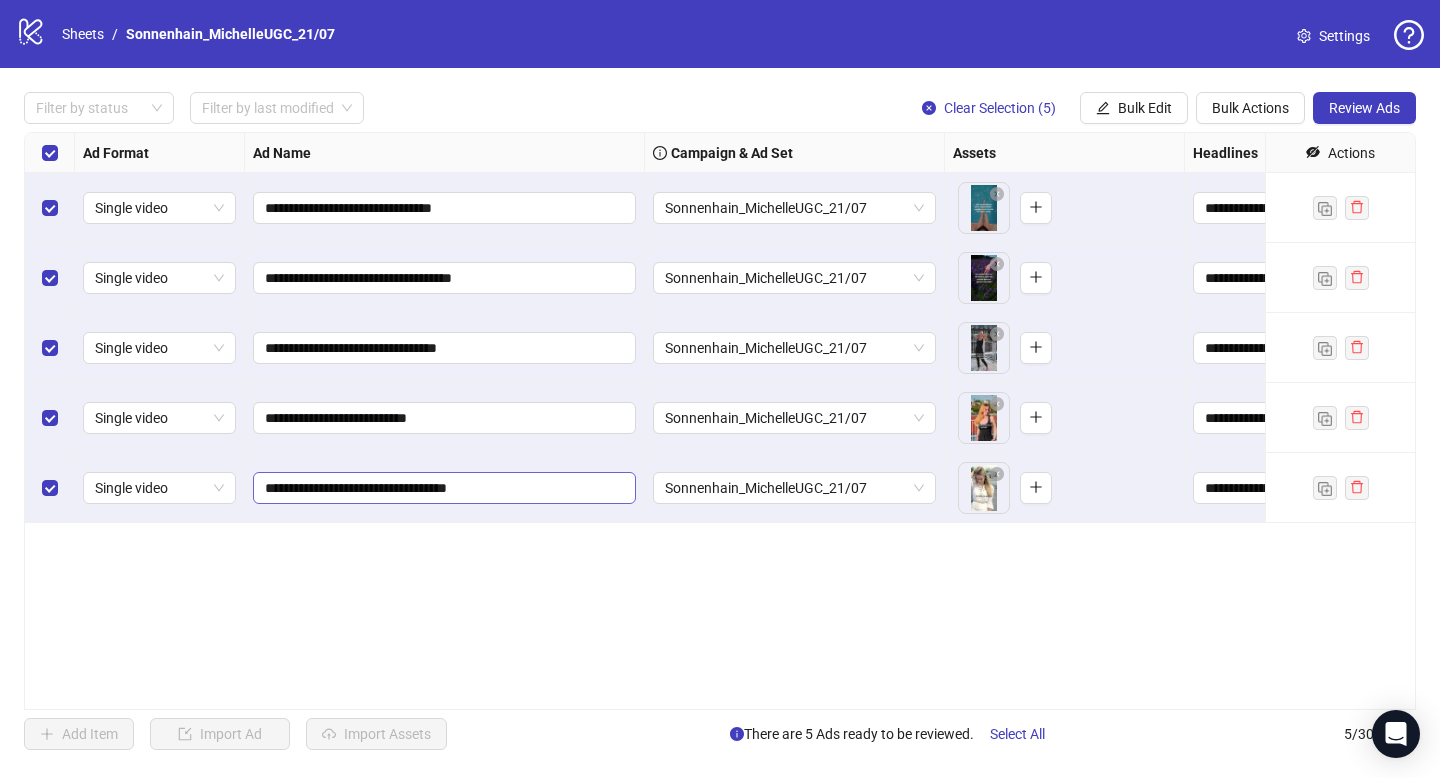 click on "**********" at bounding box center (444, 488) 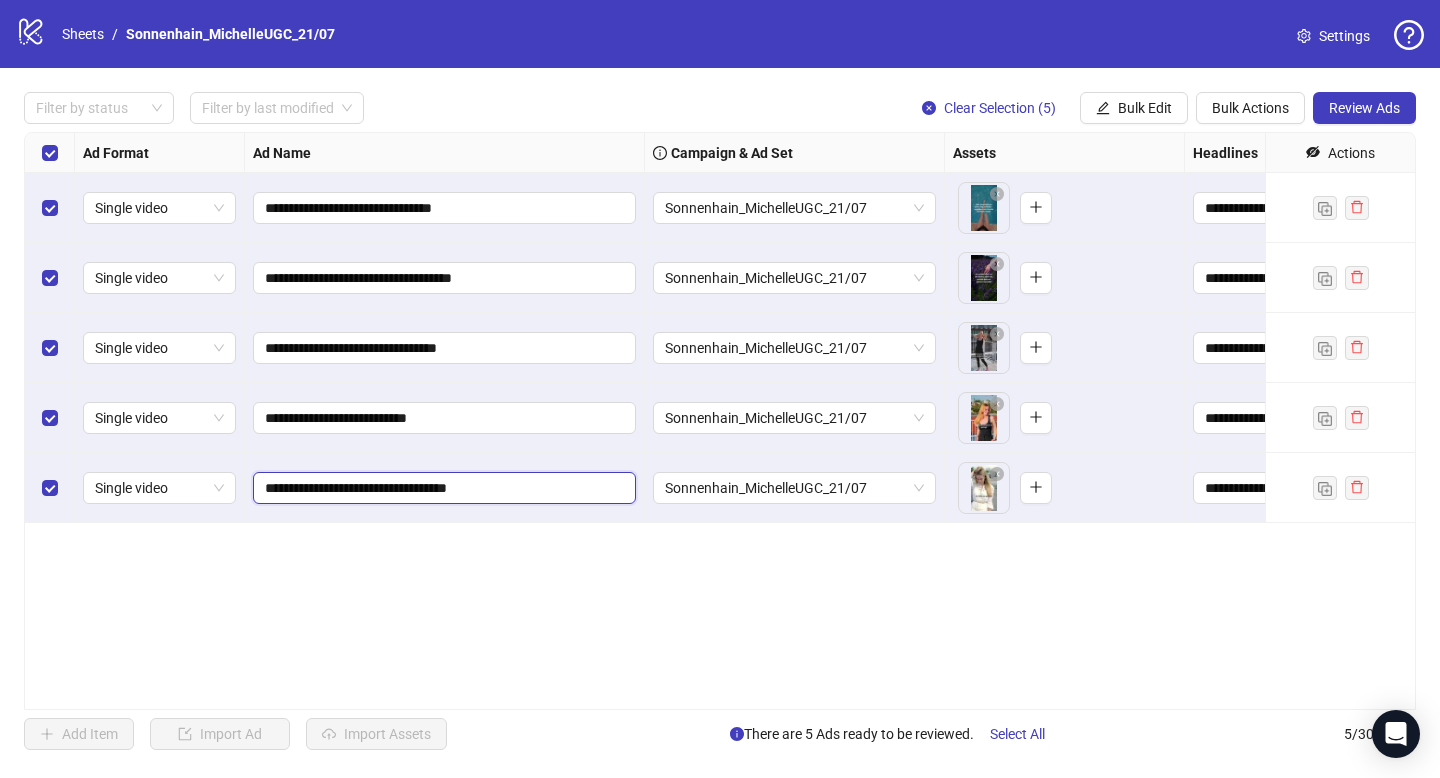 drag, startPoint x: 472, startPoint y: 489, endPoint x: 574, endPoint y: 489, distance: 102 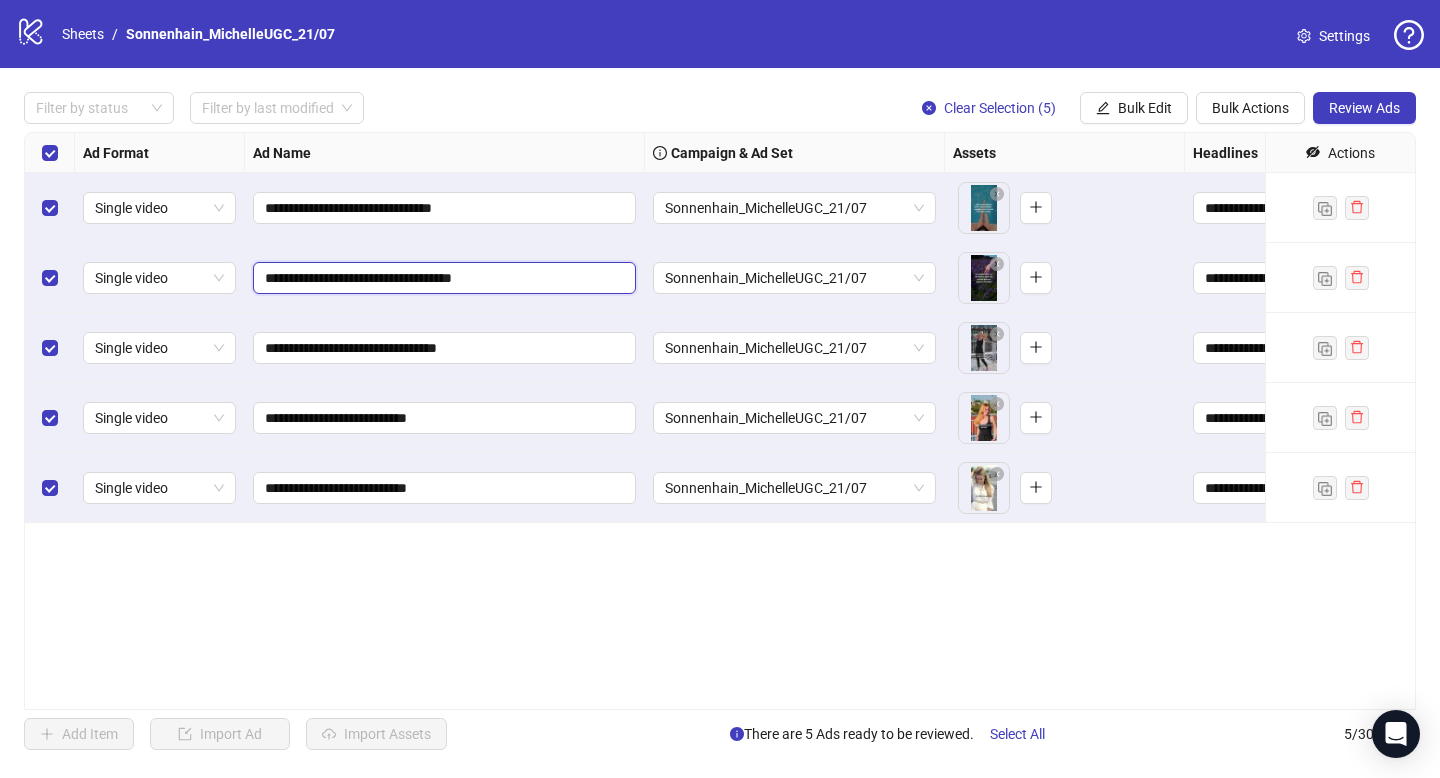 click on "**********" at bounding box center [442, 278] 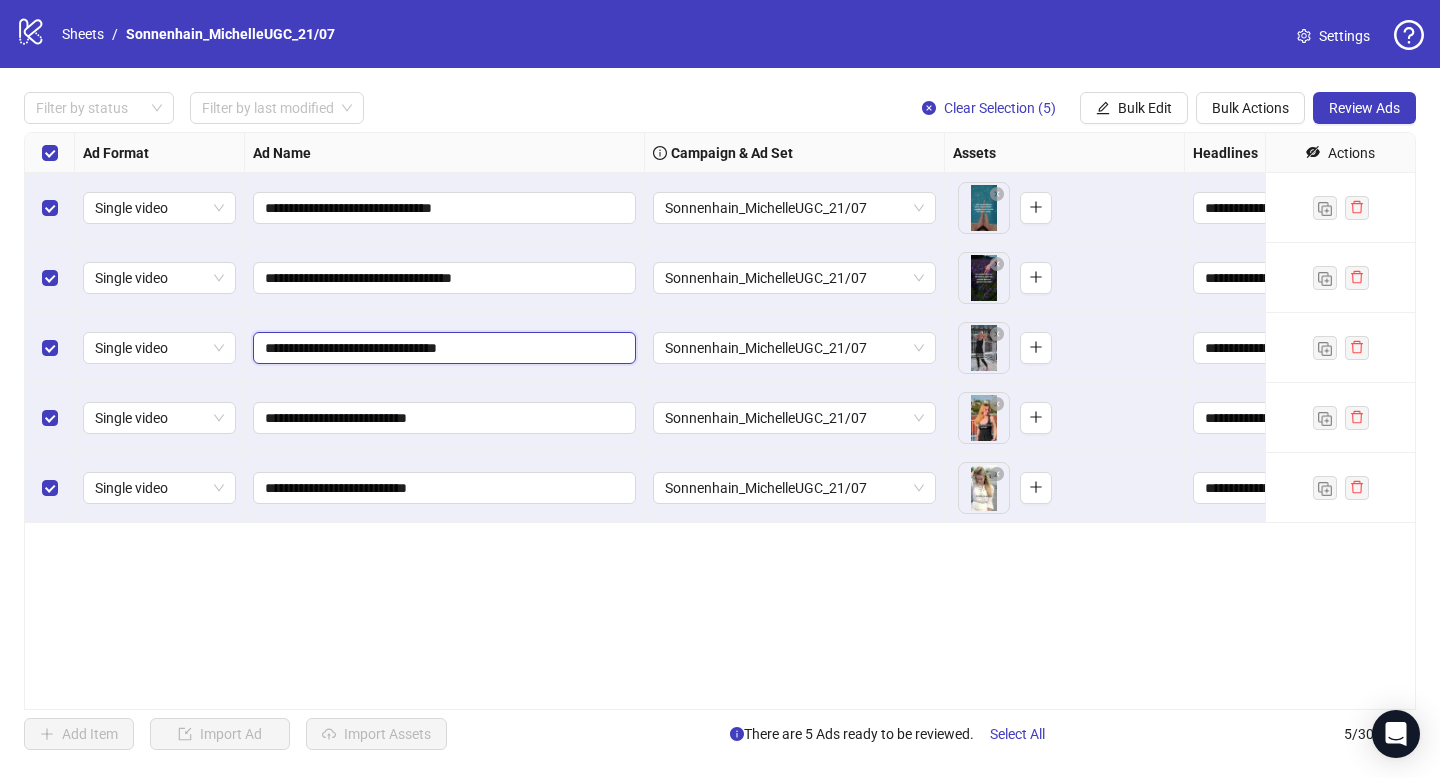 click on "**********" at bounding box center (442, 348) 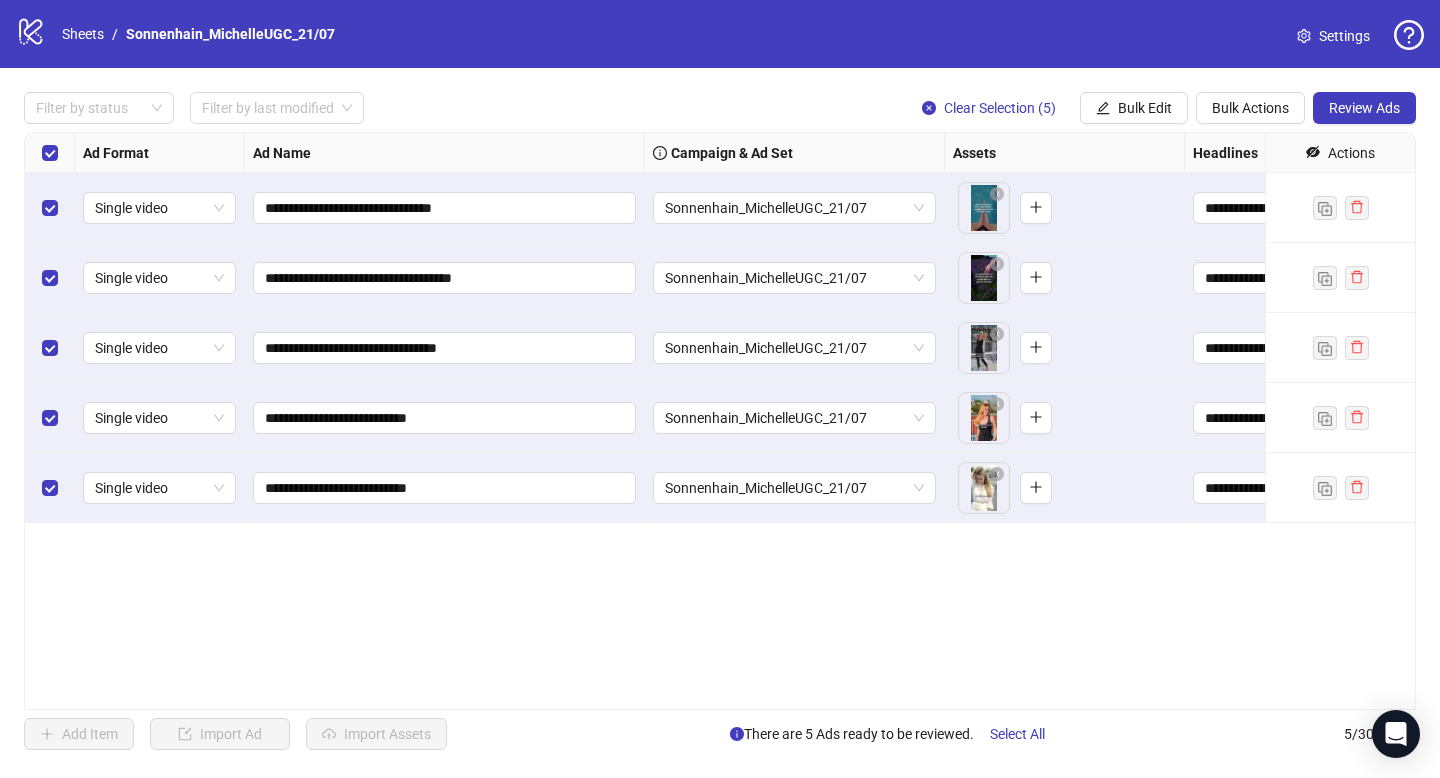 click on "**********" at bounding box center [445, 418] 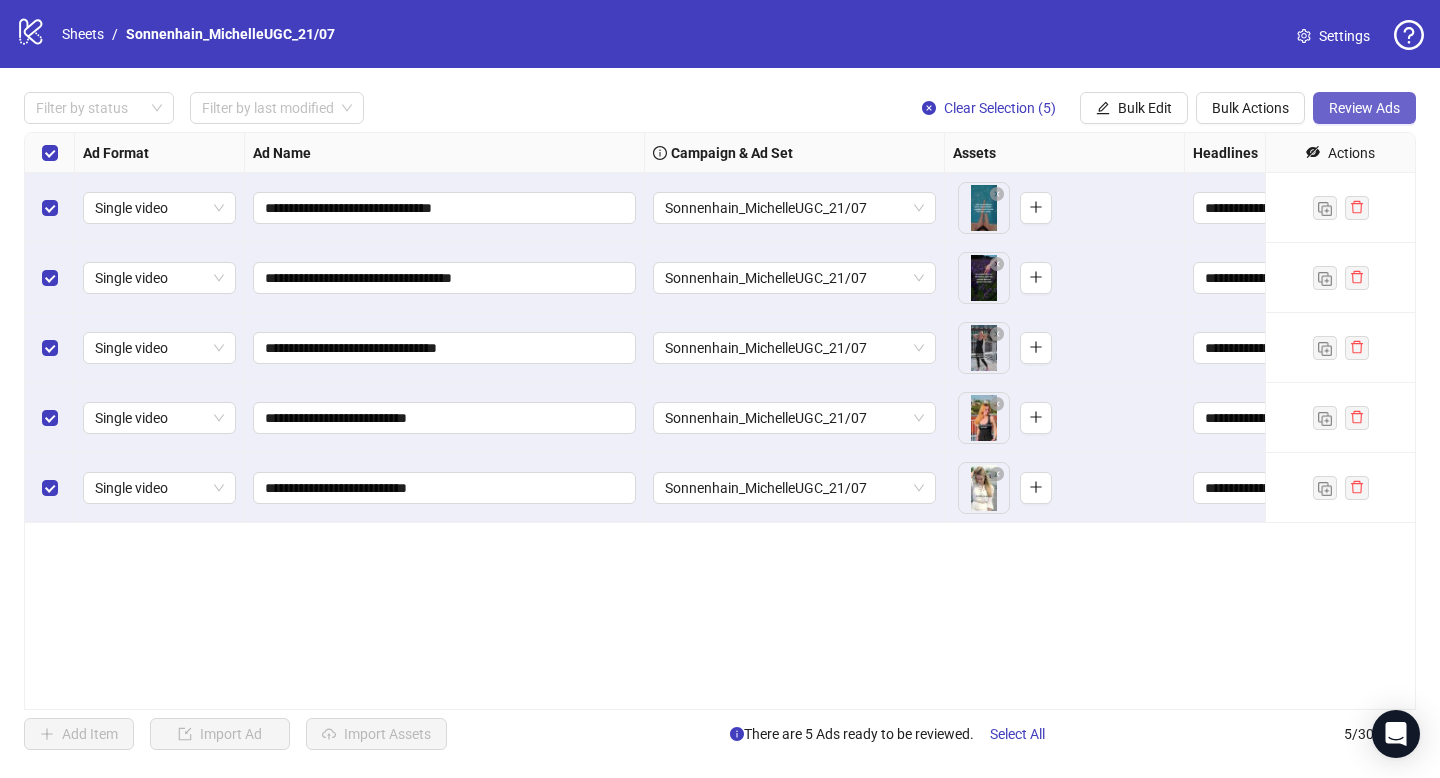click on "Review Ads" at bounding box center (1364, 108) 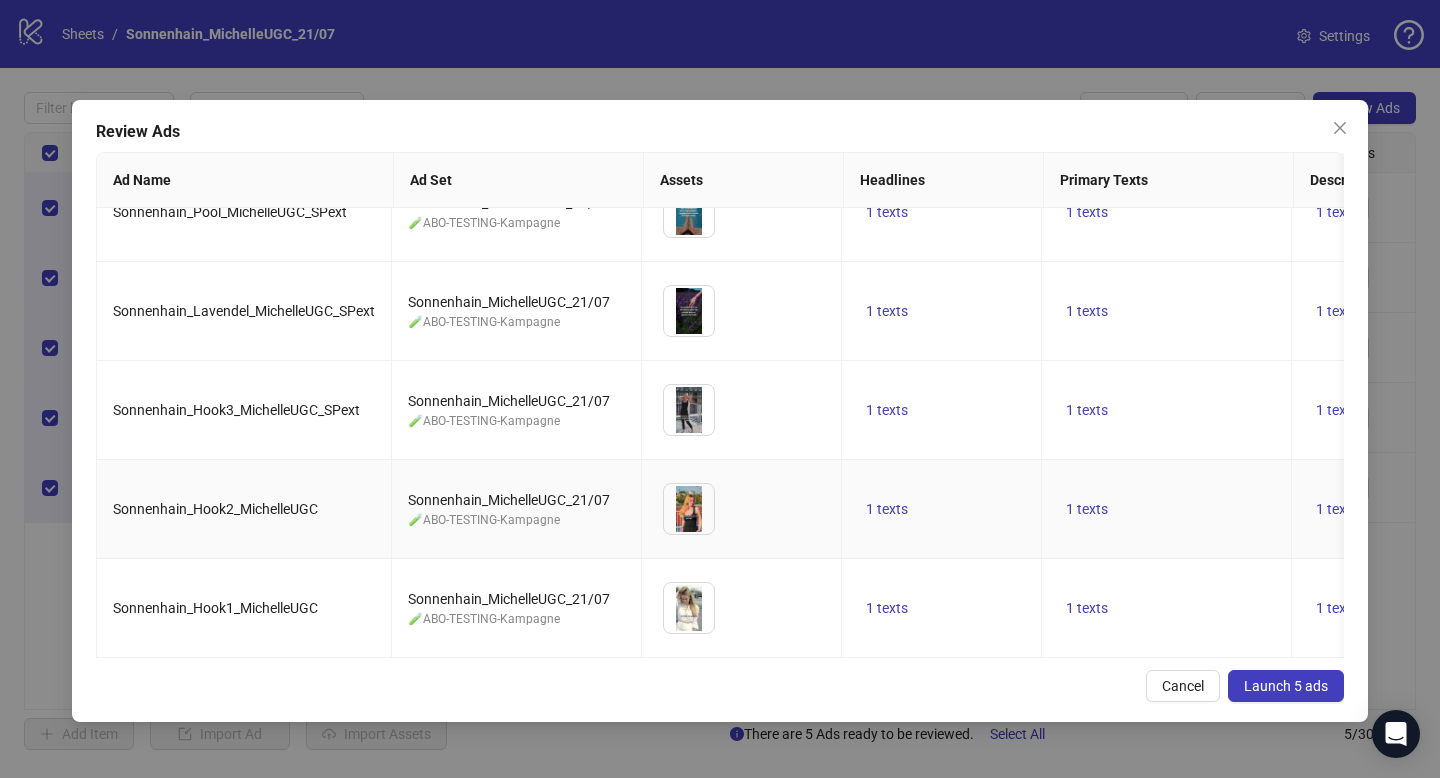 scroll, scrollTop: 60, scrollLeft: 104, axis: both 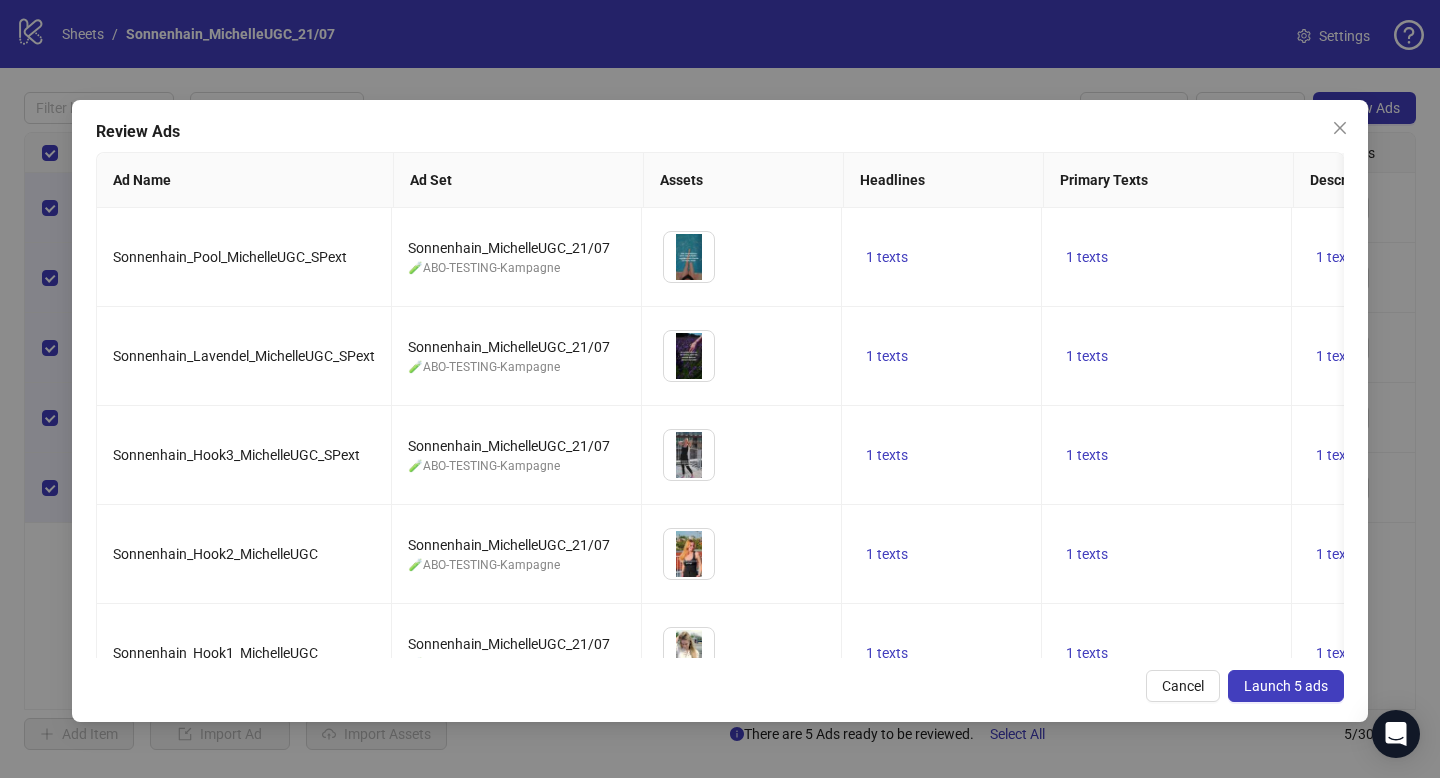 click on "Launch 5 ads" at bounding box center (1286, 686) 